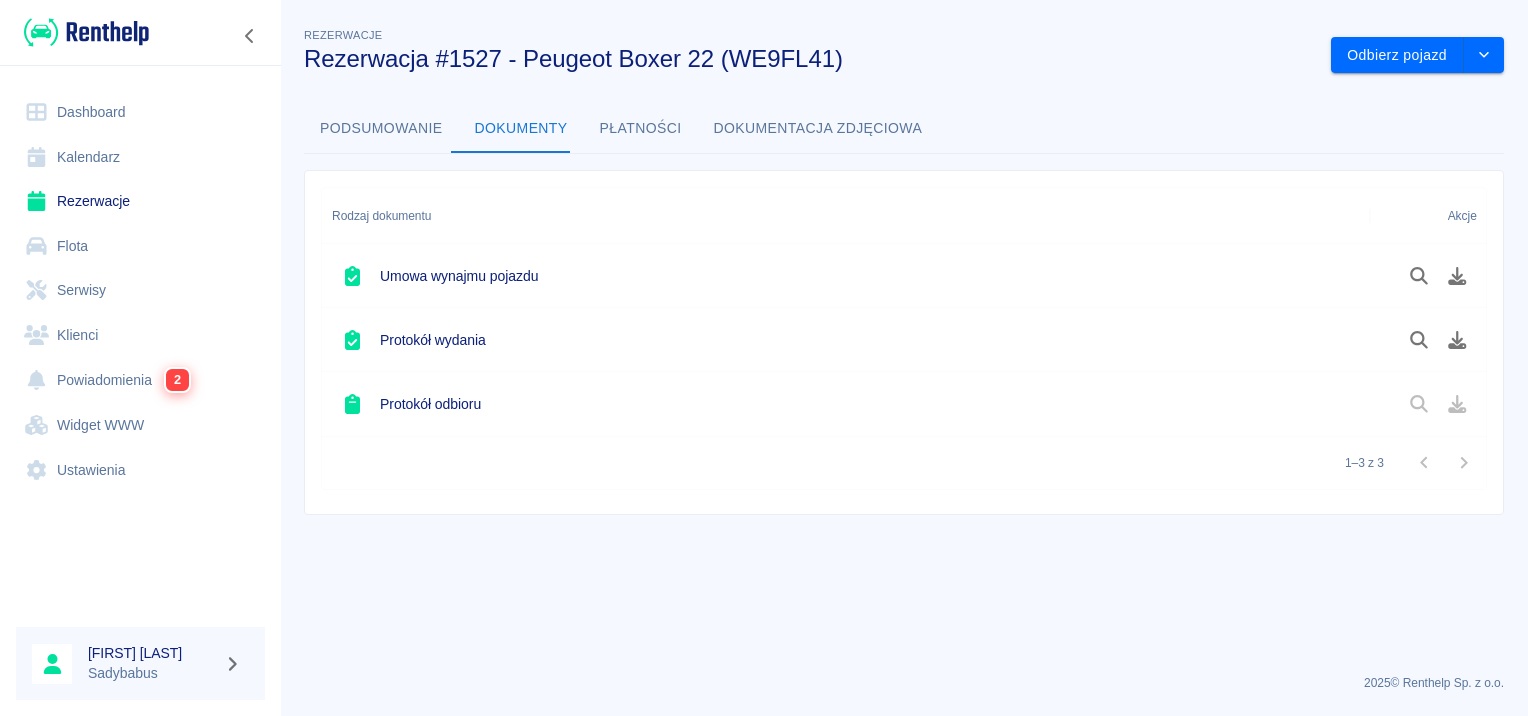 scroll, scrollTop: 0, scrollLeft: 0, axis: both 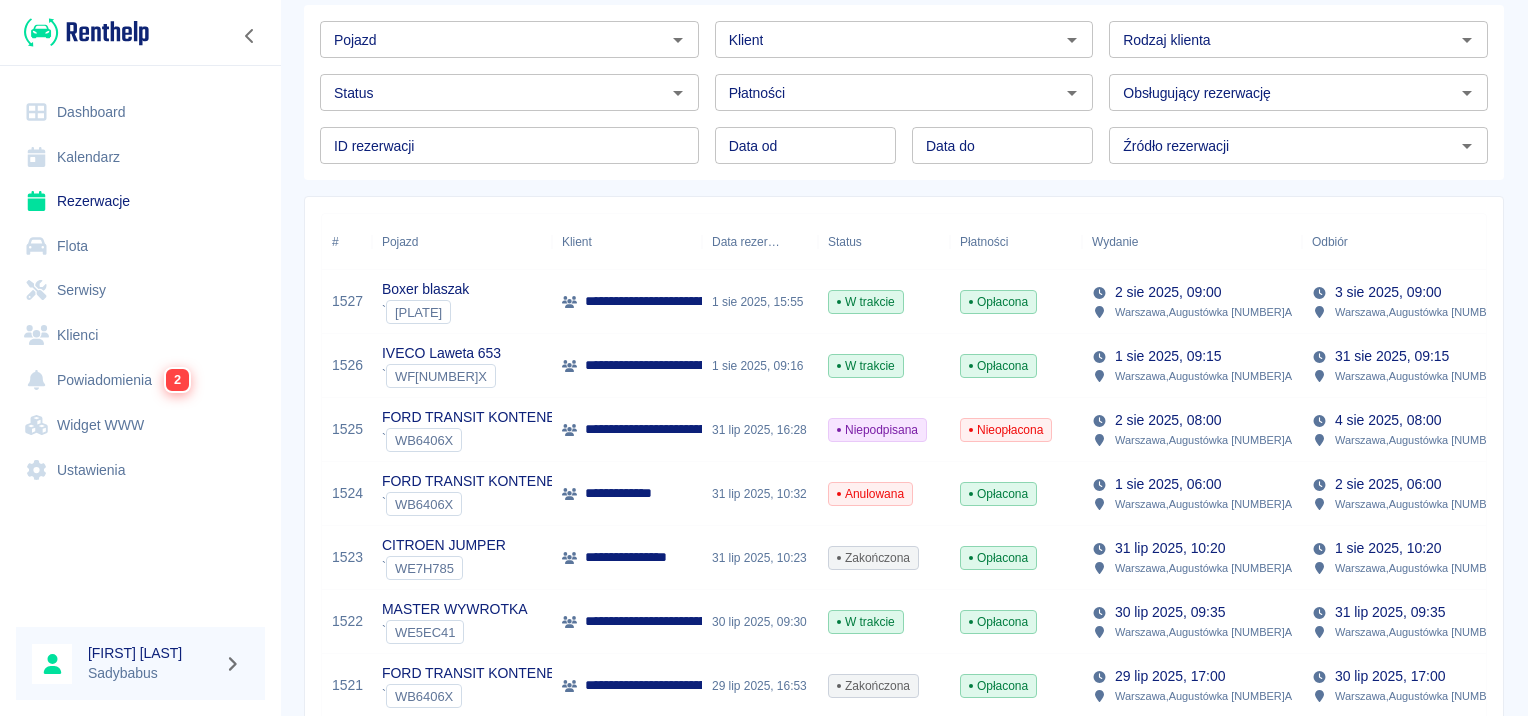 click on "**********" at bounding box center (800, 429) 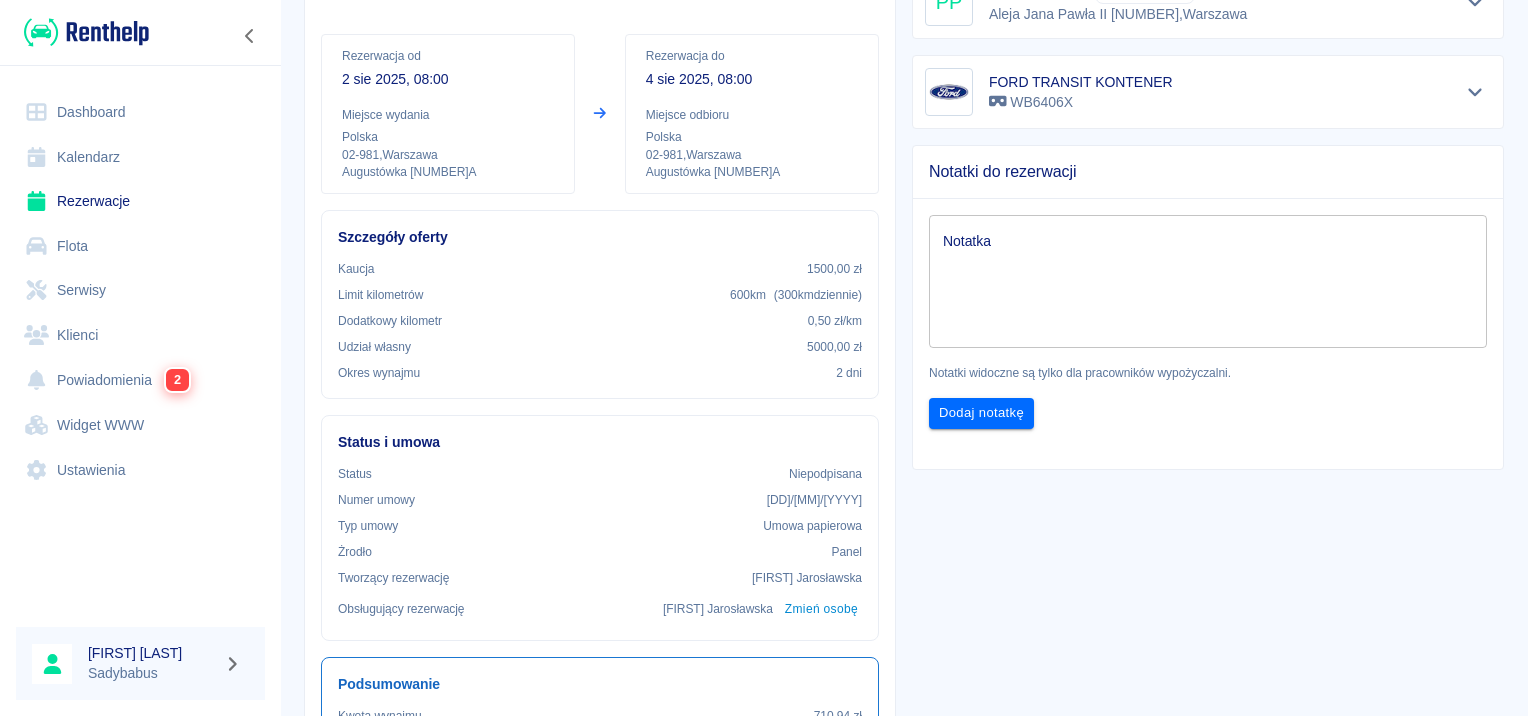 scroll, scrollTop: 0, scrollLeft: 0, axis: both 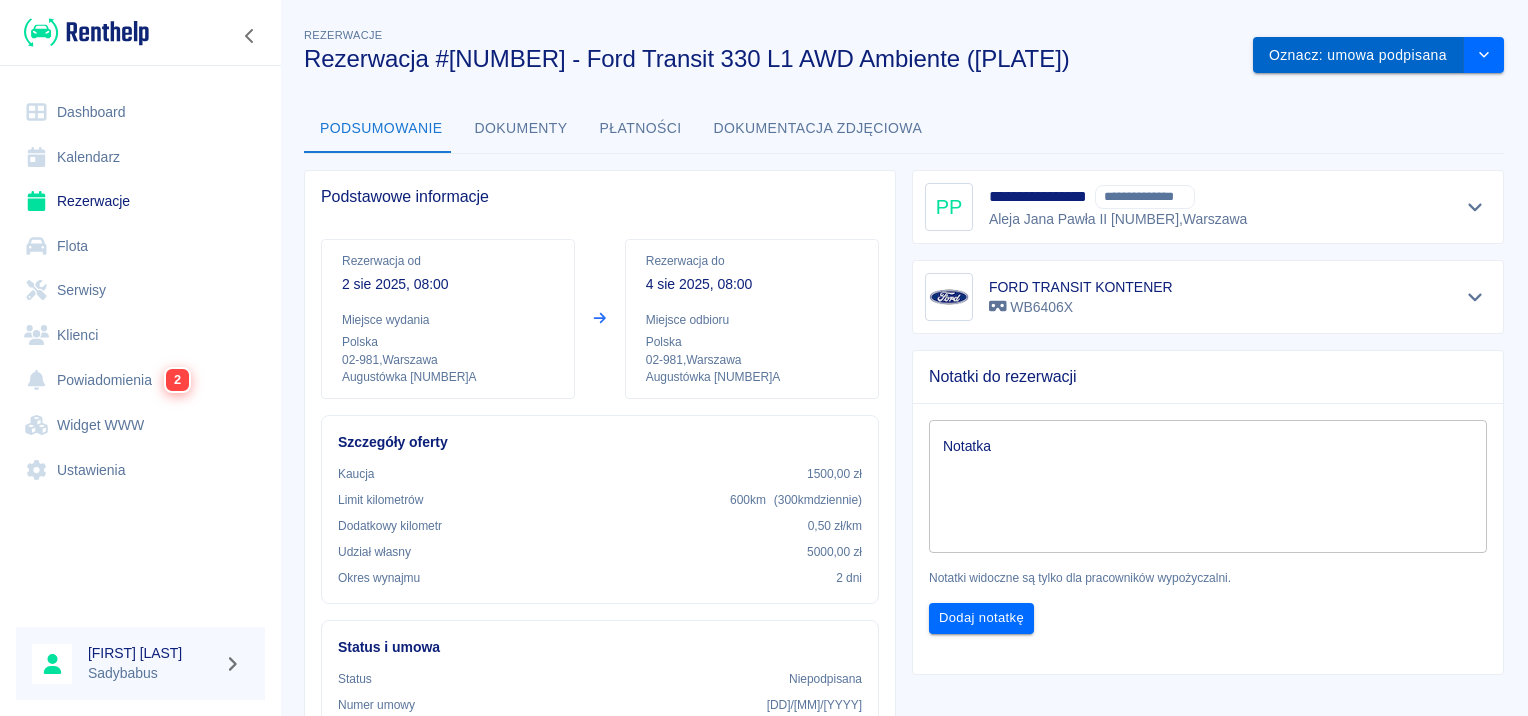 click on "Oznacz: umowa podpisana" at bounding box center (1358, 55) 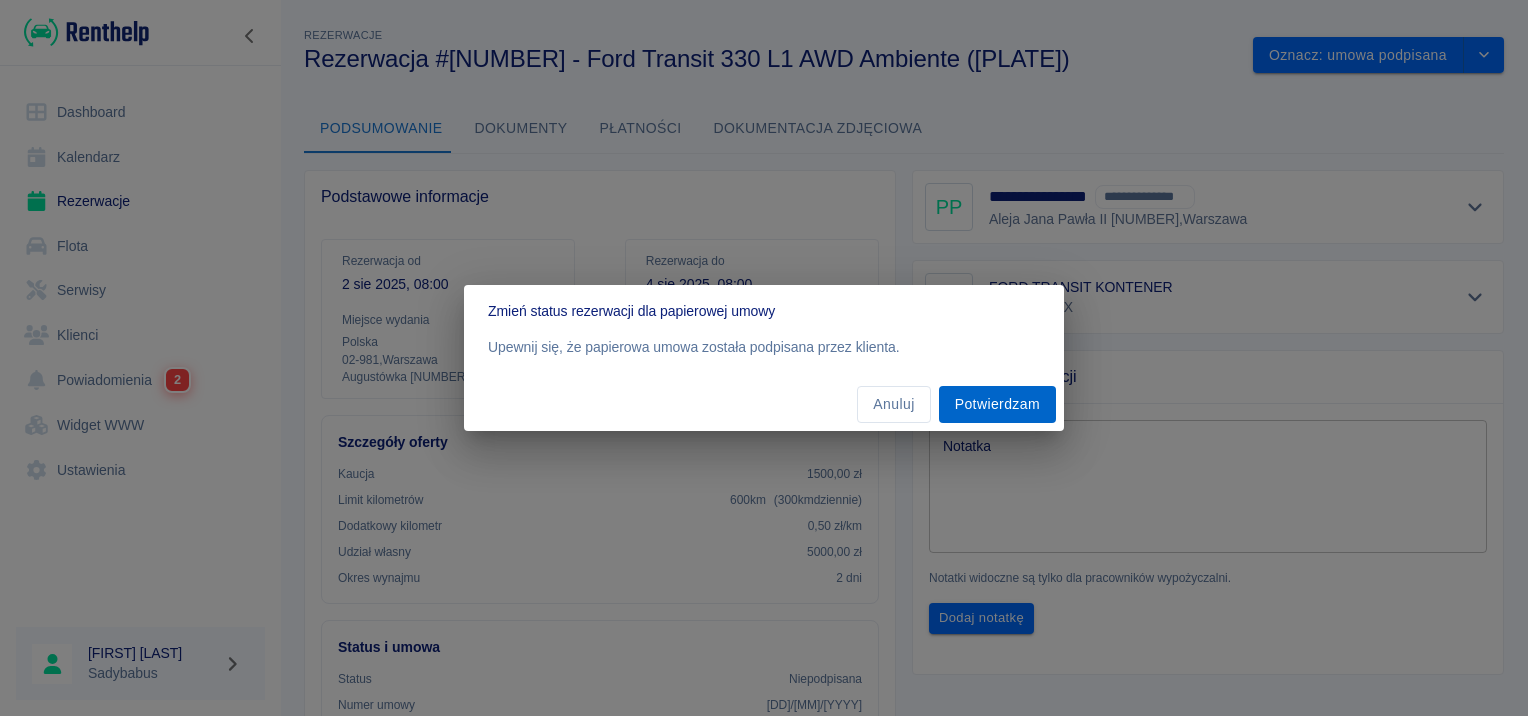 click on "Potwierdzam" at bounding box center [997, 404] 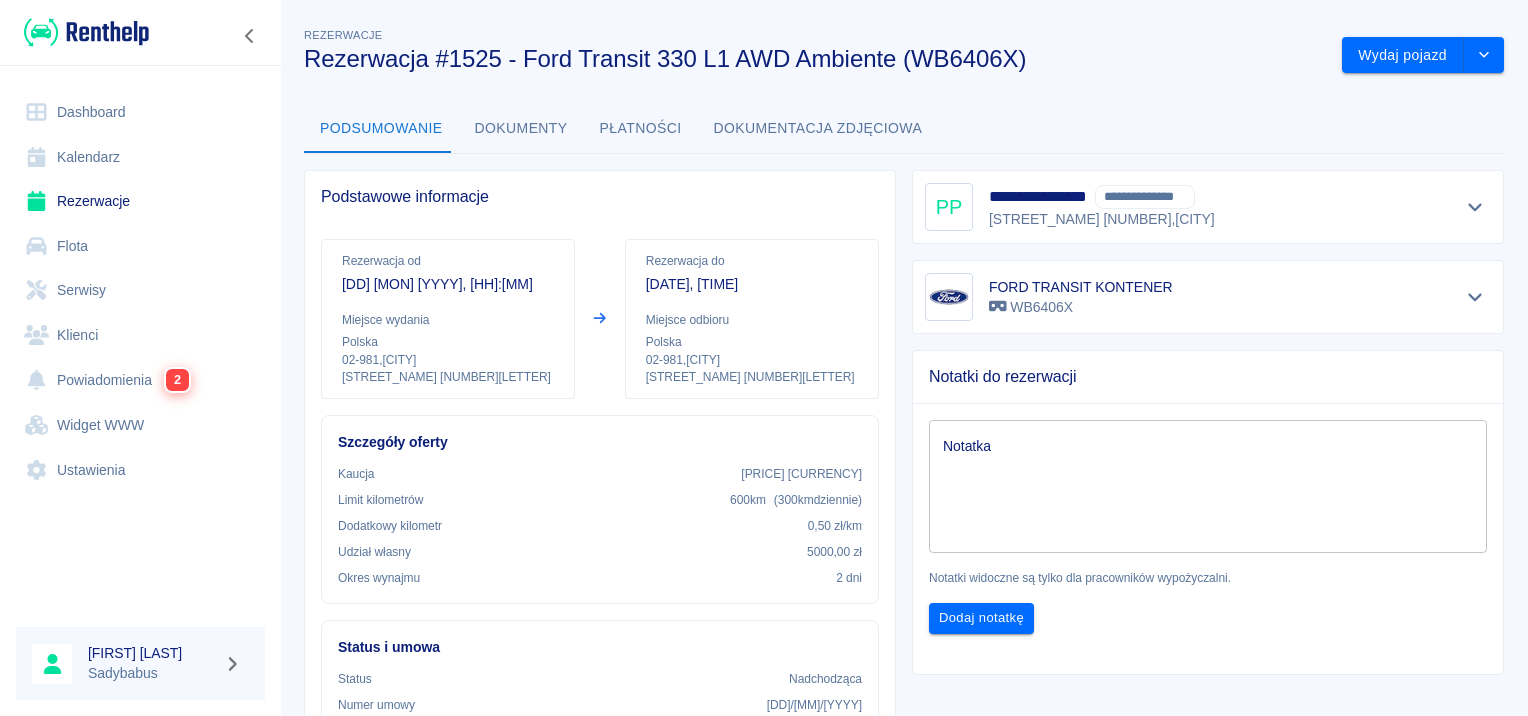 scroll, scrollTop: 0, scrollLeft: 0, axis: both 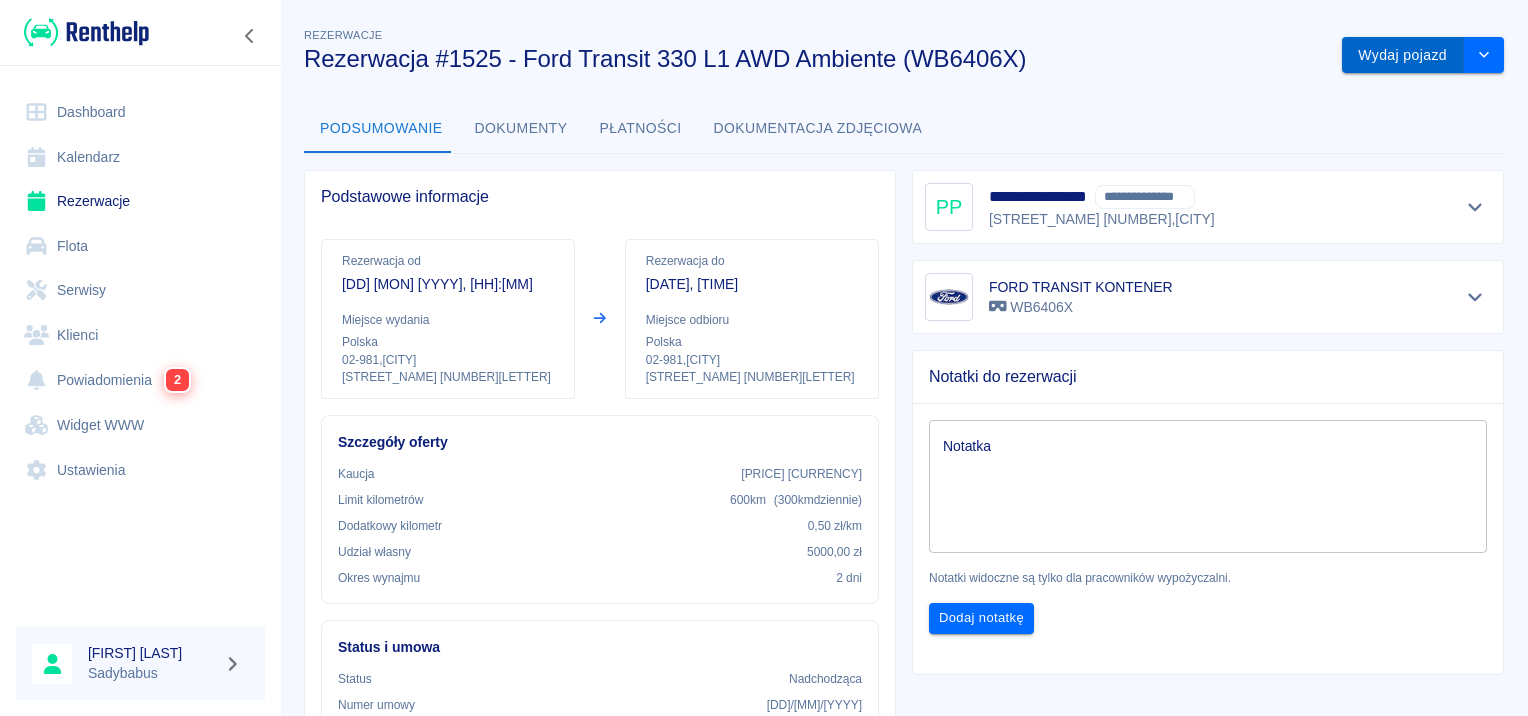 click on "Wydaj pojazd" at bounding box center (1403, 55) 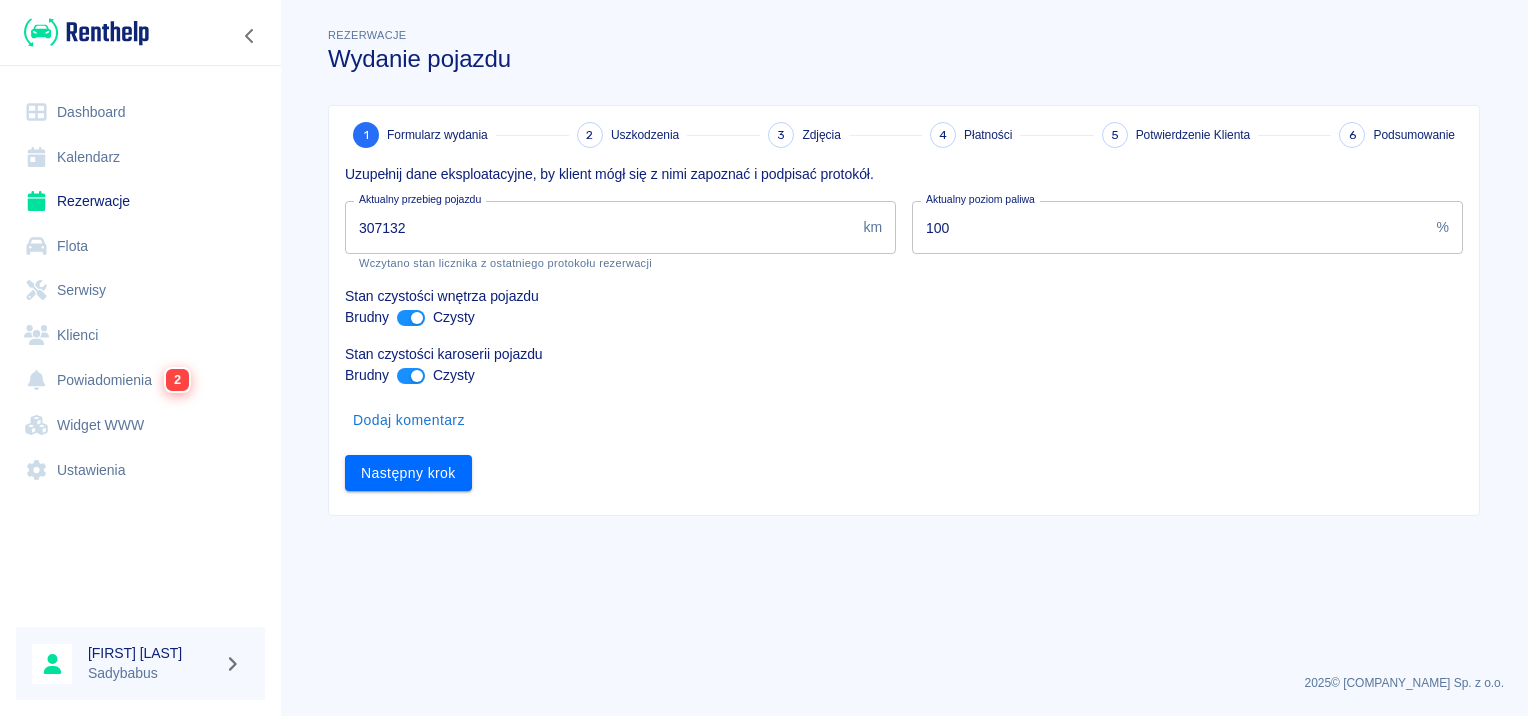 click on "307132" at bounding box center [600, 227] 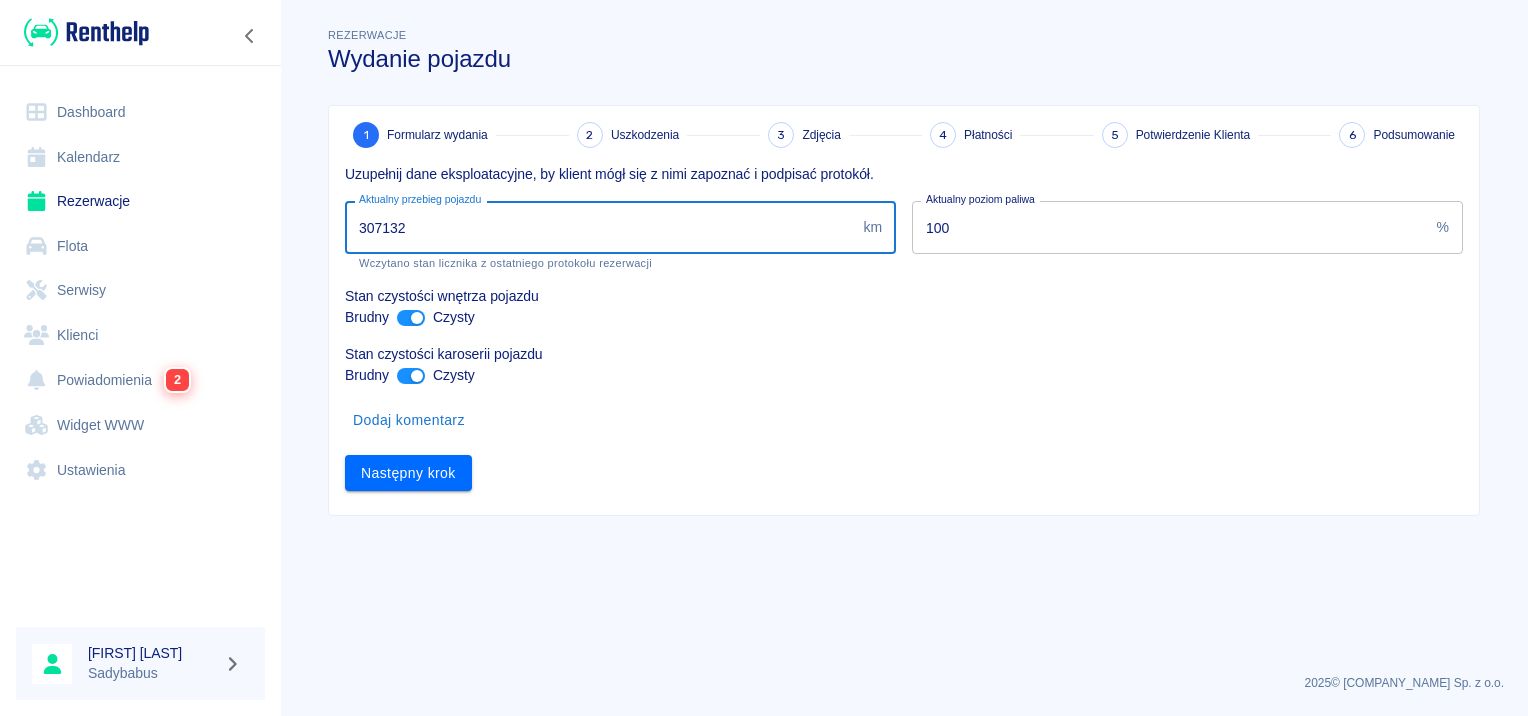 click on "307132" at bounding box center [600, 227] 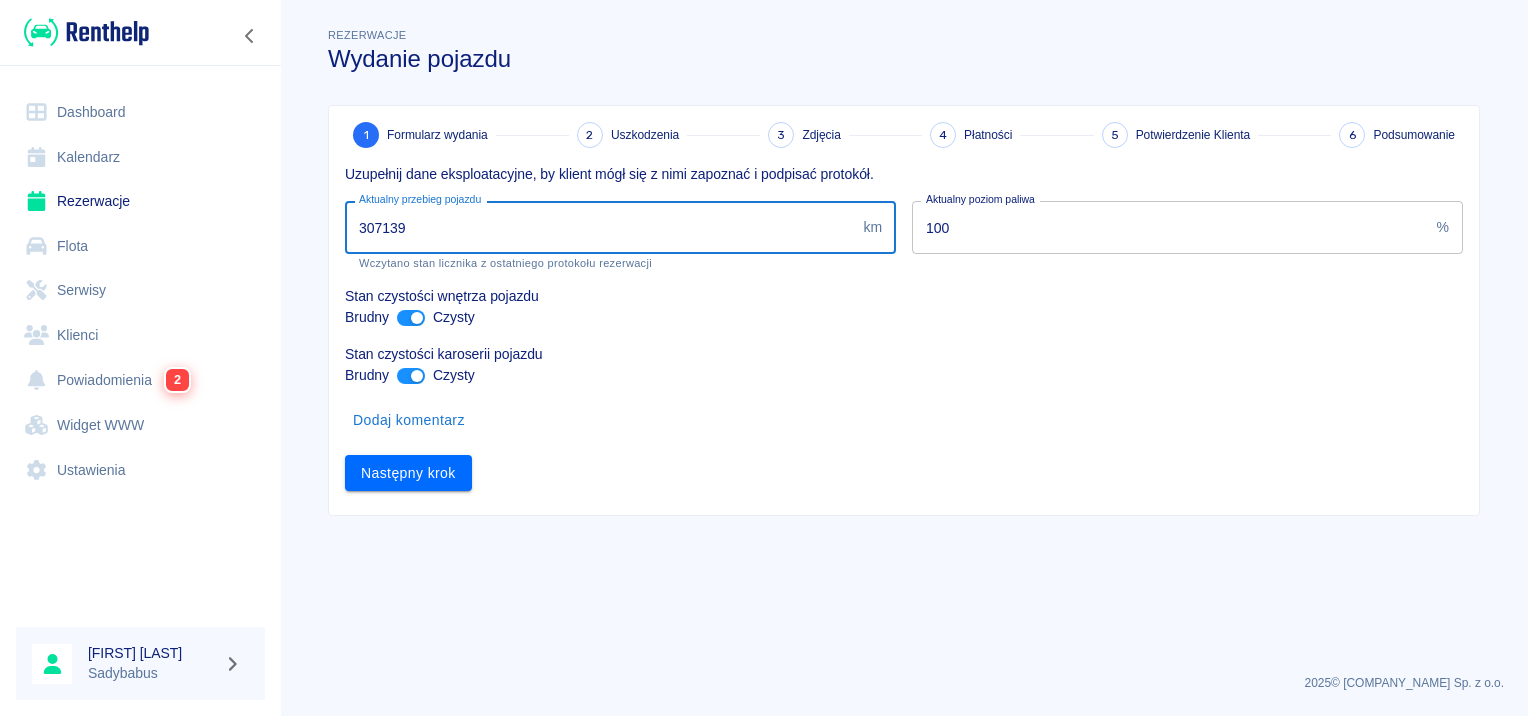 type on "307139" 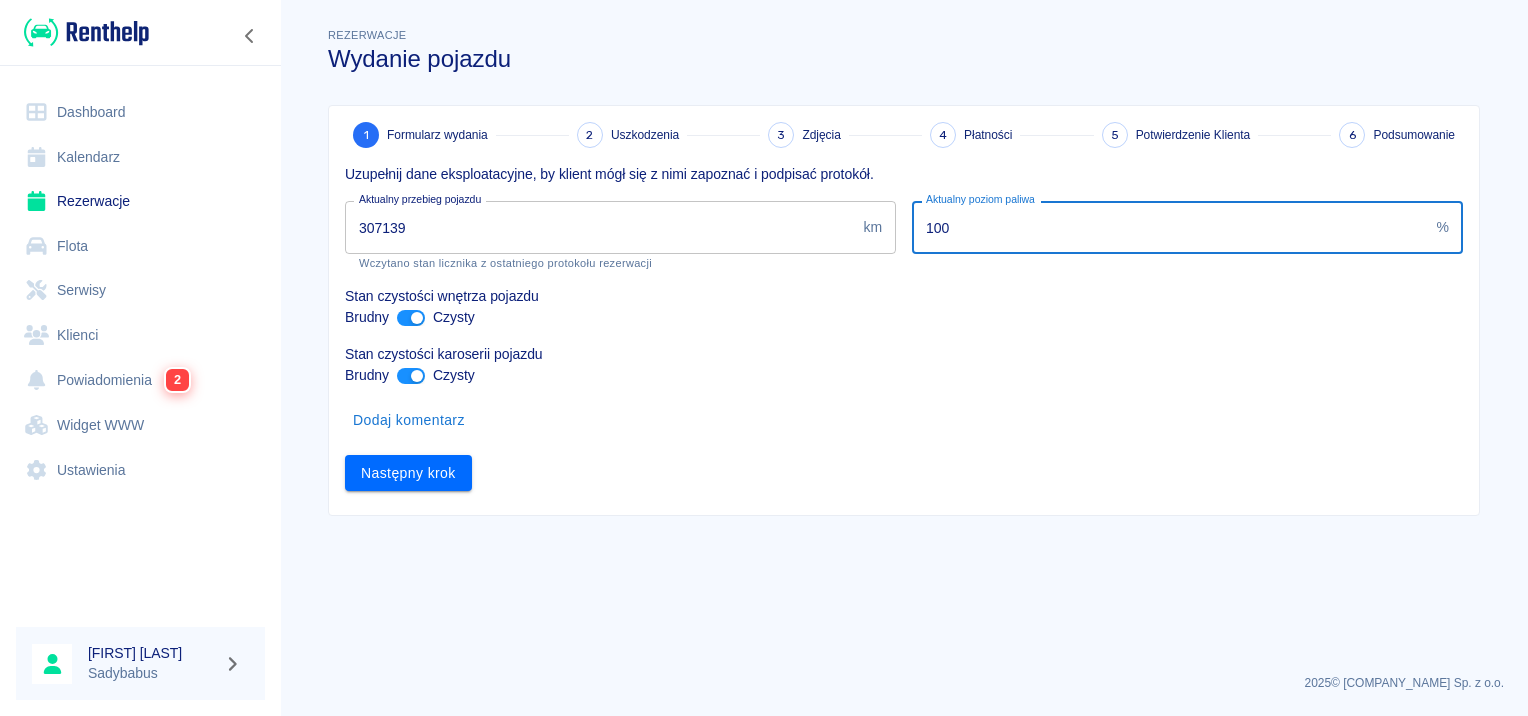 click on "100" at bounding box center (1170, 227) 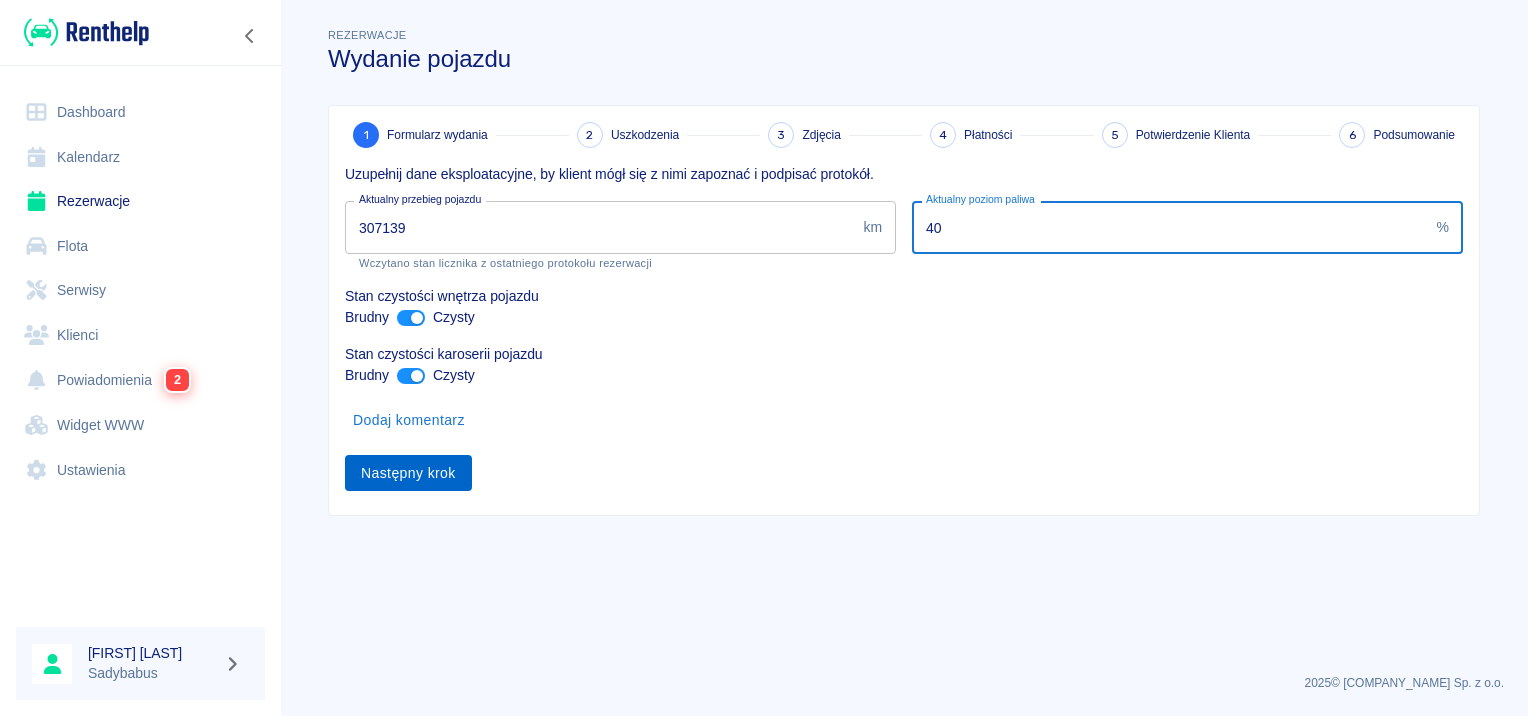 type on "40" 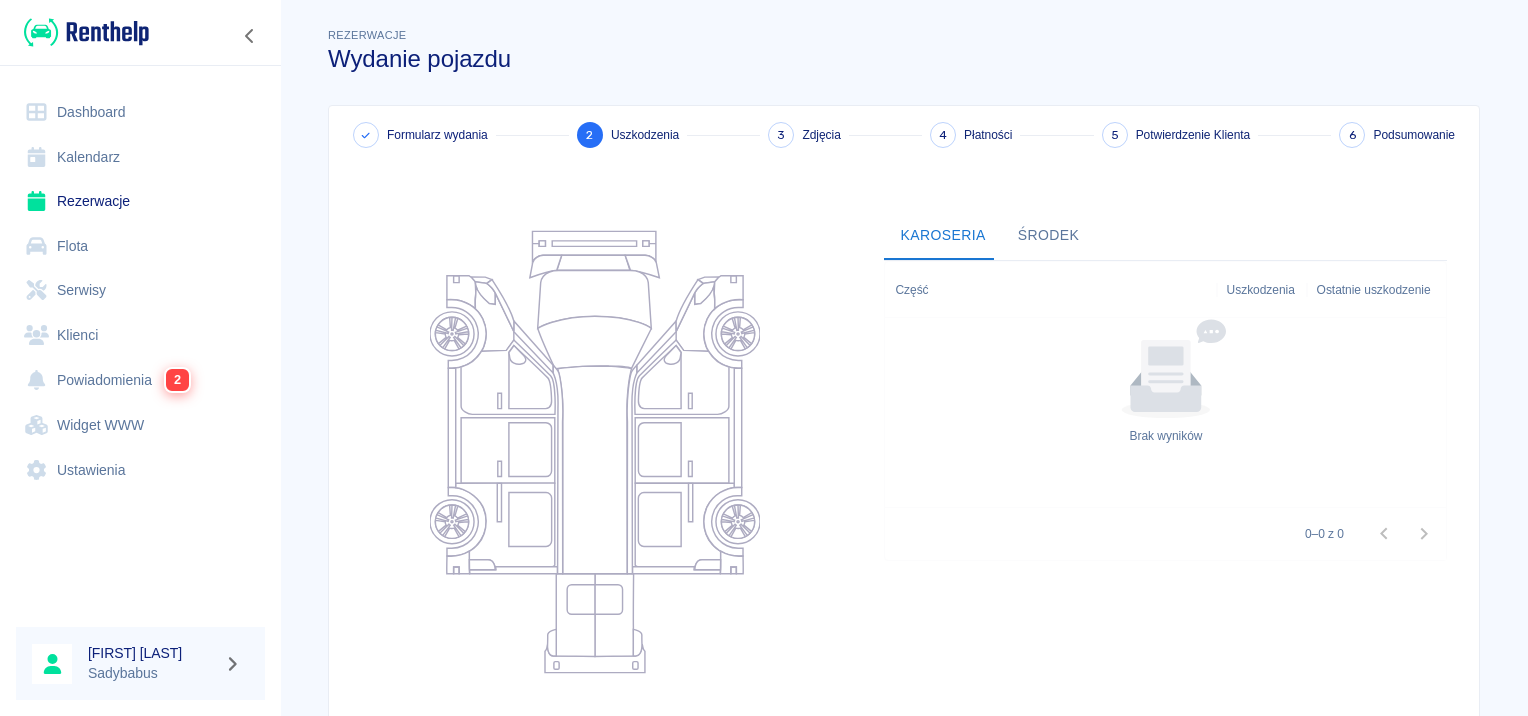 scroll, scrollTop: 184, scrollLeft: 0, axis: vertical 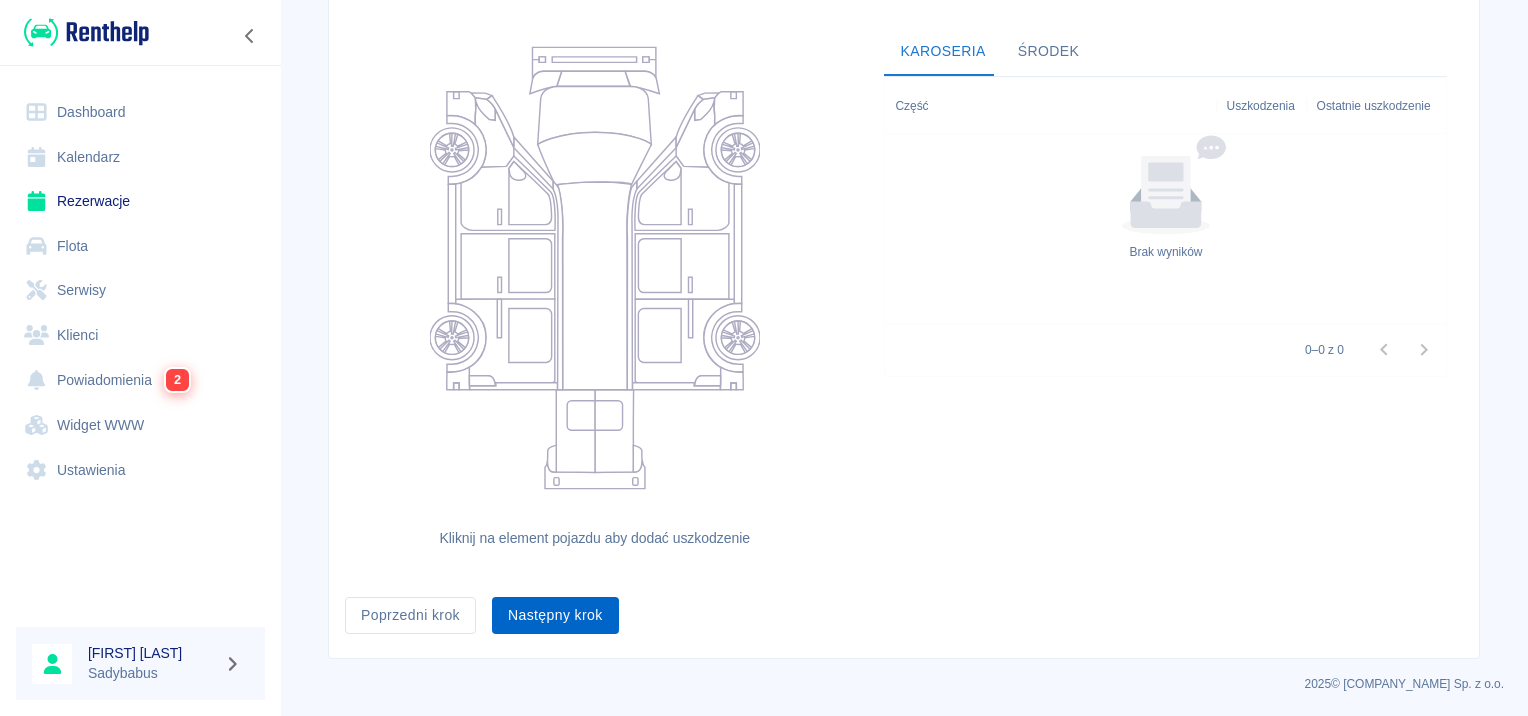 click on "Następny krok" at bounding box center (555, 615) 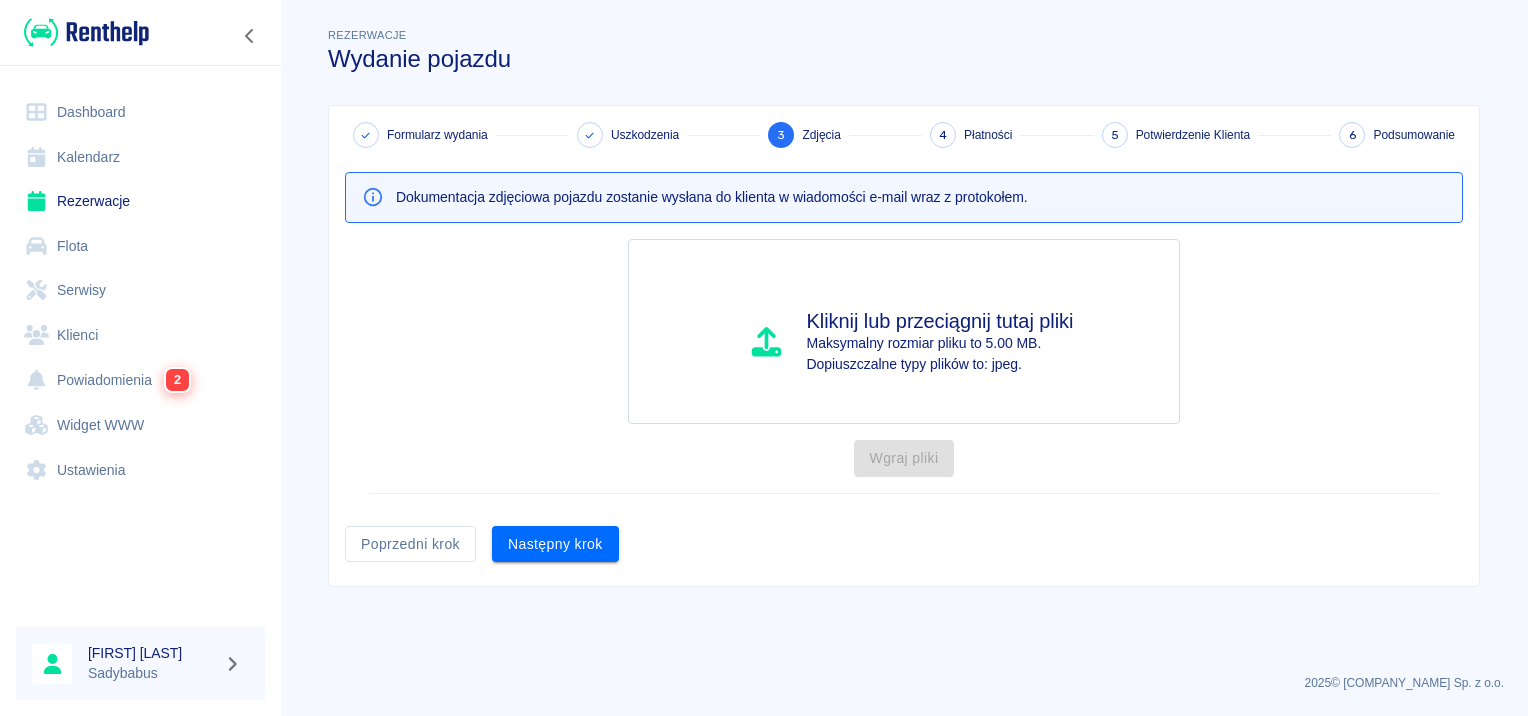 scroll, scrollTop: 0, scrollLeft: 0, axis: both 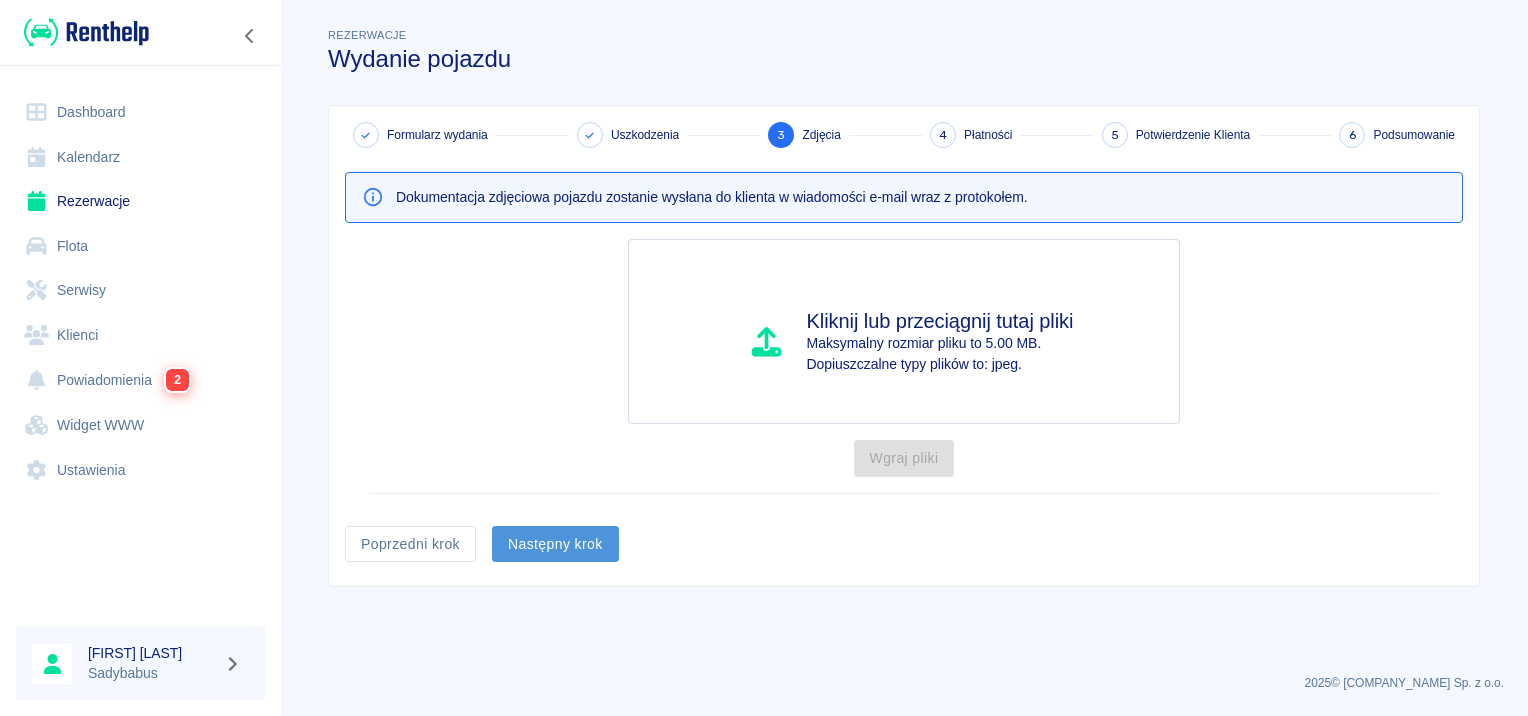 click on "Następny krok" at bounding box center [555, 544] 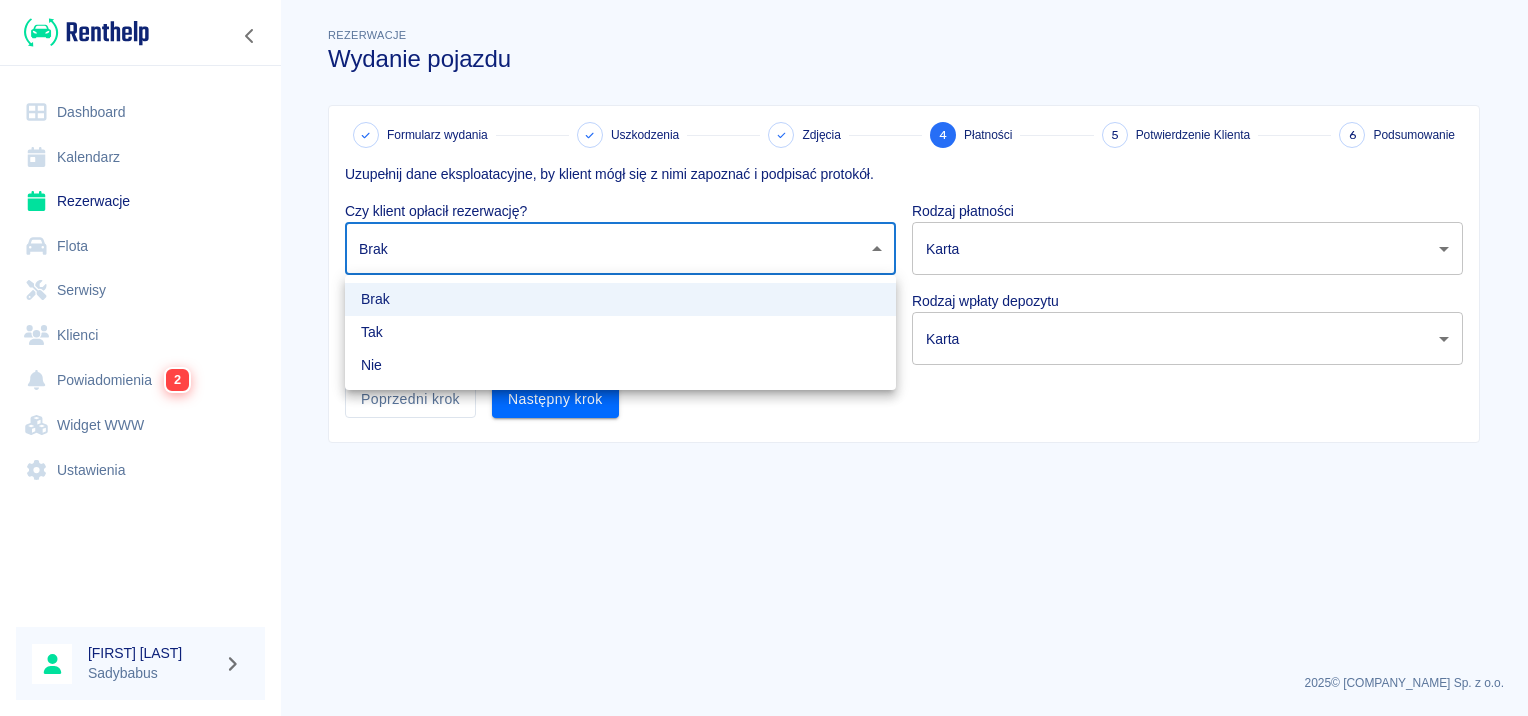 click on "Używamy plików Cookies, by zapewnić Ci najlepsze możliwe doświadczenie. Aby dowiedzieć się więcej, zapoznaj się z naszą Polityką Prywatności.  Polityka Prywatności Rozumiem Dashboard Kalendarz Rezerwacje Flota Serwisy Klienci Powiadomienia 2 Widget WWW Ustawienia [FIRST] [LAST] Rezerwacje Wydanie pojazdu Formularz wydania Uszkodzenia Zdjęcia 4 Płatności 5 Potwierdzenie Klienta 6 Podsumowanie Uzupełnij dane eksploatacyjne, by klient mógł się z nimi zapoznać i podpisać protokół. Czy klient opłacił rezerwację? Brak none ​ Rodzaj płatności Karta card ​ Czy klient wpłacił depozyt? Brak none ​ Rodzaj wpłaty depozytu Karta terminal_card_authorization ​ Poprzedni krok Następny krok 2025  © Renthelp Sp. z o.o. Wydanie pojazdu | Renthelp" at bounding box center (764, 358) 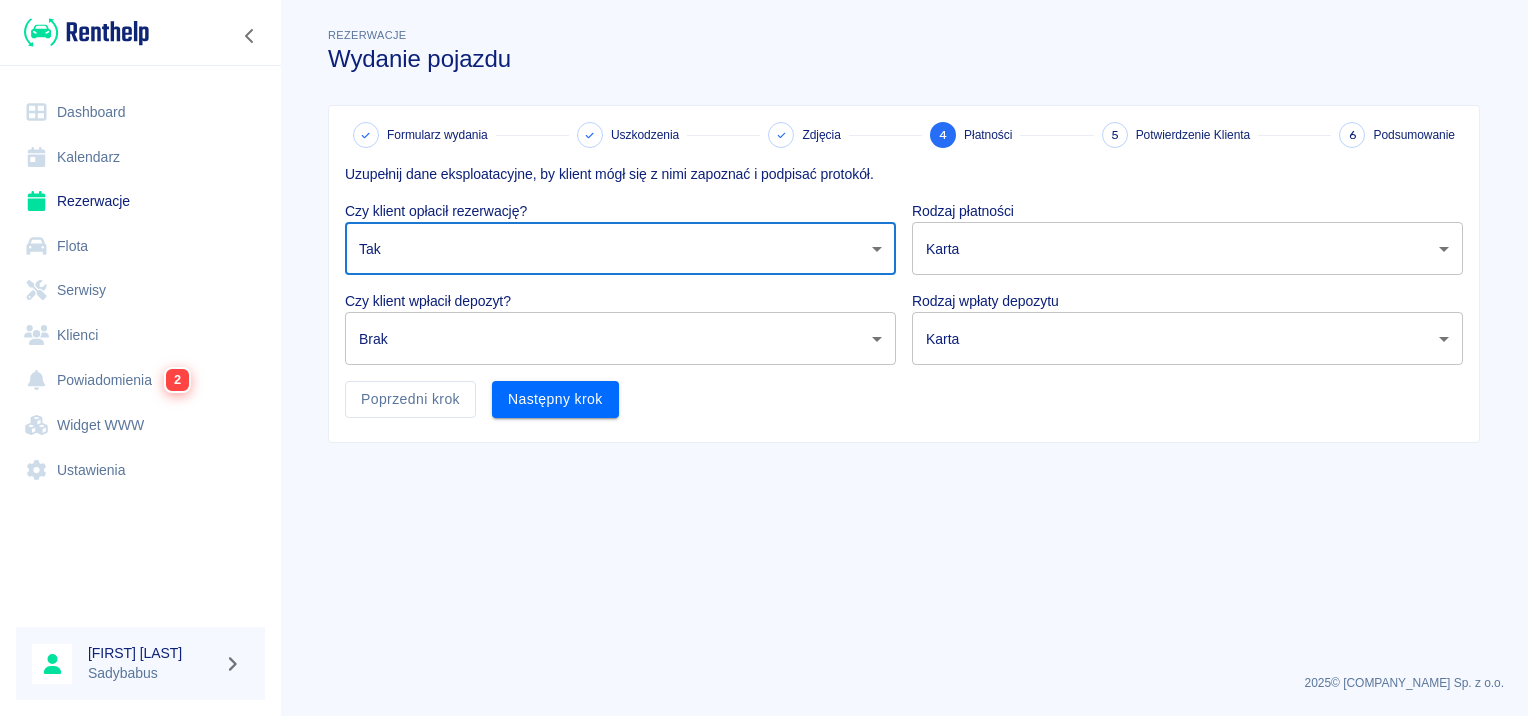 click on "Używamy plików Cookies, by zapewnić Ci najlepsze możliwe doświadczenie. Aby dowiedzieć się więcej, zapoznaj się z naszą Polityką Prywatności. Polityka Prywatności Rozumiem Dashboard Kalendarz Rezerwacje Flota Serwisy Klienci Powiadomienia 2 Widget WWW Ustawienia [FIRST] [LAST] Sadybabus Rezerwacje Wydanie pojazdu Formularz wydania Uszkodzenia Zdjęcia 4 Płatności 5 Potwierdzenie Klienta 6 Podsumowanie Uzupełnij dane eksploatacyjne, by klient mógł się z nimi zapoznać i podpisać protokół. Czy klient opłacił rezerwację? Tak true Rodzaj płatności Karta card Czy klient wpłacił depozyt? Brak none Rodzaj wpłaty depozytu Karta terminal_card_authorization Poprzedni krok Następny krok 2025 © Renthelp Sp. z o.o. Wydanie pojazdu | Renthelp Brak Tak Nie" at bounding box center (764, 358) 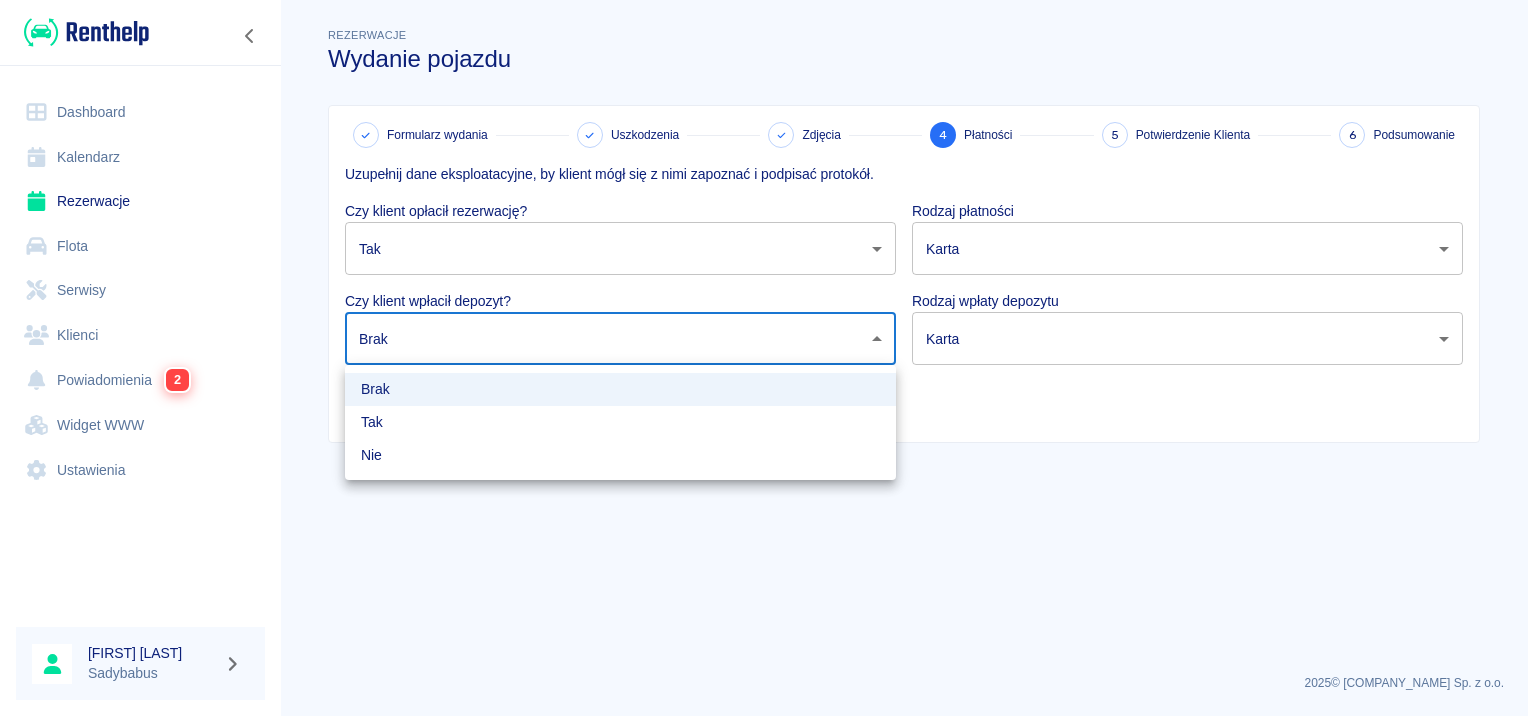 click on "Tak" at bounding box center [620, 422] 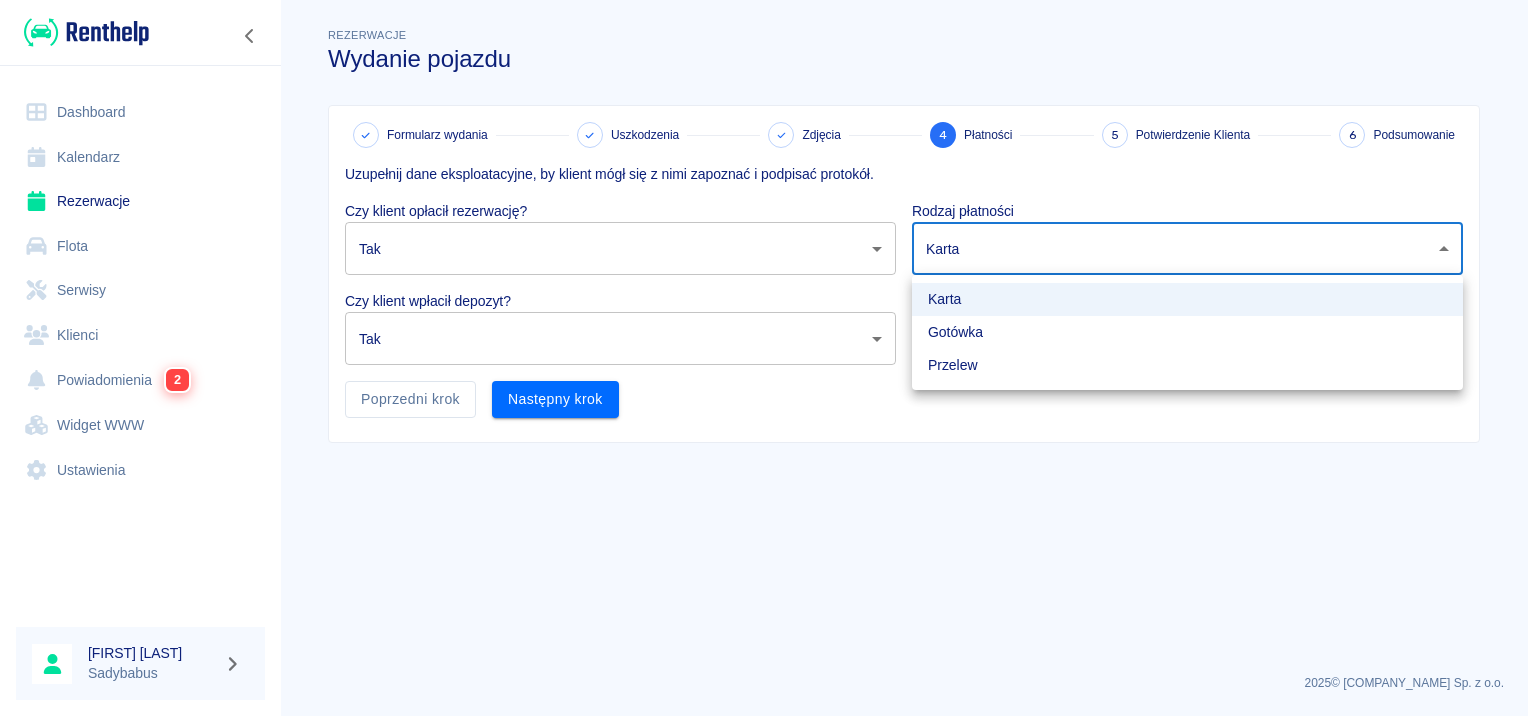 click on "Używamy plików Cookies, by zapewnić Ci najlepsze możliwe doświadczenie. Aby dowiedzieć się więcej, zapoznaj się z naszą Polityką Prywatności.  Polityka Prywatności Rozumiem Dashboard Kalendarz Rezerwacje Flota Serwisy Klienci Powiadomienia 2 Widget WWW Ustawienia [FIRST] [LAST] Rezerwacje Wydanie pojazdu Formularz wydania Uszkodzenia Zdjęcia 4 Płatności 5 Potwierdzenie Klienta 6 Podsumowanie Uzupełnij dane eksploatacyjne, by klient mógł się z nimi zapoznać i podpisać protokół. Czy klient opłacił rezerwację? Tak true ​ Rodzaj płatności Karta card ​ Czy klient wpłacił depozyt? Tak true ​ Rodzaj wpłaty depozytu Karta terminal_card_authorization ​ Poprzedni krok Następny krok 2025  © Renthelp Sp. z o.o. Wydanie pojazdu | Renthelp Karta Gotówka Przelew" at bounding box center (764, 358) 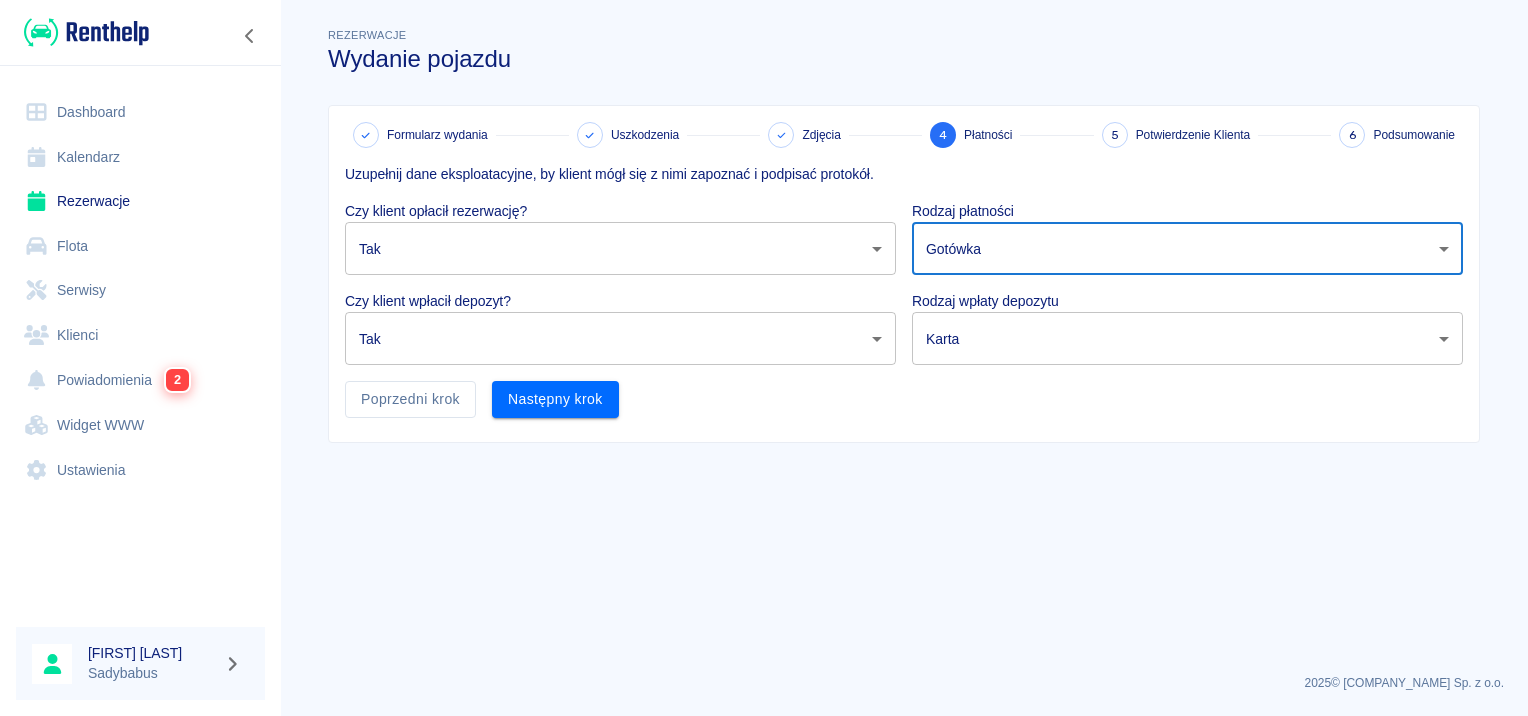 click on "Używamy plików Cookies, by zapewnić Ci najlepsze możliwe doświadczenie. Aby dowiedzieć się więcej, zapoznaj się z naszą Polityką Prywatności. Polityka Prywatności Rozumiem Dashboard Kalendarz Rezerwacje Flota Serwisy Klienci Powiadomienia 2 Widget WWW Ustawienia [FIRST] [LAST] Sadybabus Rezerwacje Wydanie pojazdu Formularz wydania Uszkodzenia Zdjęcia 4 Płatności 5 Potwierdzenie Klienta 6 Podsumowanie Uzupełnij dane eksploatacyjne, by klient mógł się z nimi zapoznać i podpisać protokół. Czy klient opłacił rezerwację? Tak true Rodzaj płatności Gotówka cash Czy klient wpłacił depozyt? Tak true Rodzaj wpłaty depozytu Karta terminal_card_authorization Poprzedni krok Następny krok 2025 © Renthelp Sp. z o.o. Wydanie pojazdu | Renthelp" at bounding box center [764, 358] 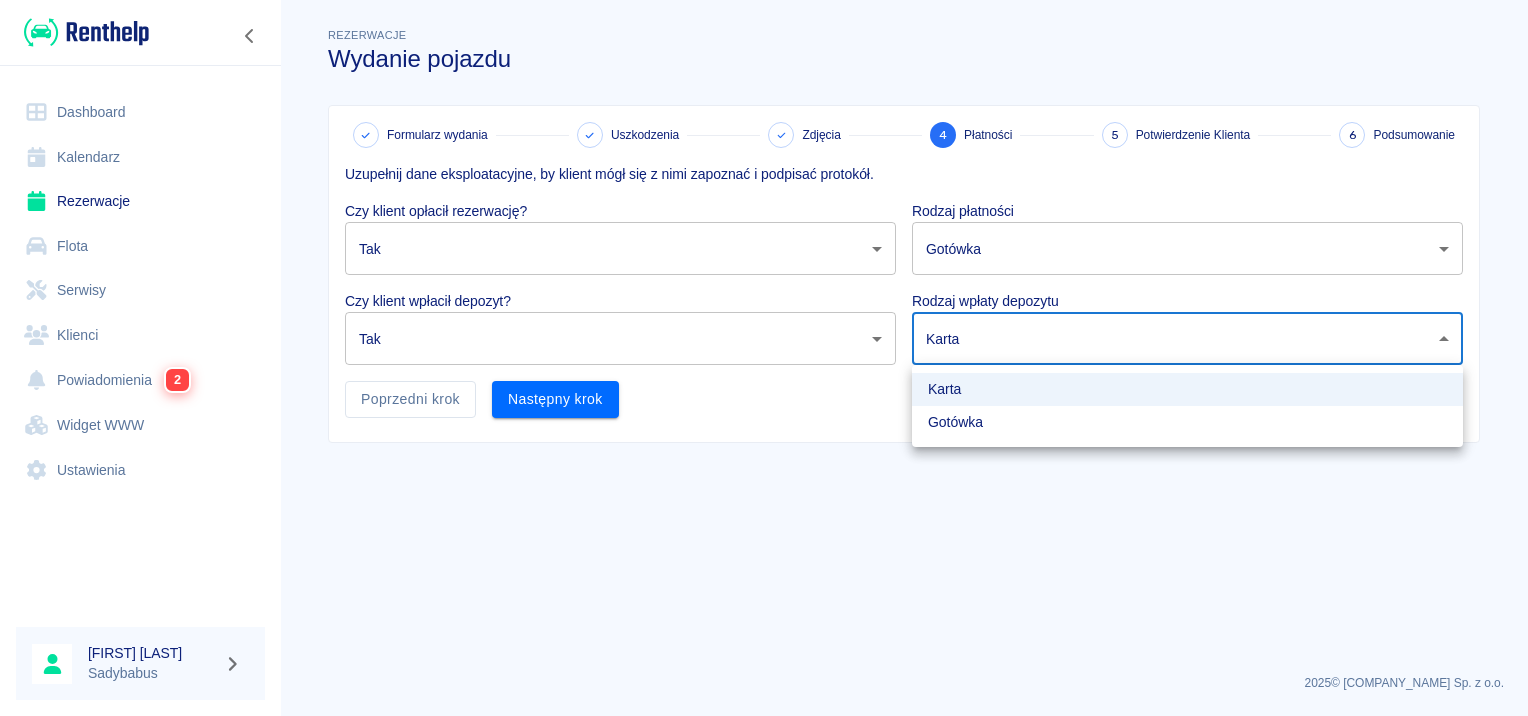 click on "Gotówka" at bounding box center (1187, 422) 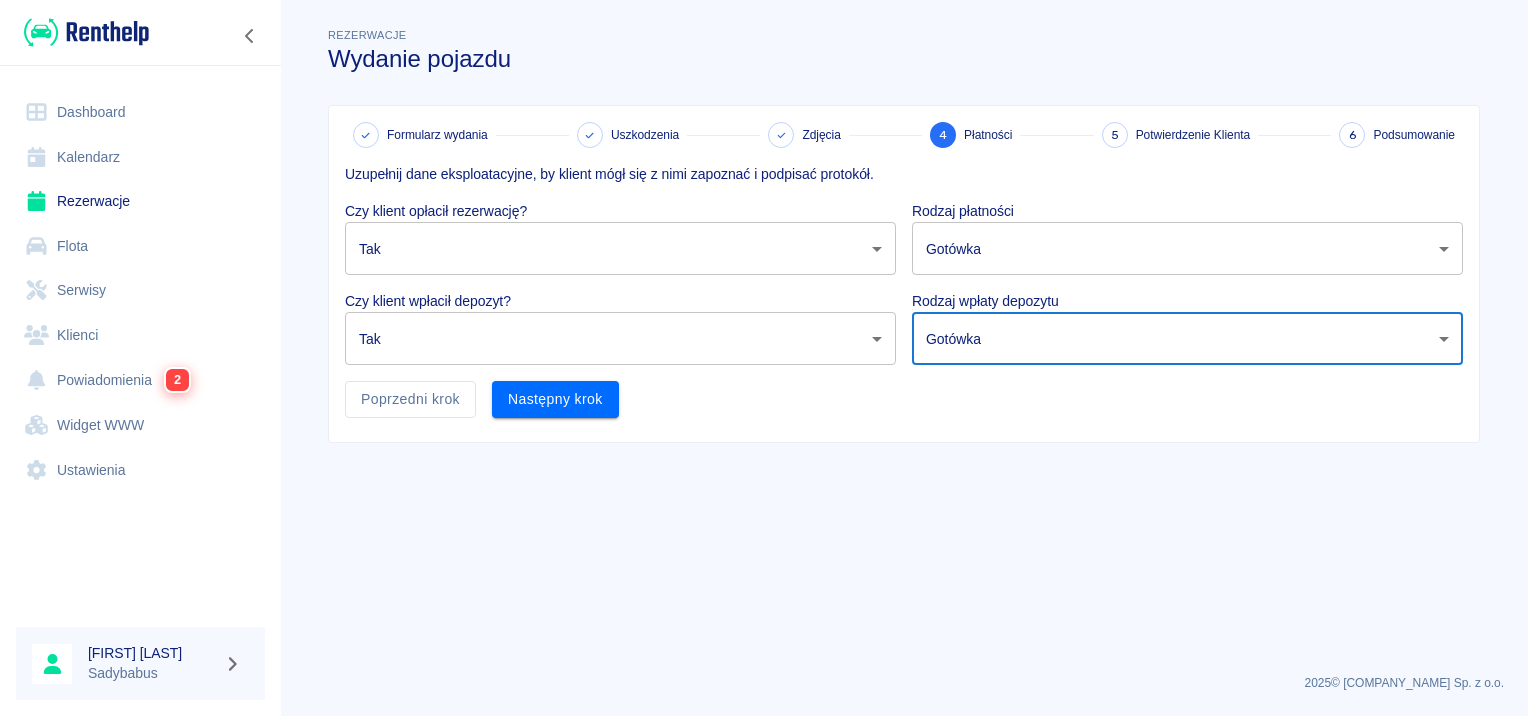 click on "Poprzedni krok Następny krok" at bounding box center (904, 341) 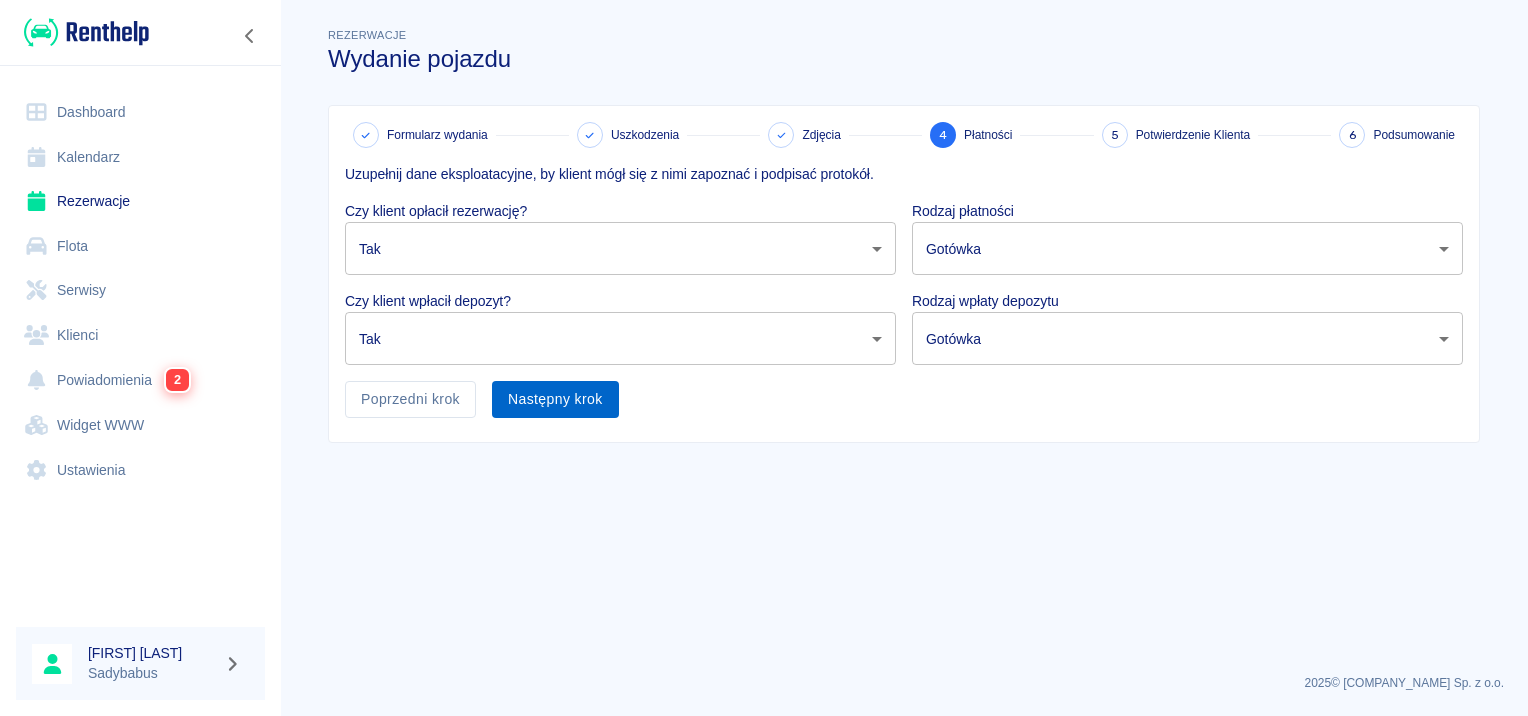 click on "Następny krok" at bounding box center (555, 399) 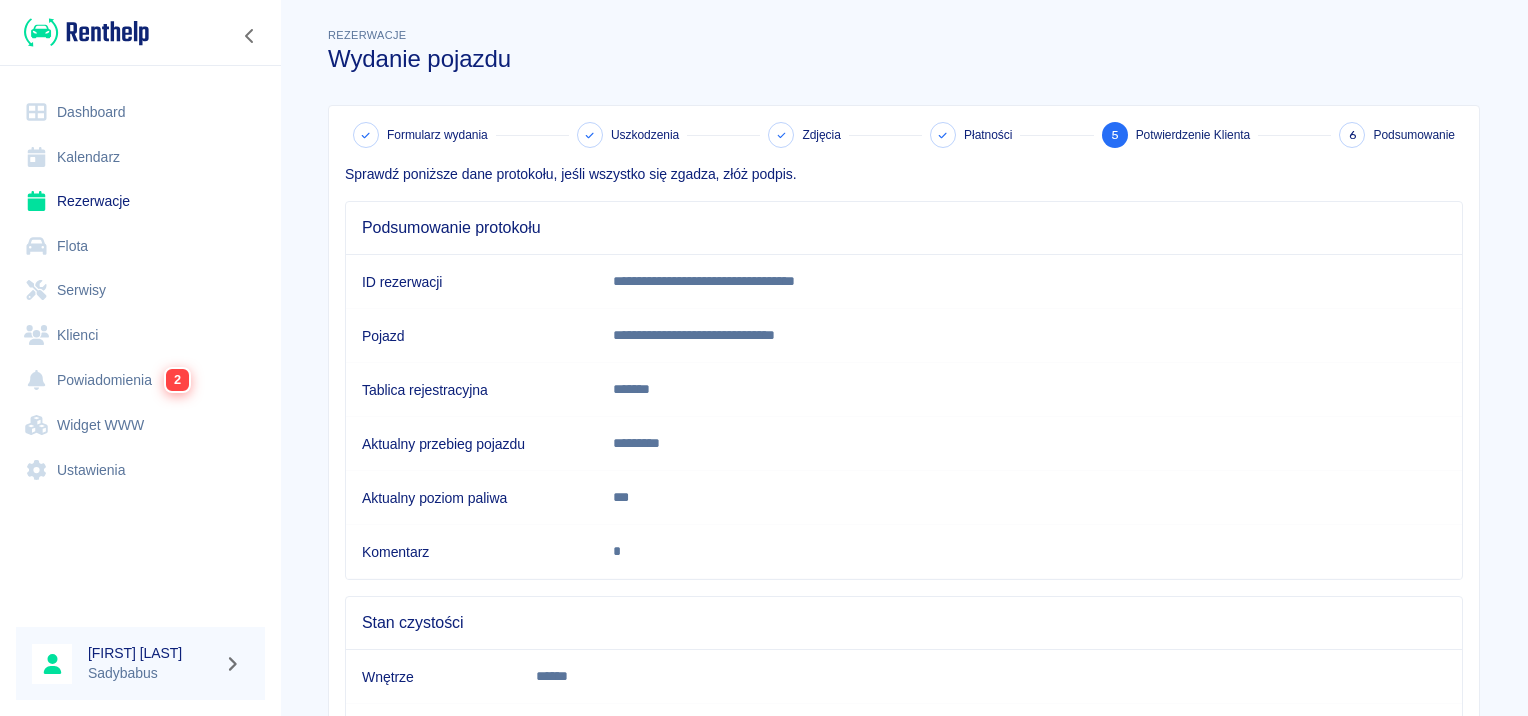 click on "Tablica rejestracyjna" at bounding box center [471, 390] 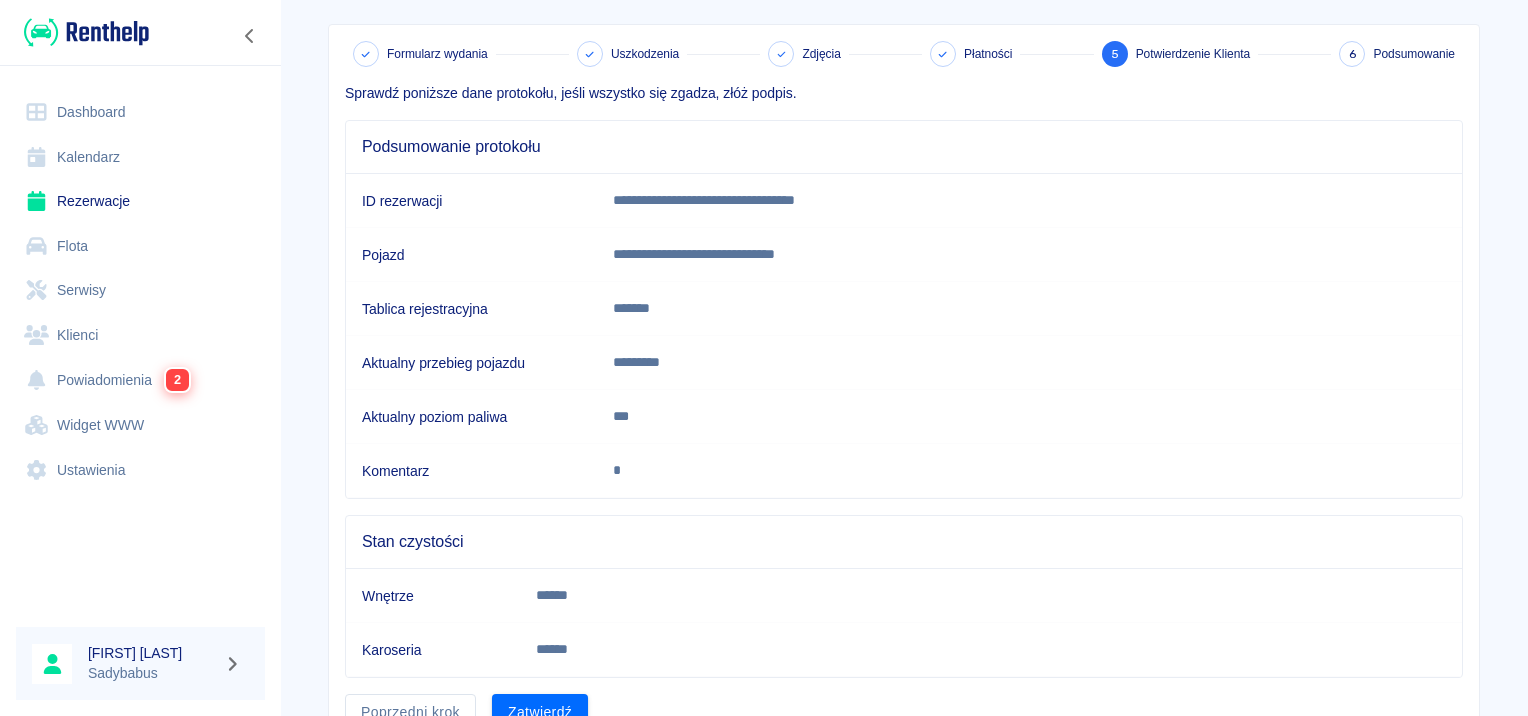 scroll, scrollTop: 175, scrollLeft: 0, axis: vertical 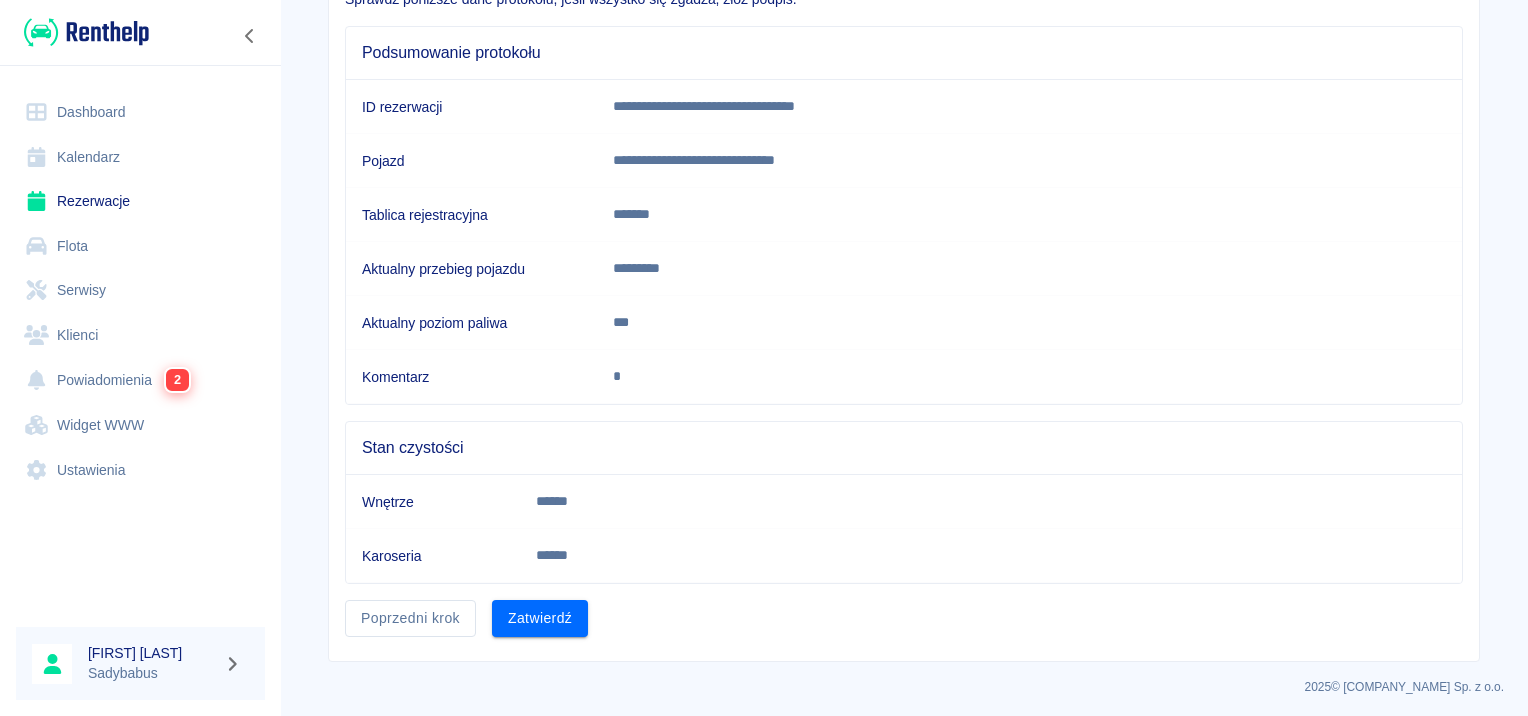 drag, startPoint x: 508, startPoint y: 616, endPoint x: 518, endPoint y: 612, distance: 10.770329 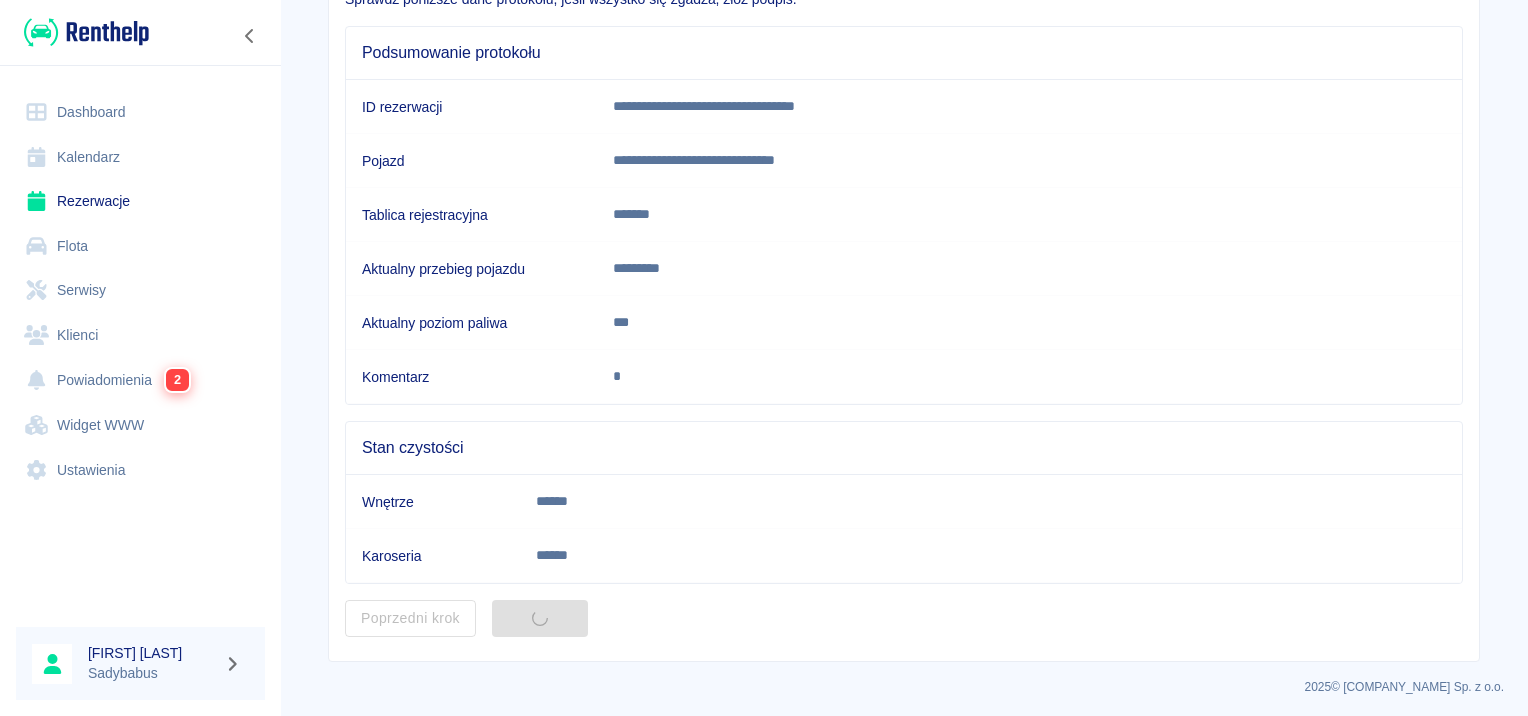 scroll, scrollTop: 0, scrollLeft: 0, axis: both 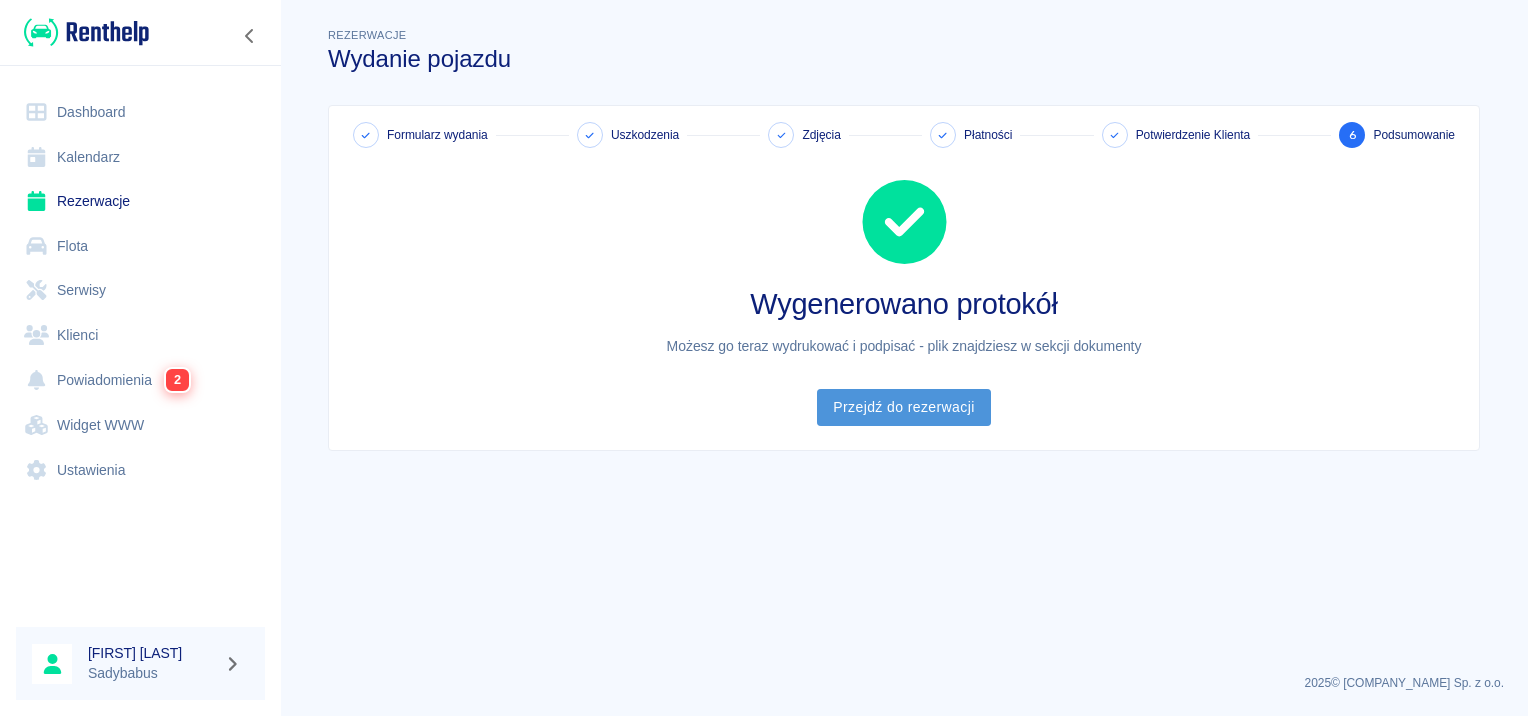 drag, startPoint x: 844, startPoint y: 418, endPoint x: 860, endPoint y: 408, distance: 18.867962 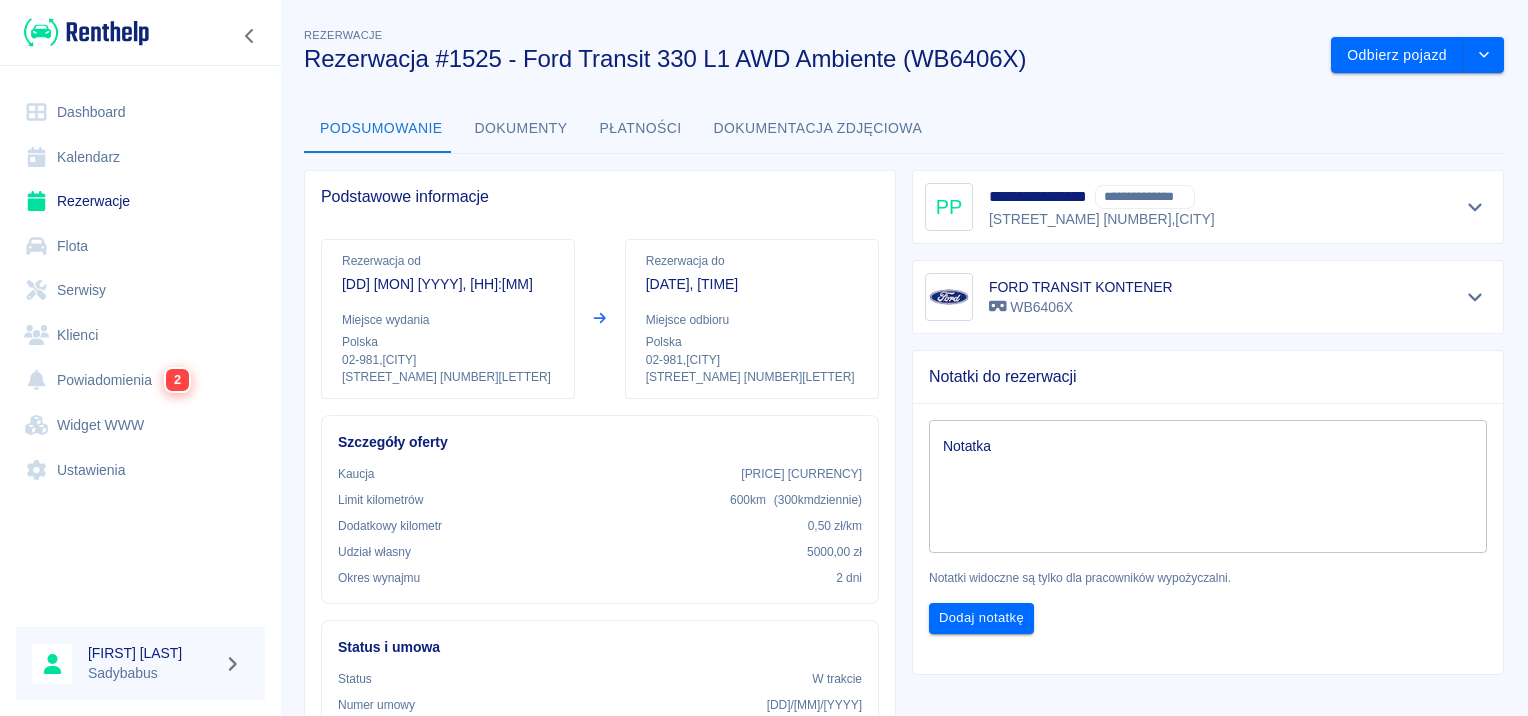 click on "Dokumenty" at bounding box center (521, 129) 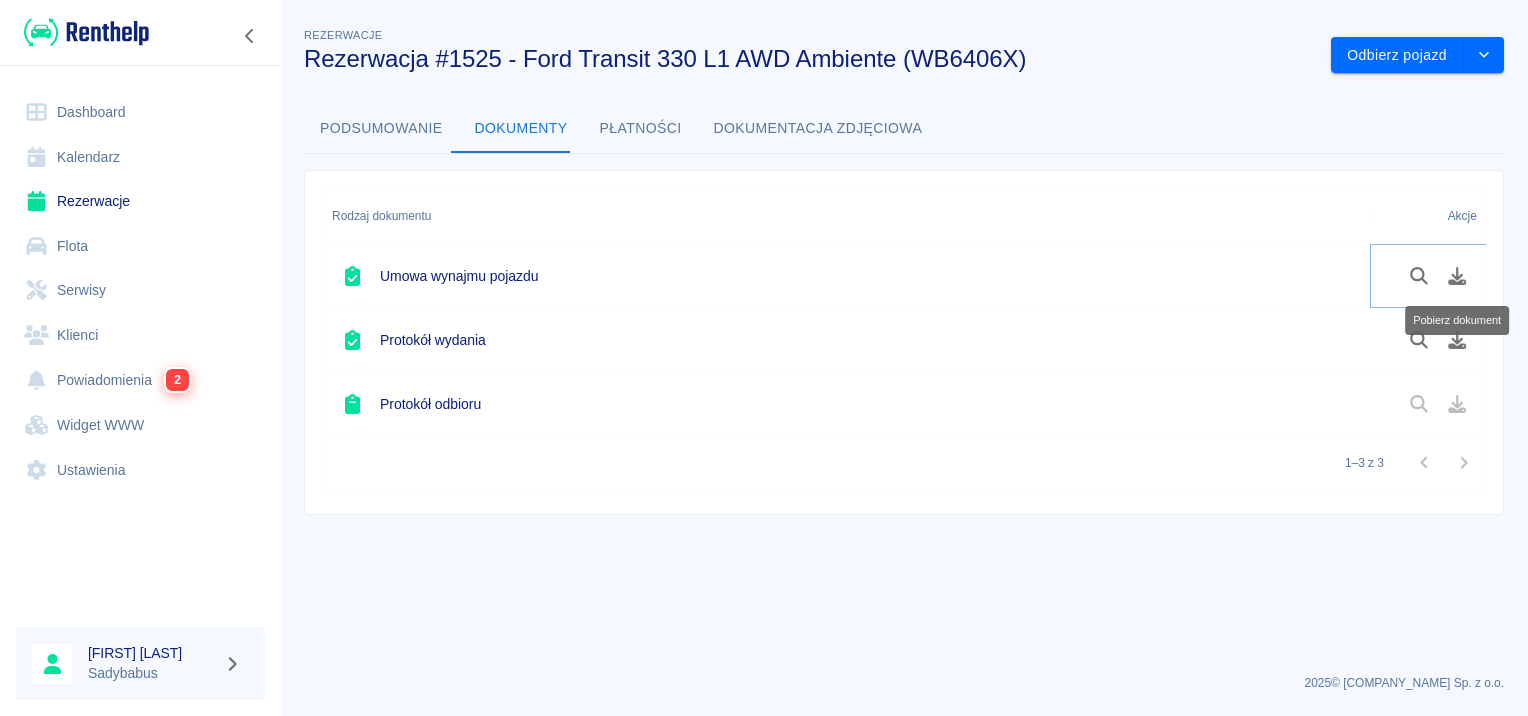 click 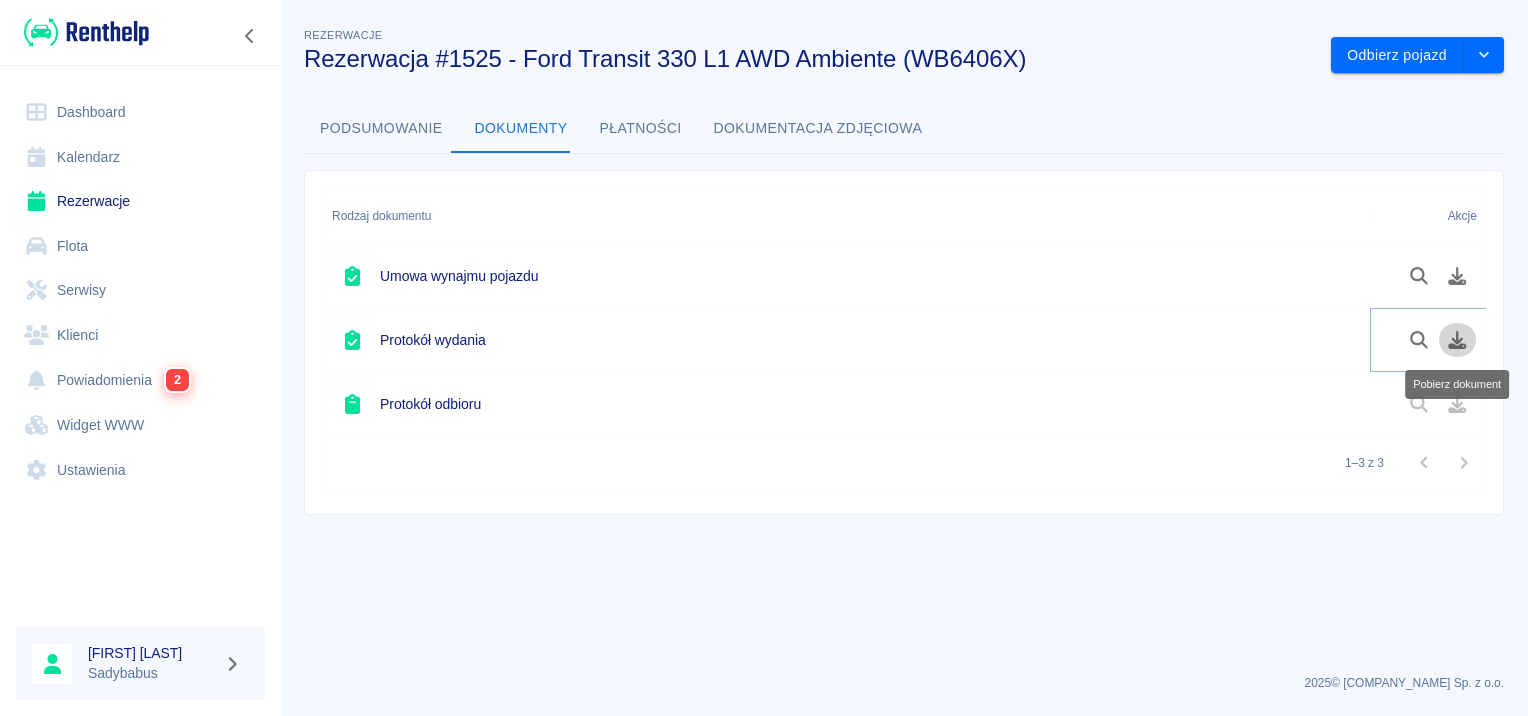 click 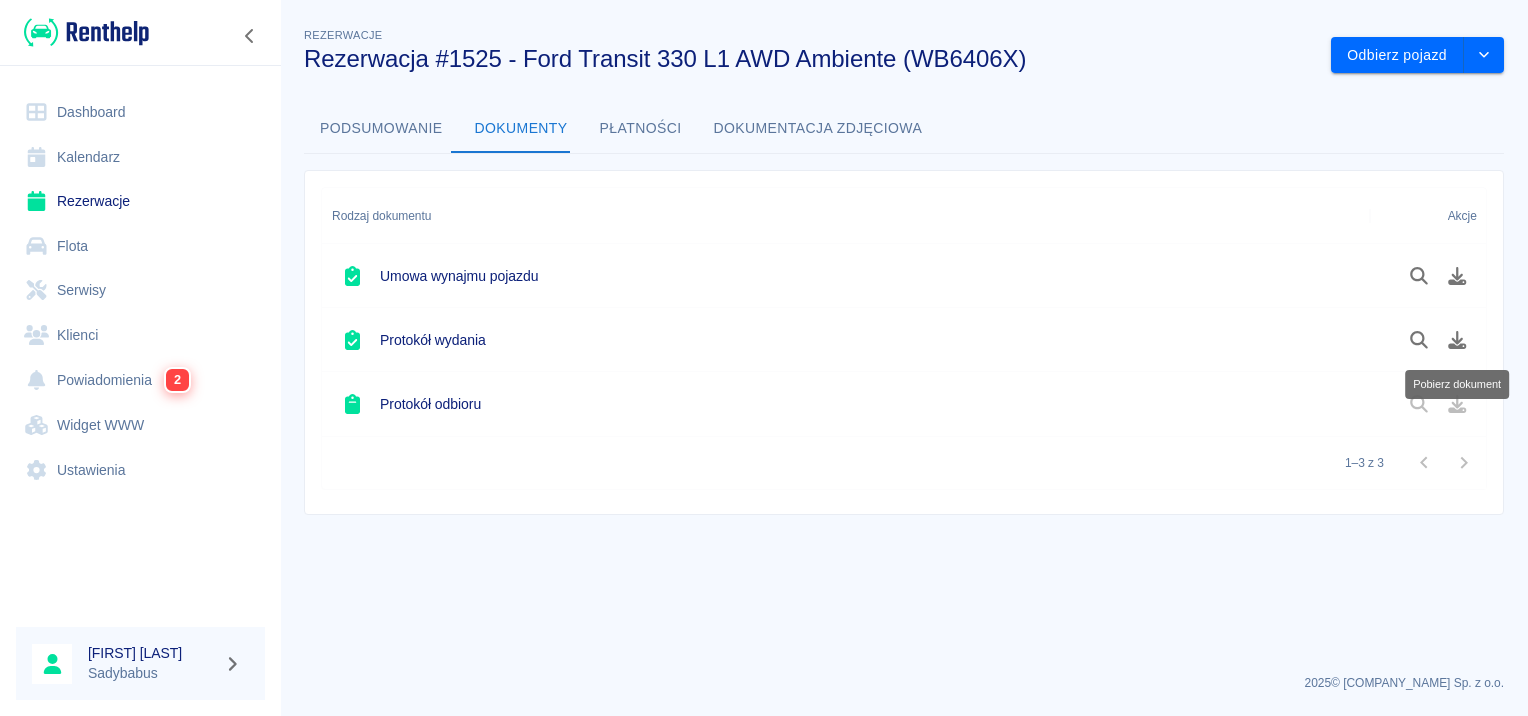 click on "Rezerwacje" at bounding box center [140, 201] 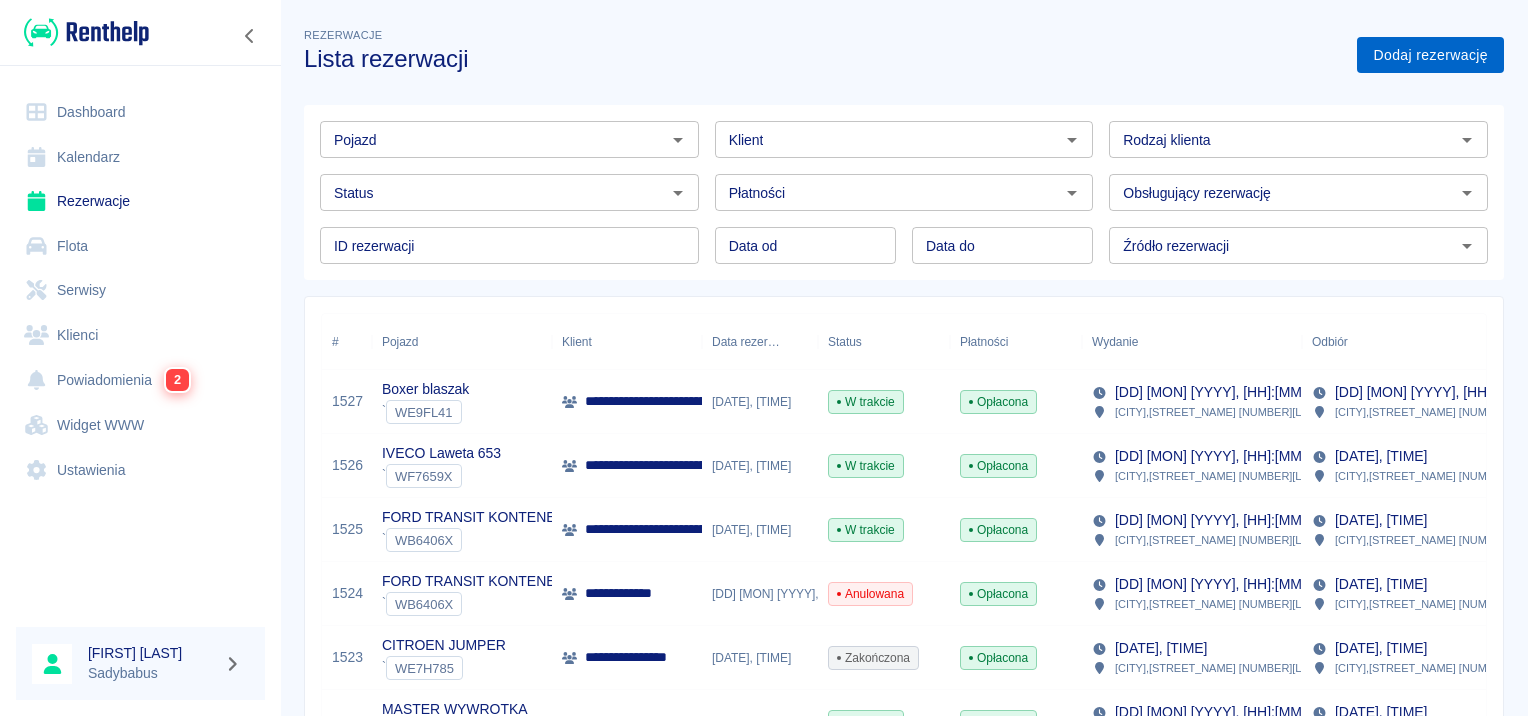 click on "Dodaj rezerwację" at bounding box center [1430, 55] 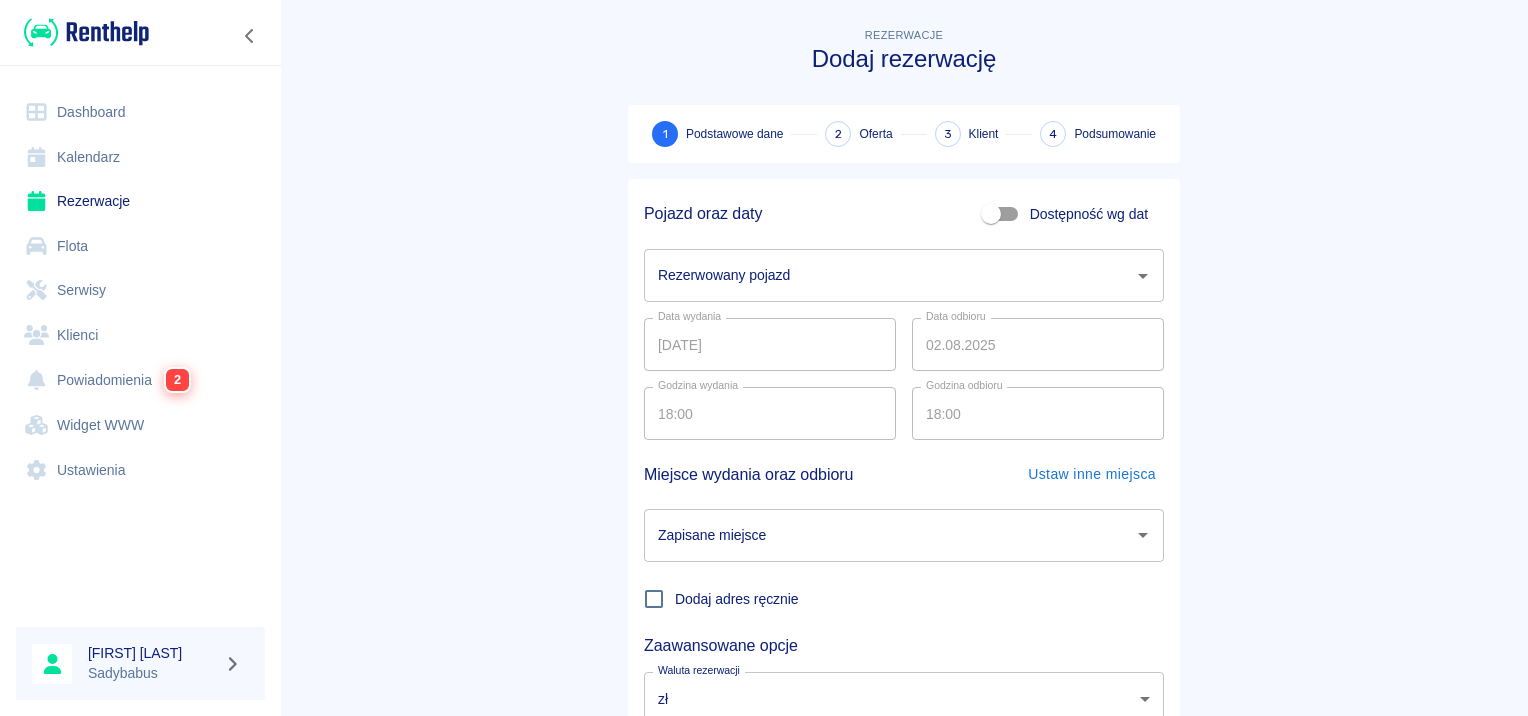 click on "Rezerwowany pojazd" at bounding box center [889, 275] 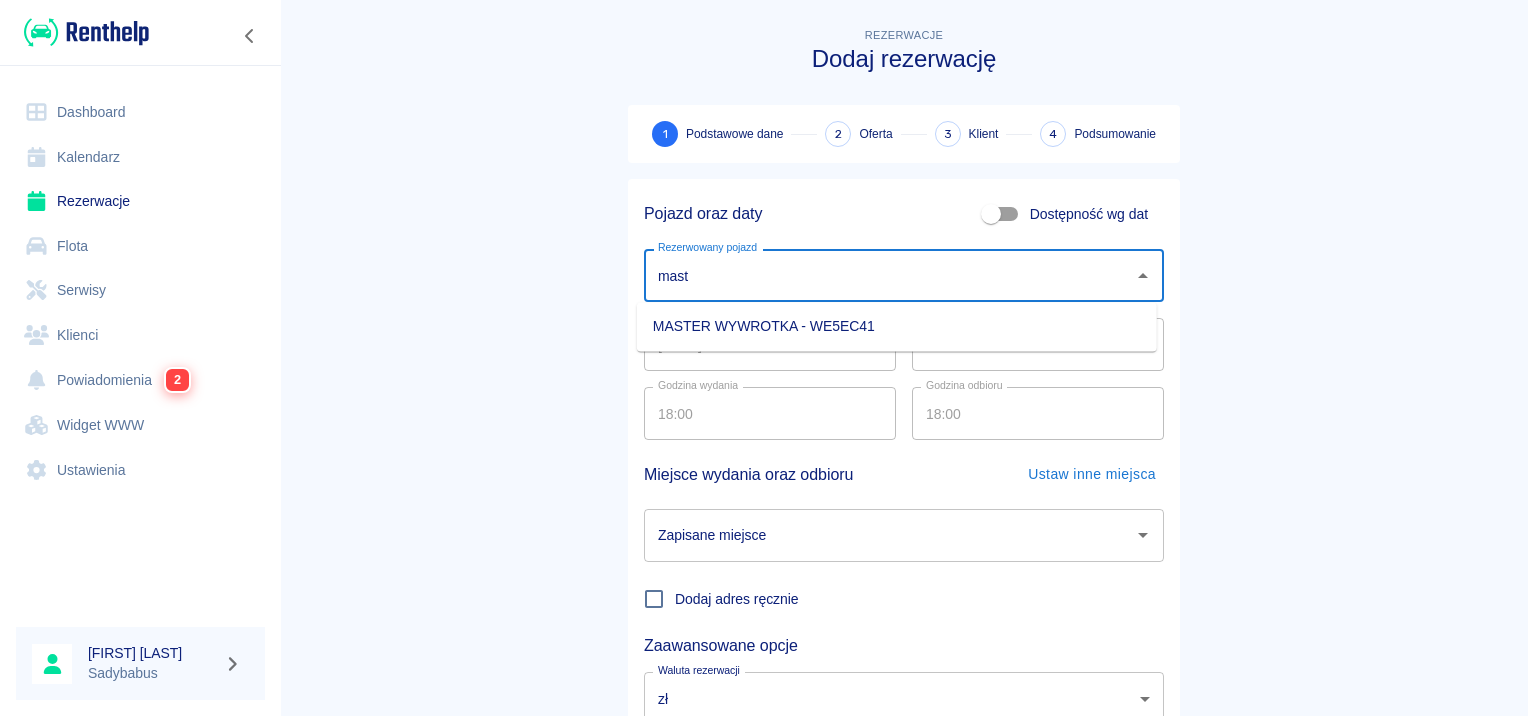 click on "MASTER WYWROTKA - WE5EC41" at bounding box center [897, 326] 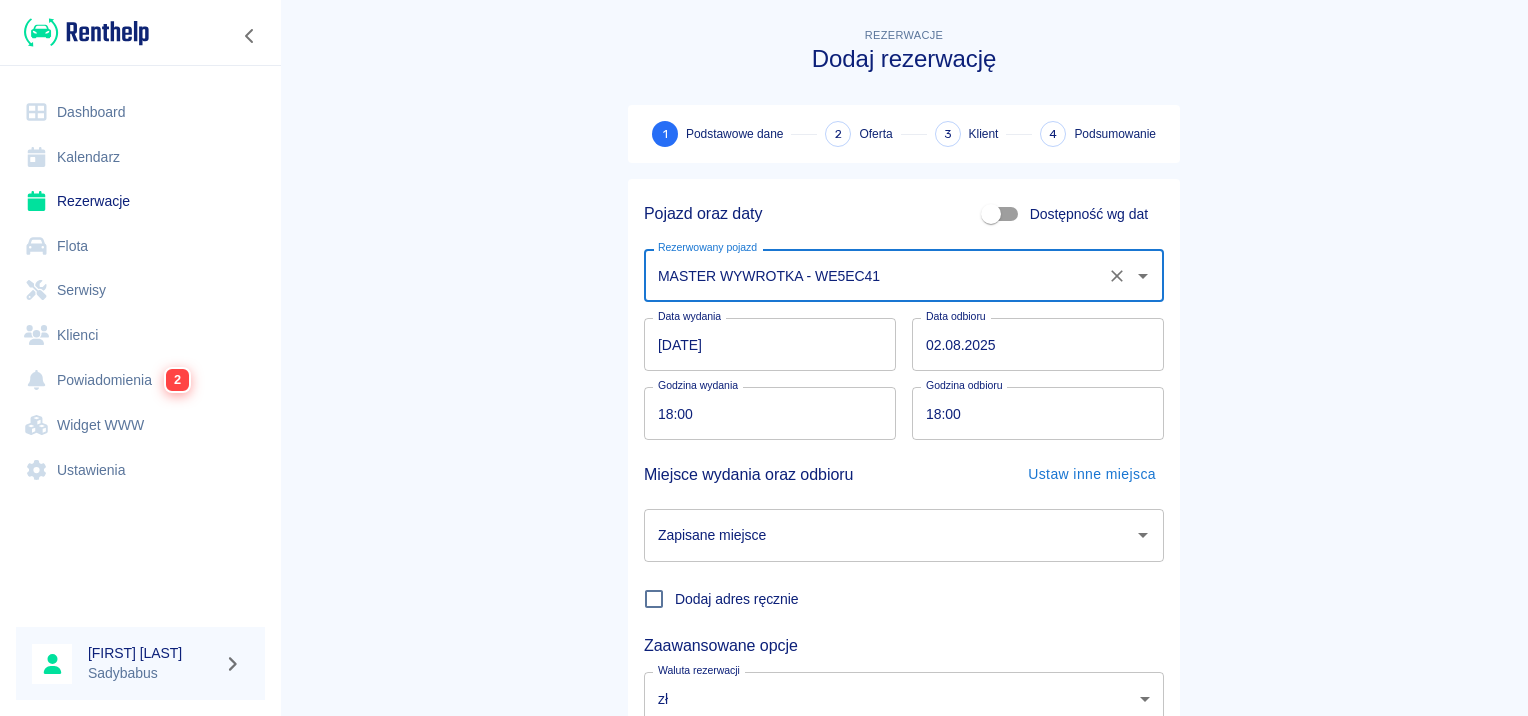 type on "MASTER WYWROTKA - WE5EC41" 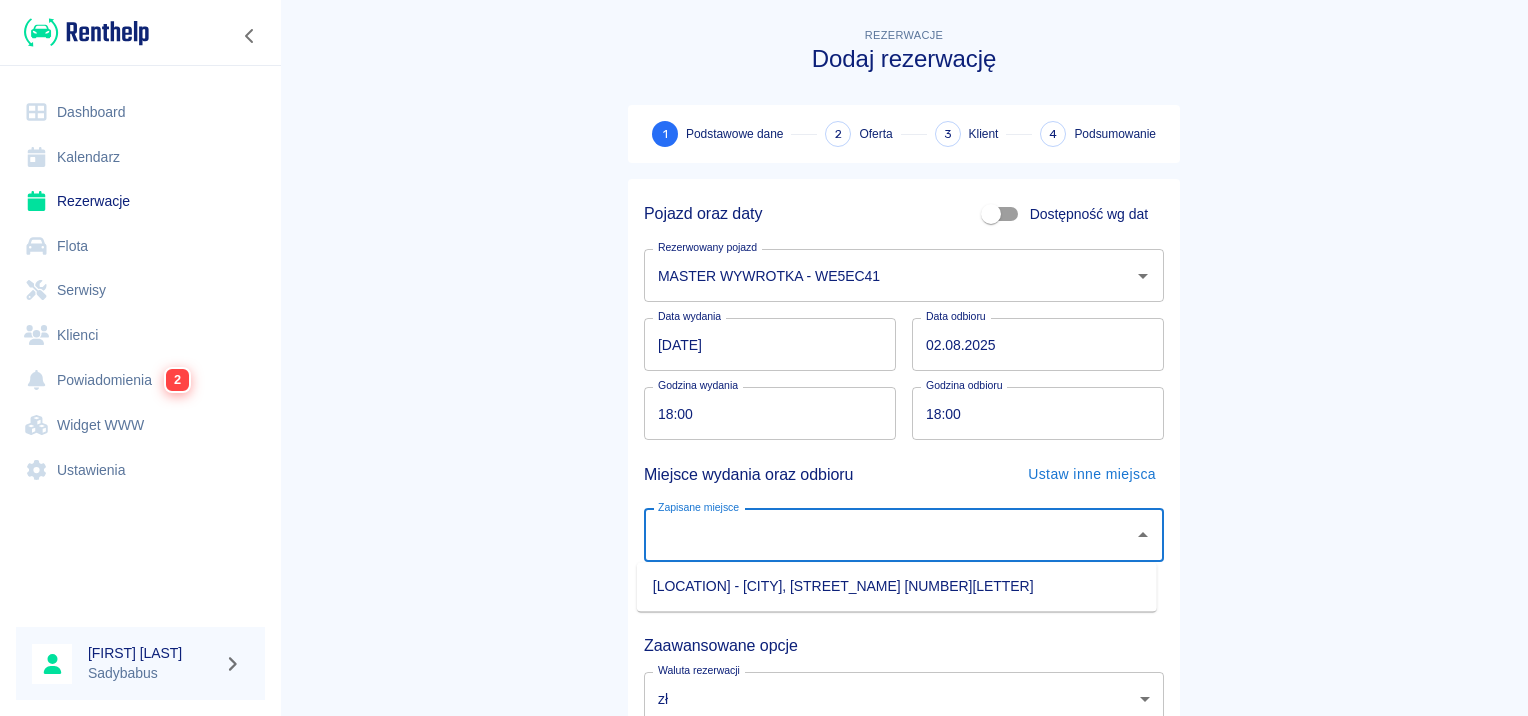 click on "Zapisane miejsce" at bounding box center (889, 535) 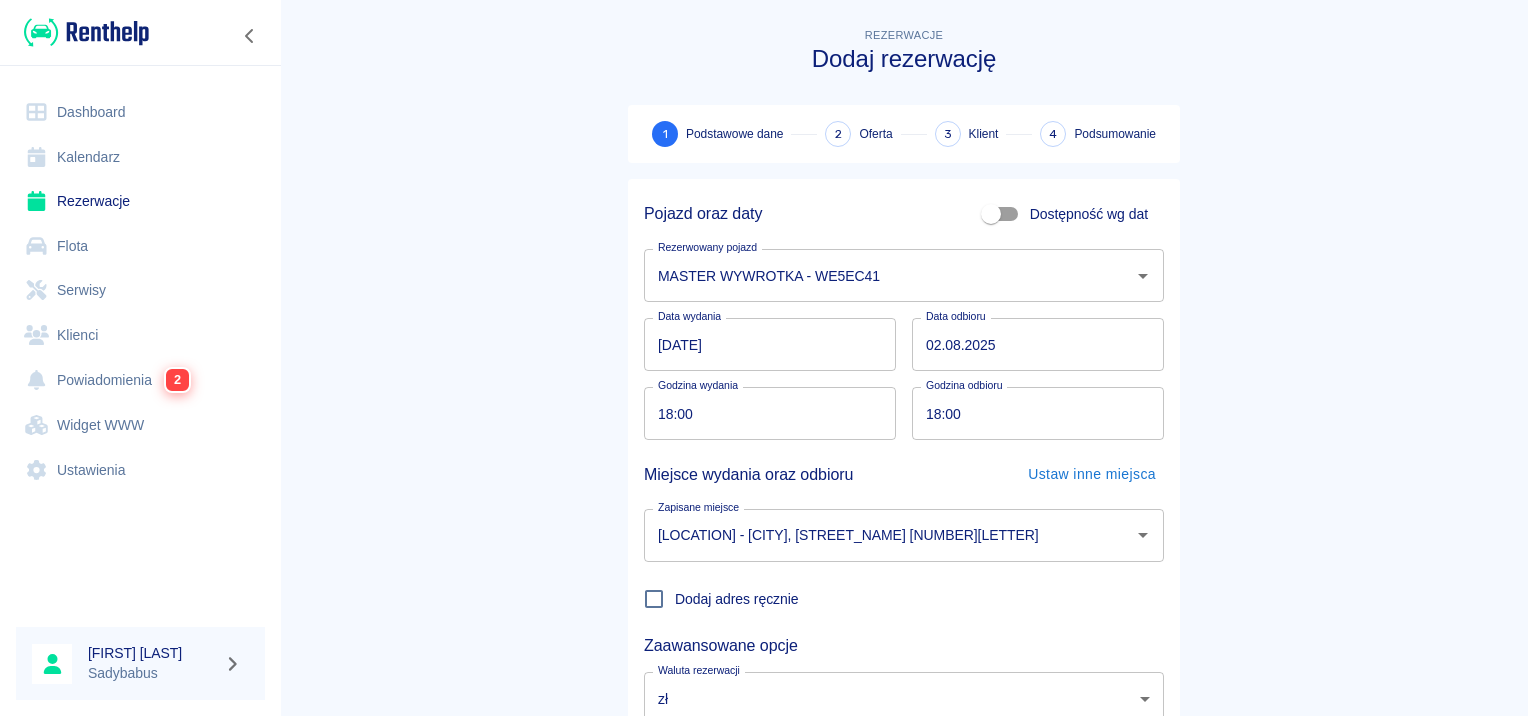 drag, startPoint x: 1326, startPoint y: 368, endPoint x: 1336, endPoint y: 357, distance: 14.866069 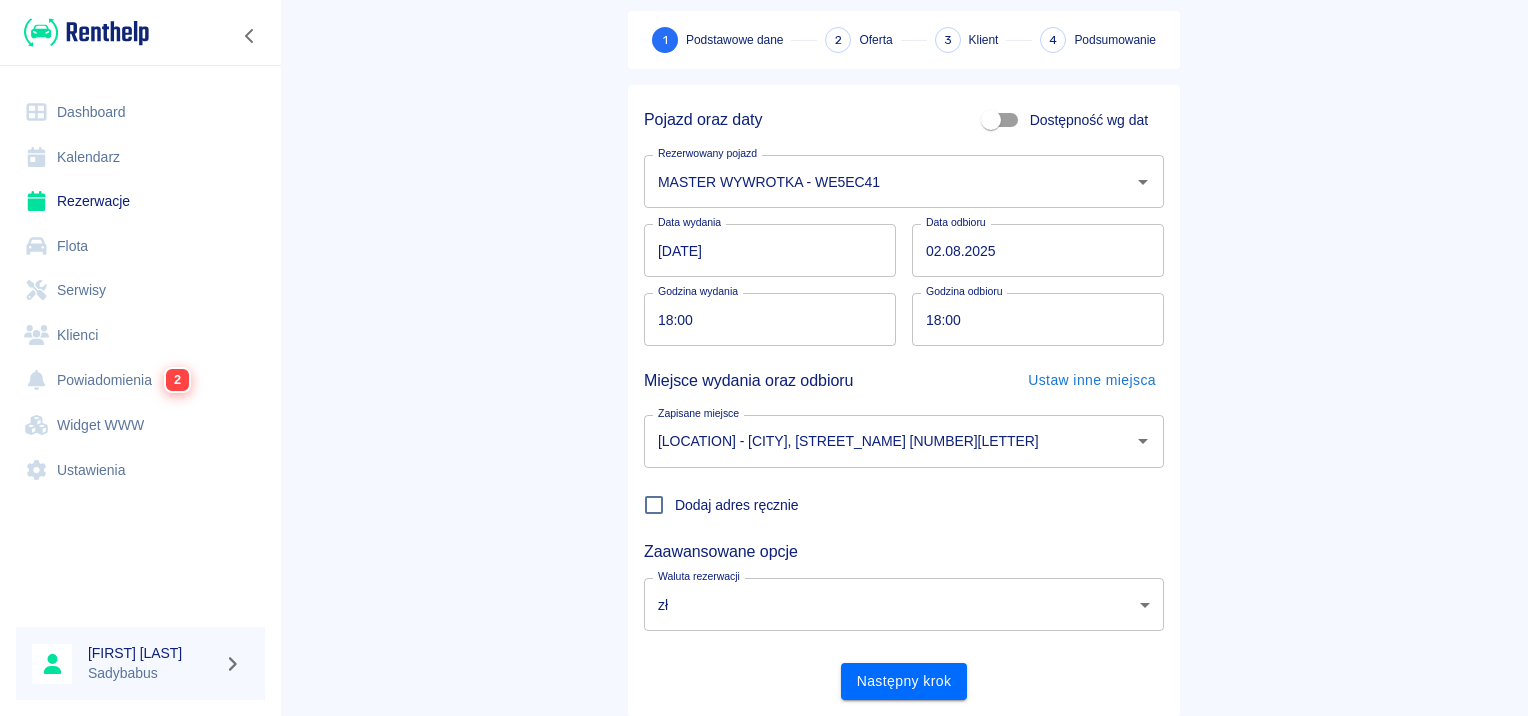 scroll, scrollTop: 152, scrollLeft: 0, axis: vertical 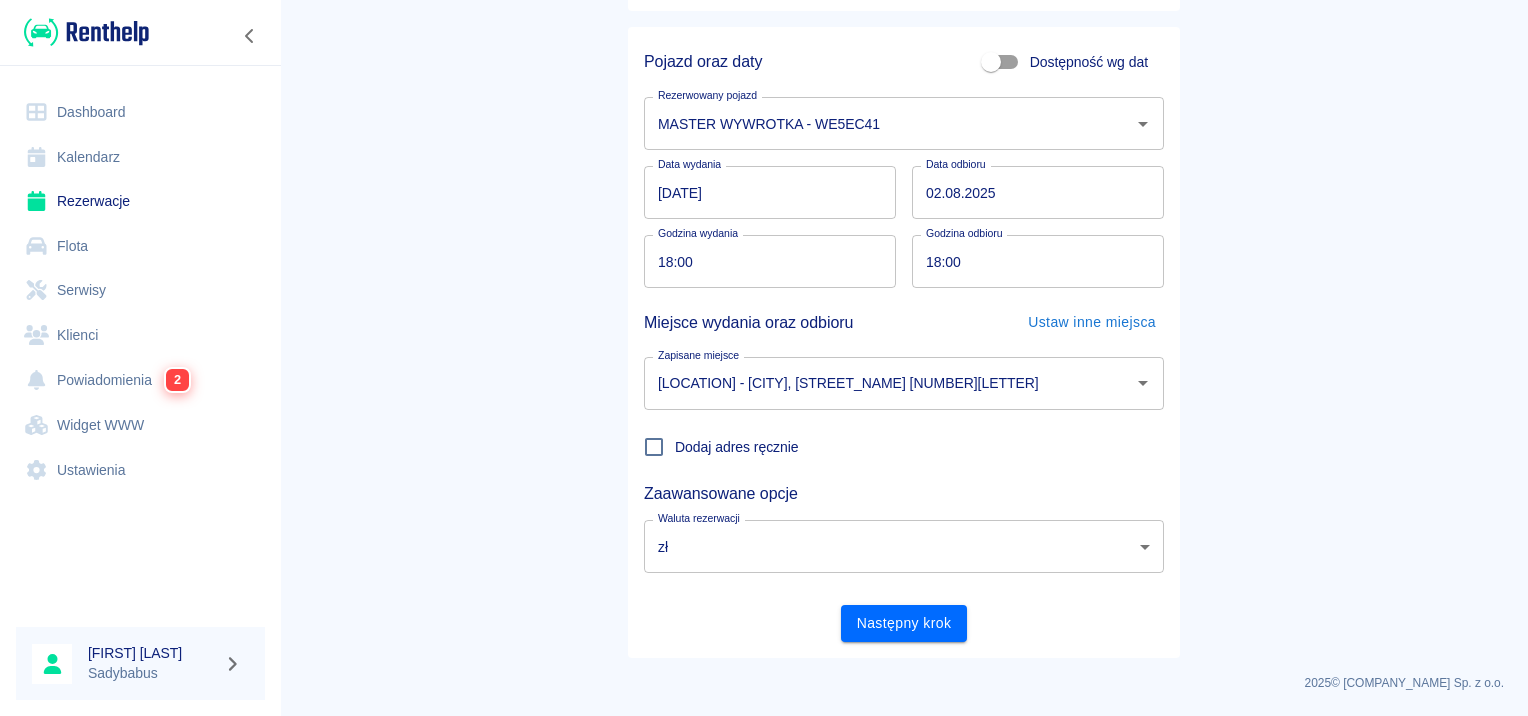 click on "Następny krok" at bounding box center (904, 623) 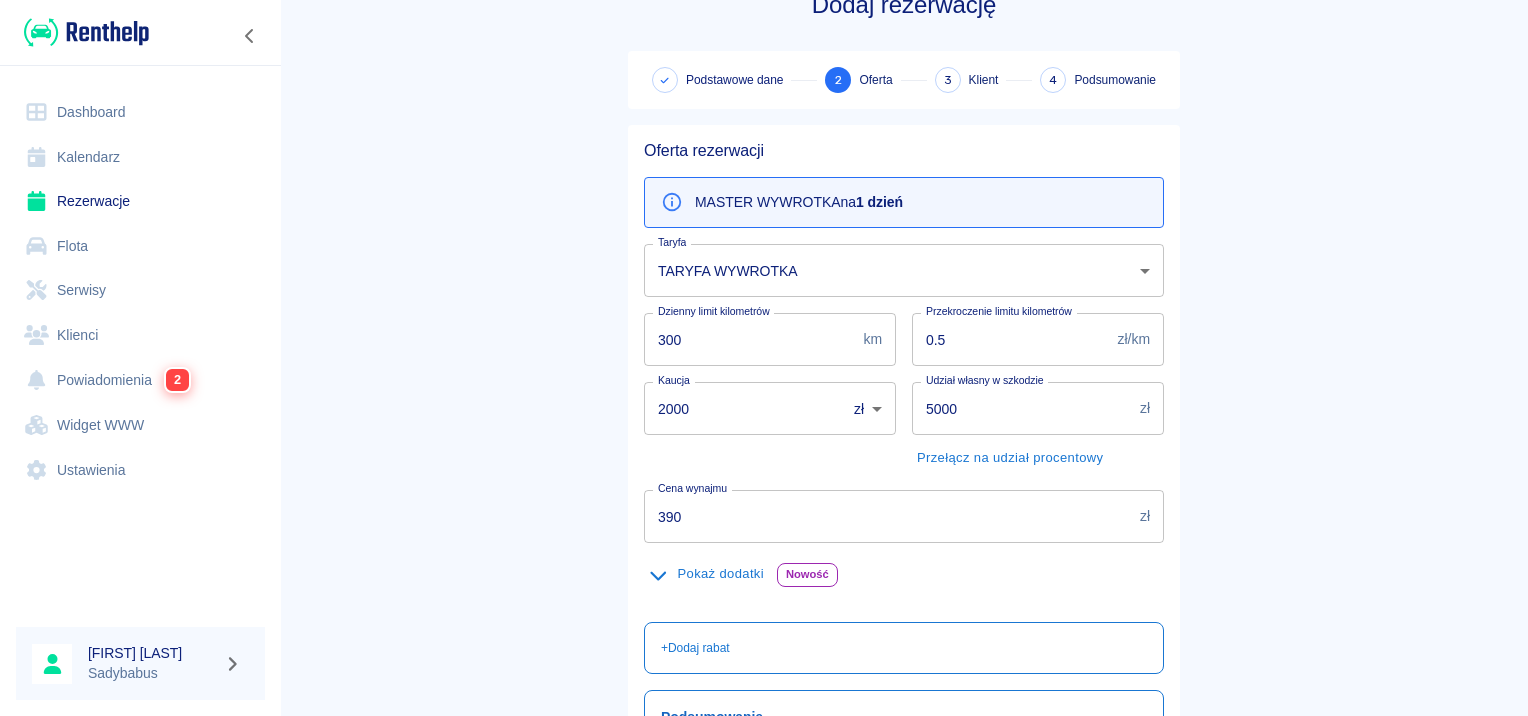 scroll, scrollTop: 100, scrollLeft: 0, axis: vertical 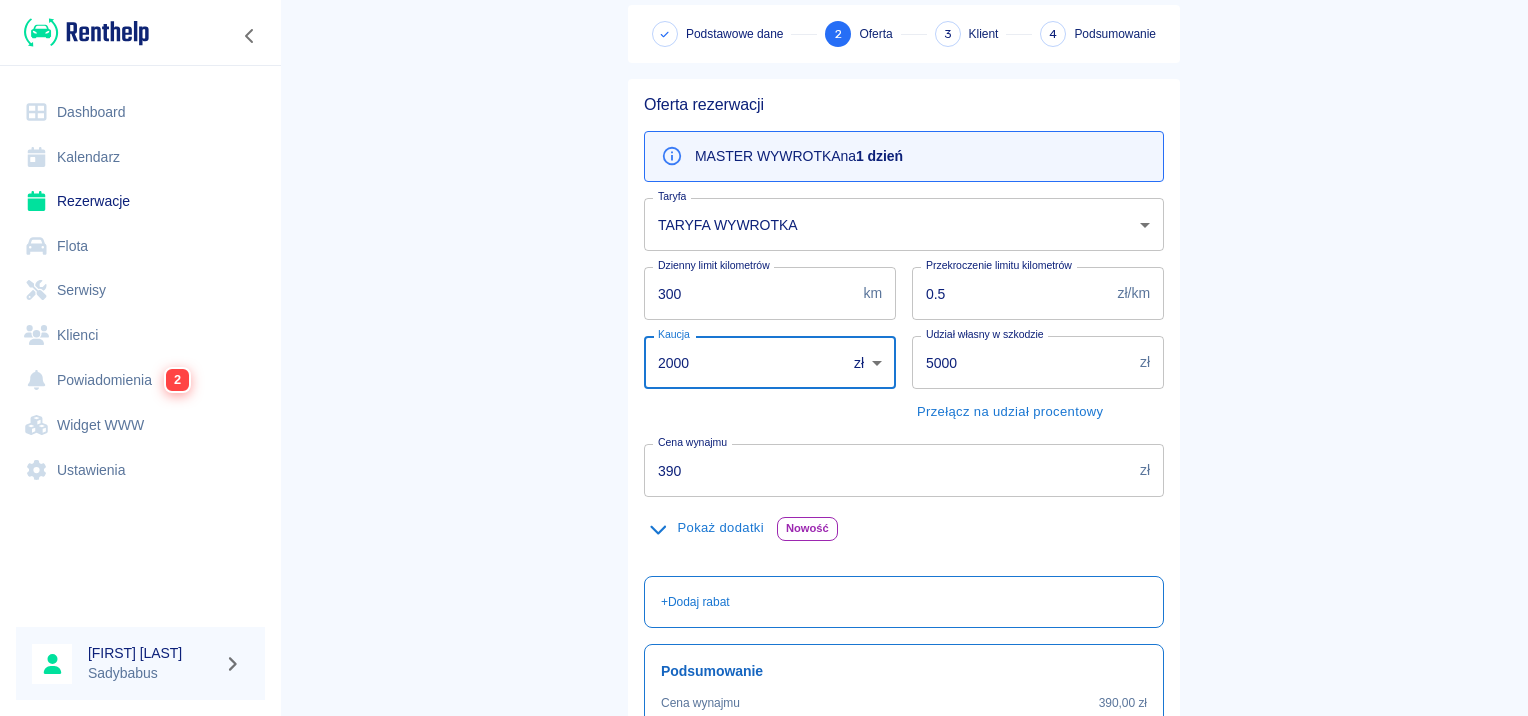 click on "2000" at bounding box center (738, 362) 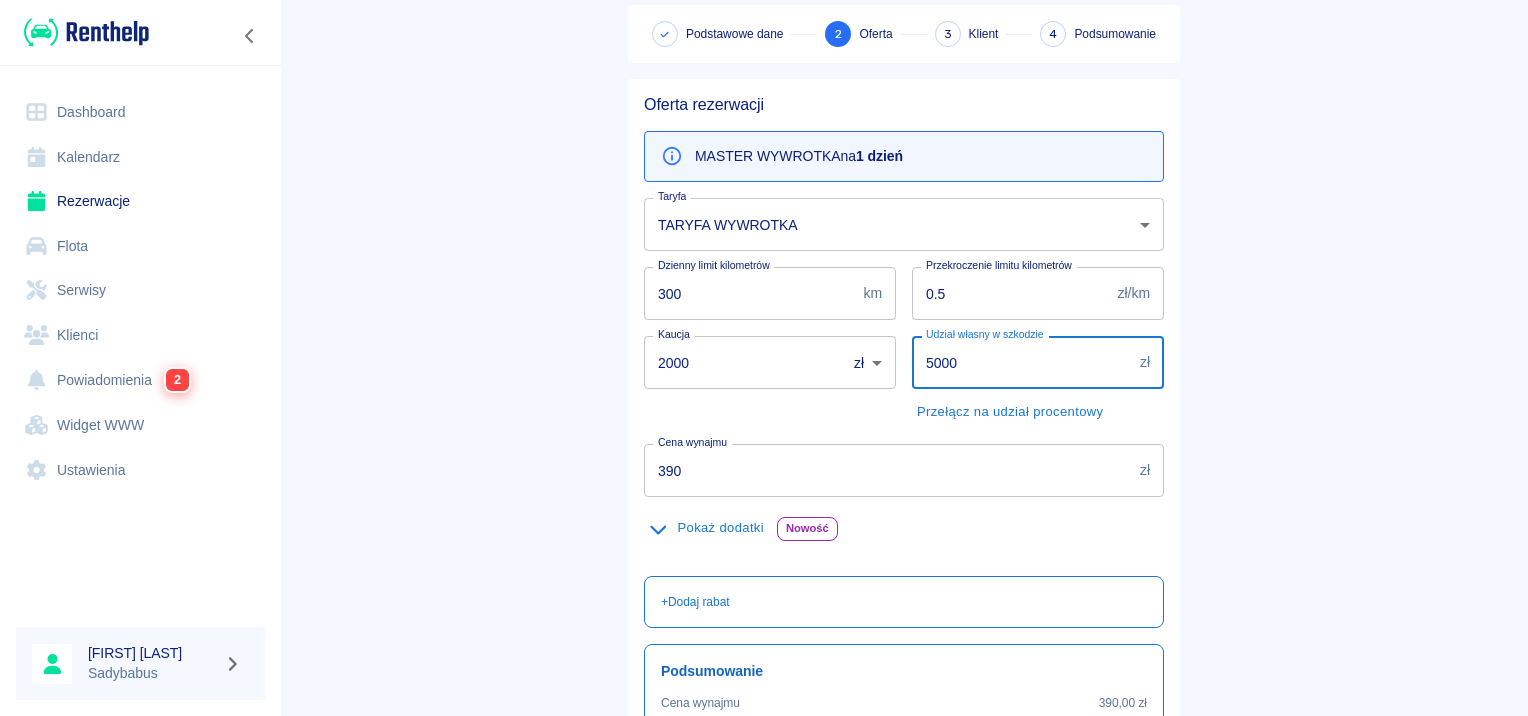 click on "390" at bounding box center [888, 470] 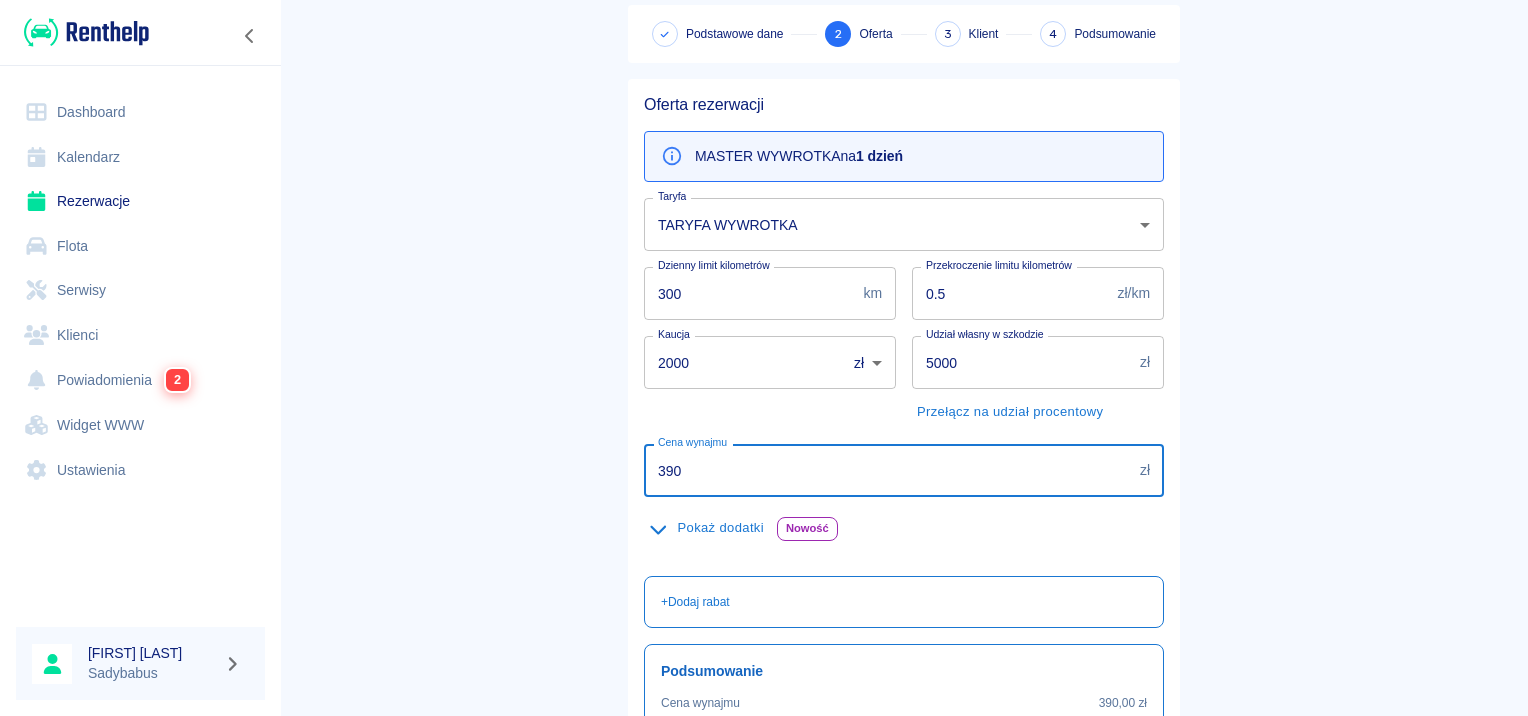 click on "390" at bounding box center (888, 470) 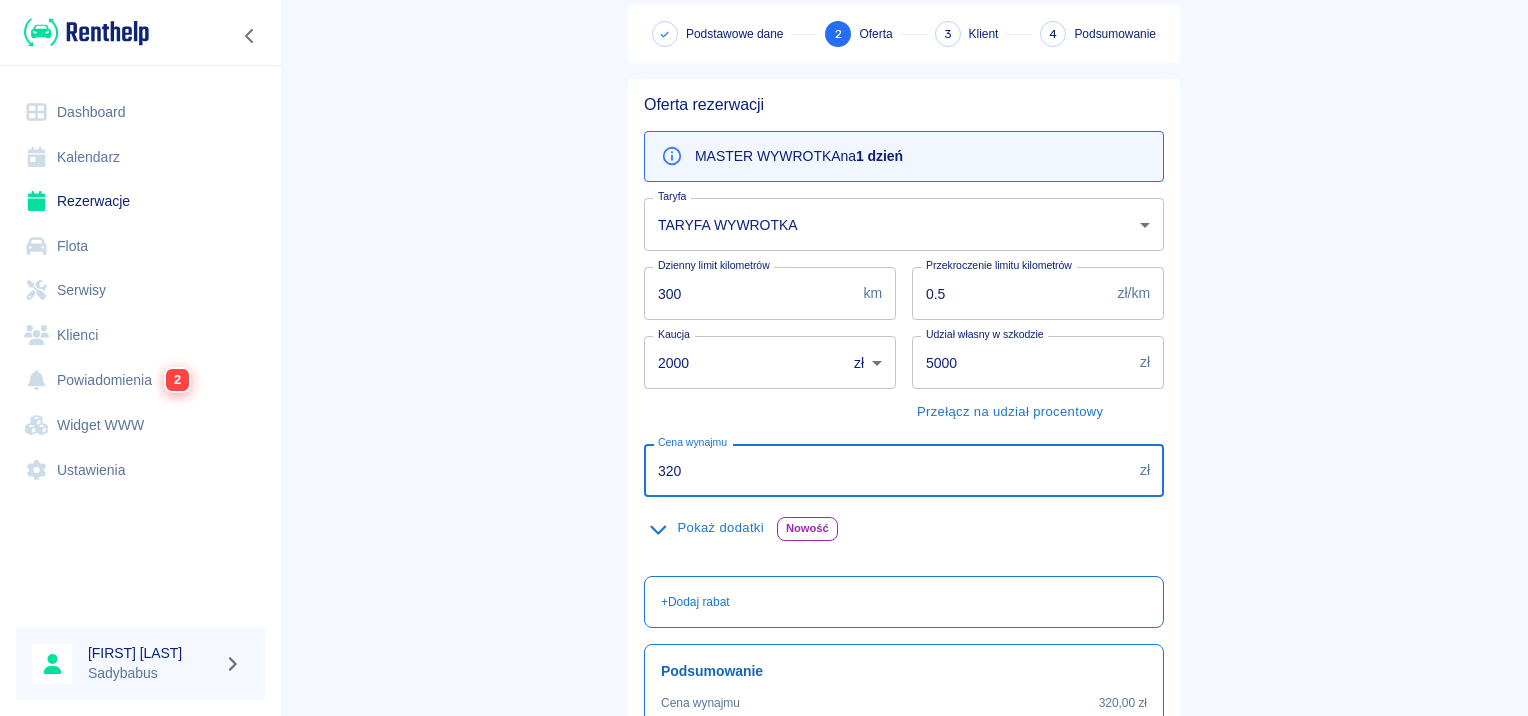 type on "320" 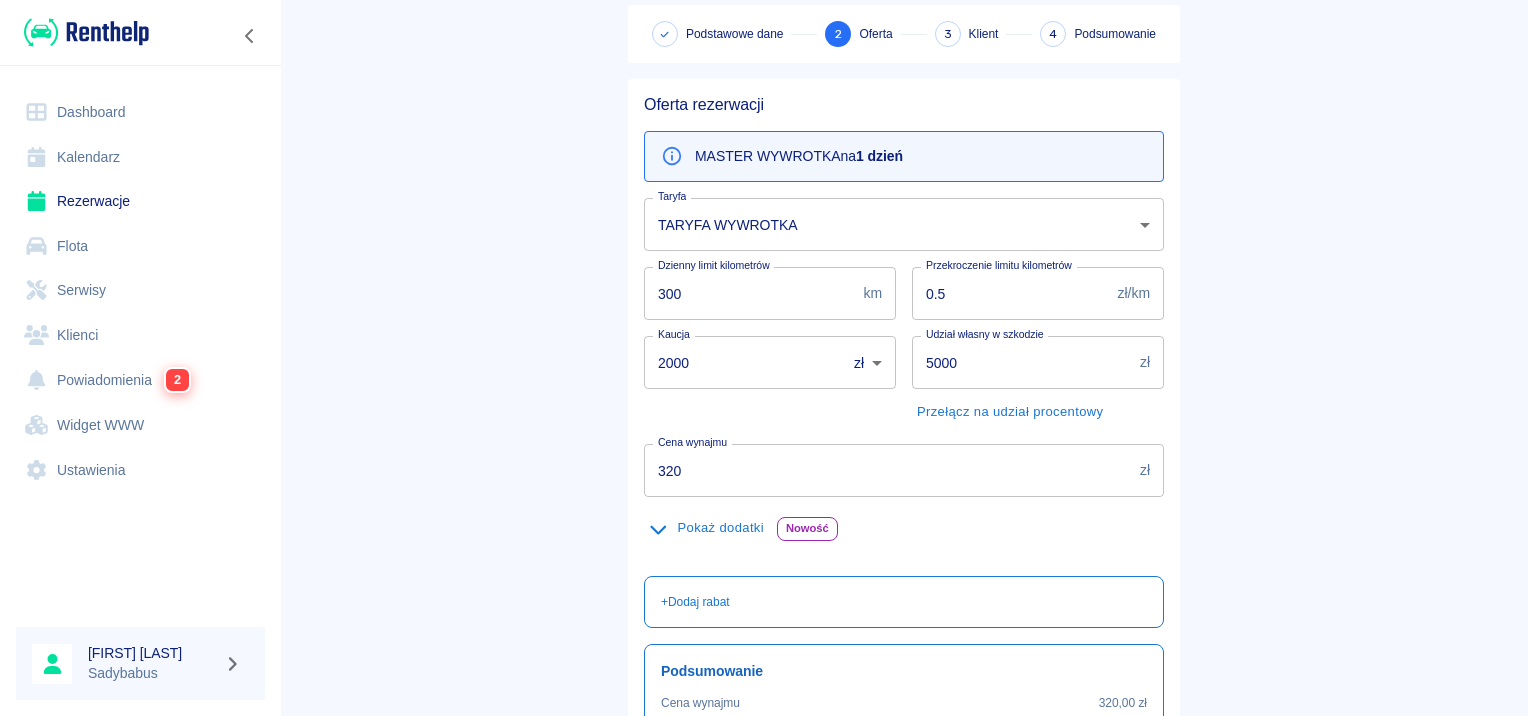 drag, startPoint x: 1363, startPoint y: 380, endPoint x: 1367, endPoint y: 367, distance: 13.601471 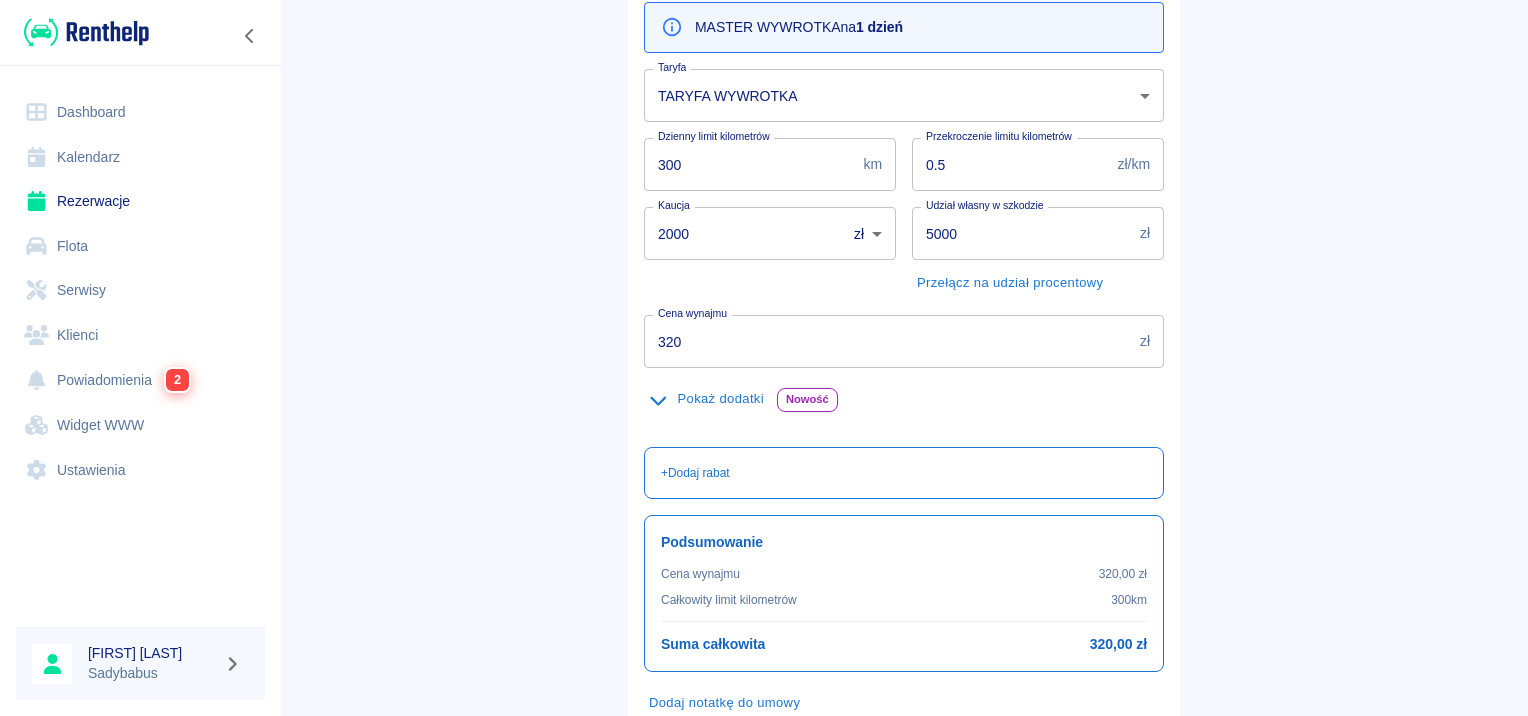 scroll, scrollTop: 356, scrollLeft: 0, axis: vertical 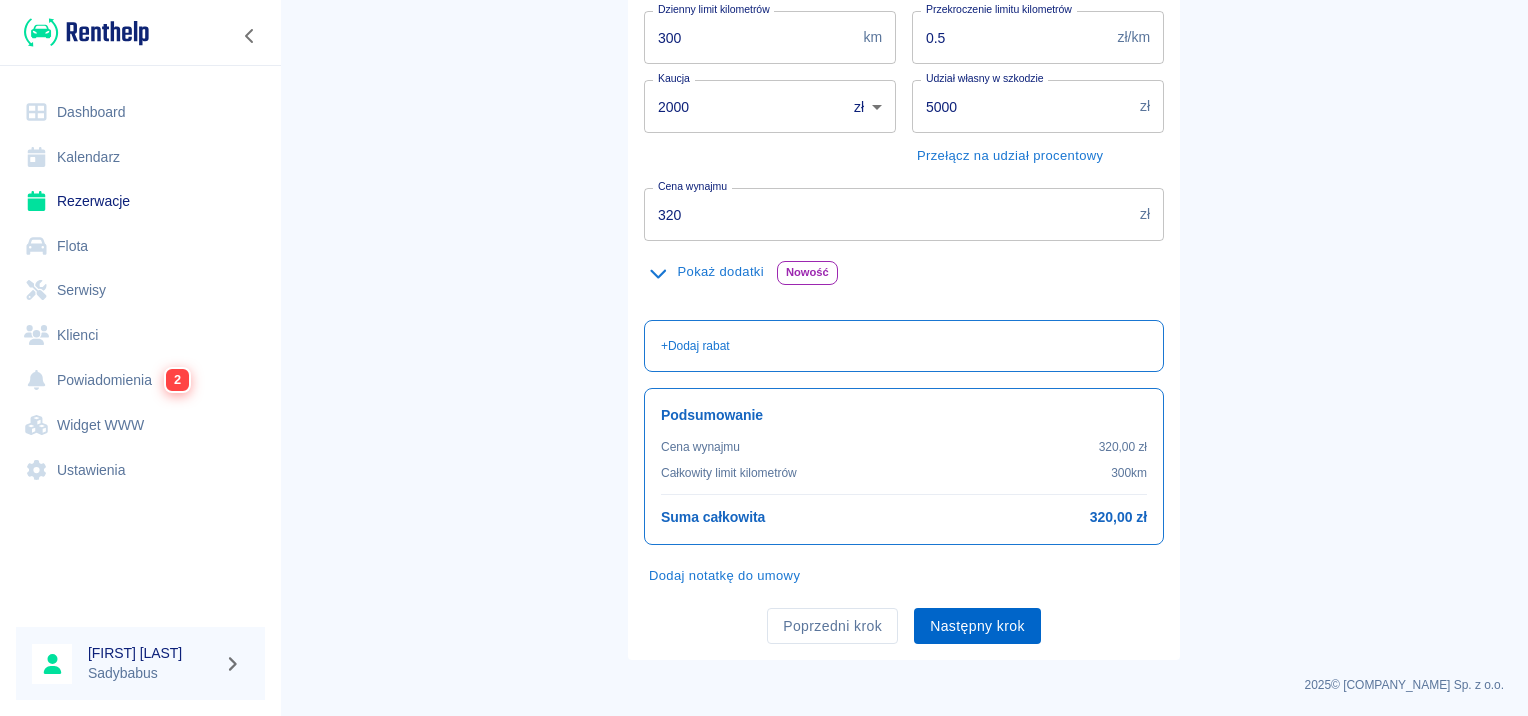 click on "Następny krok" at bounding box center (977, 626) 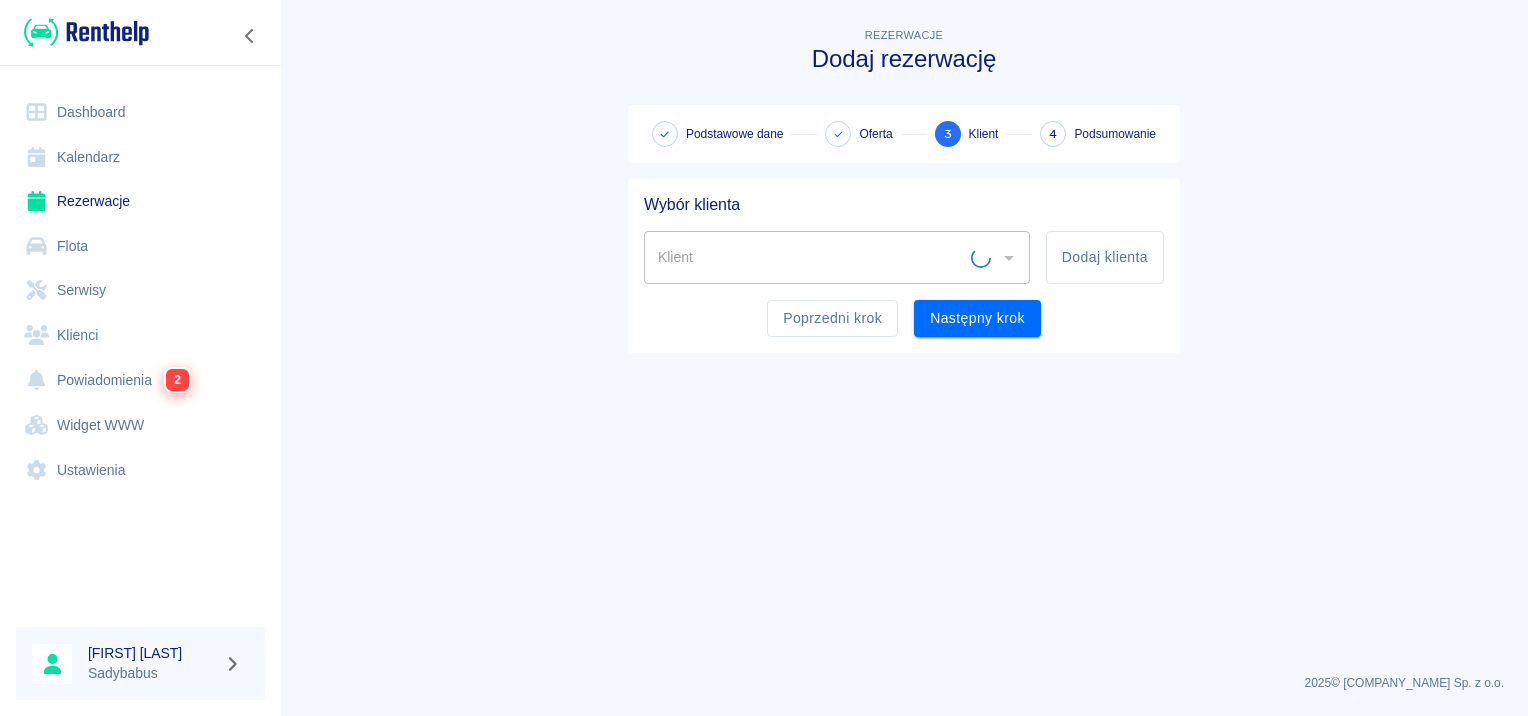 scroll, scrollTop: 0, scrollLeft: 0, axis: both 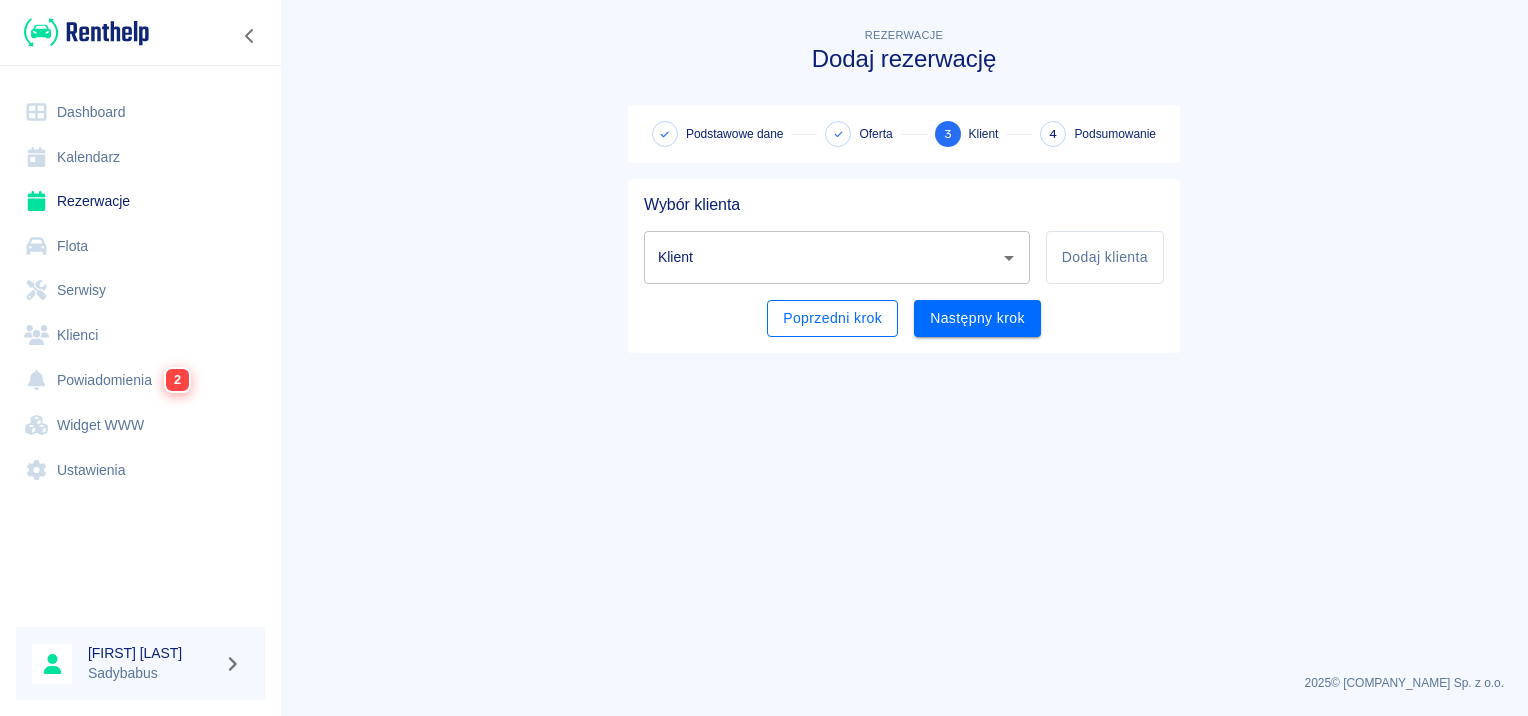 click on "Poprzedni krok" at bounding box center (832, 318) 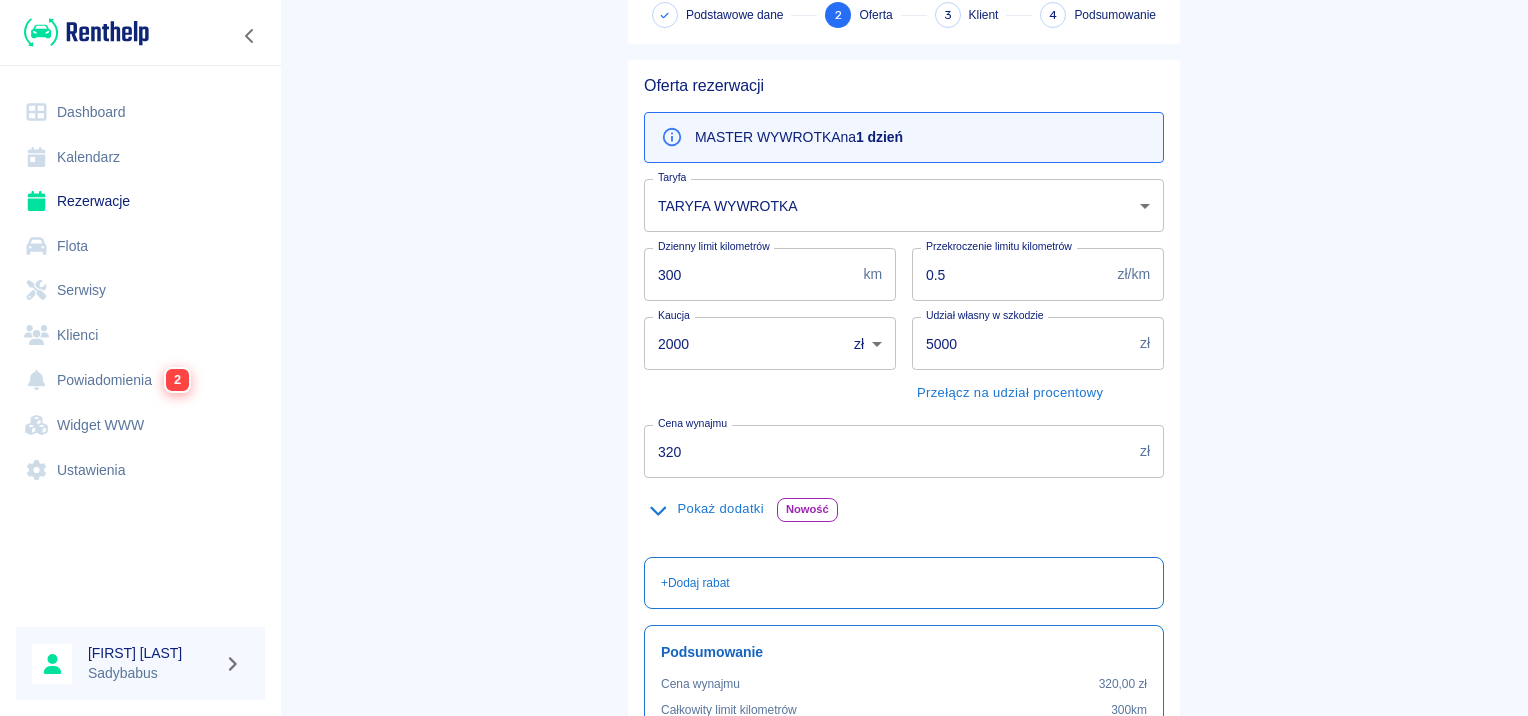 scroll, scrollTop: 356, scrollLeft: 0, axis: vertical 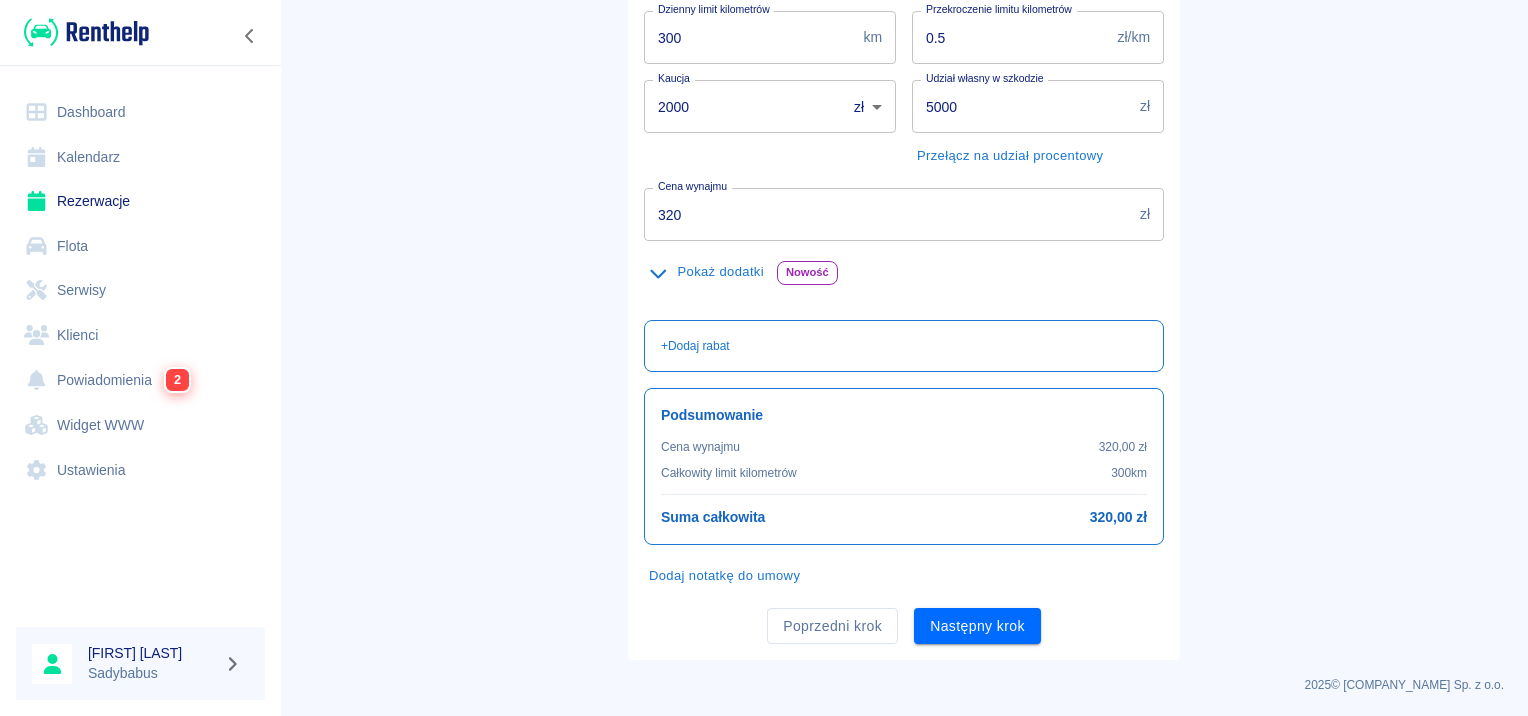 click on "Cena wynajmu" at bounding box center [692, 186] 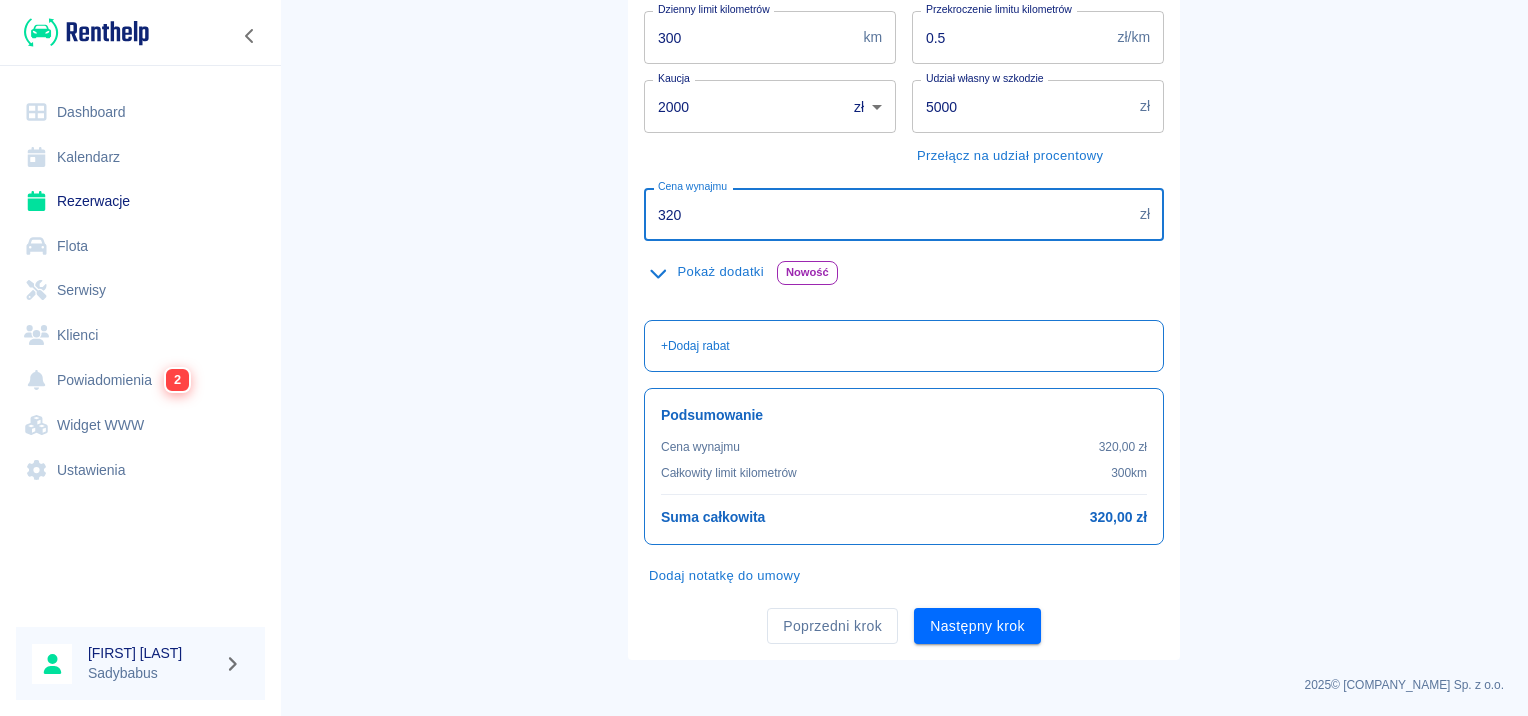 click on "320" at bounding box center (888, 214) 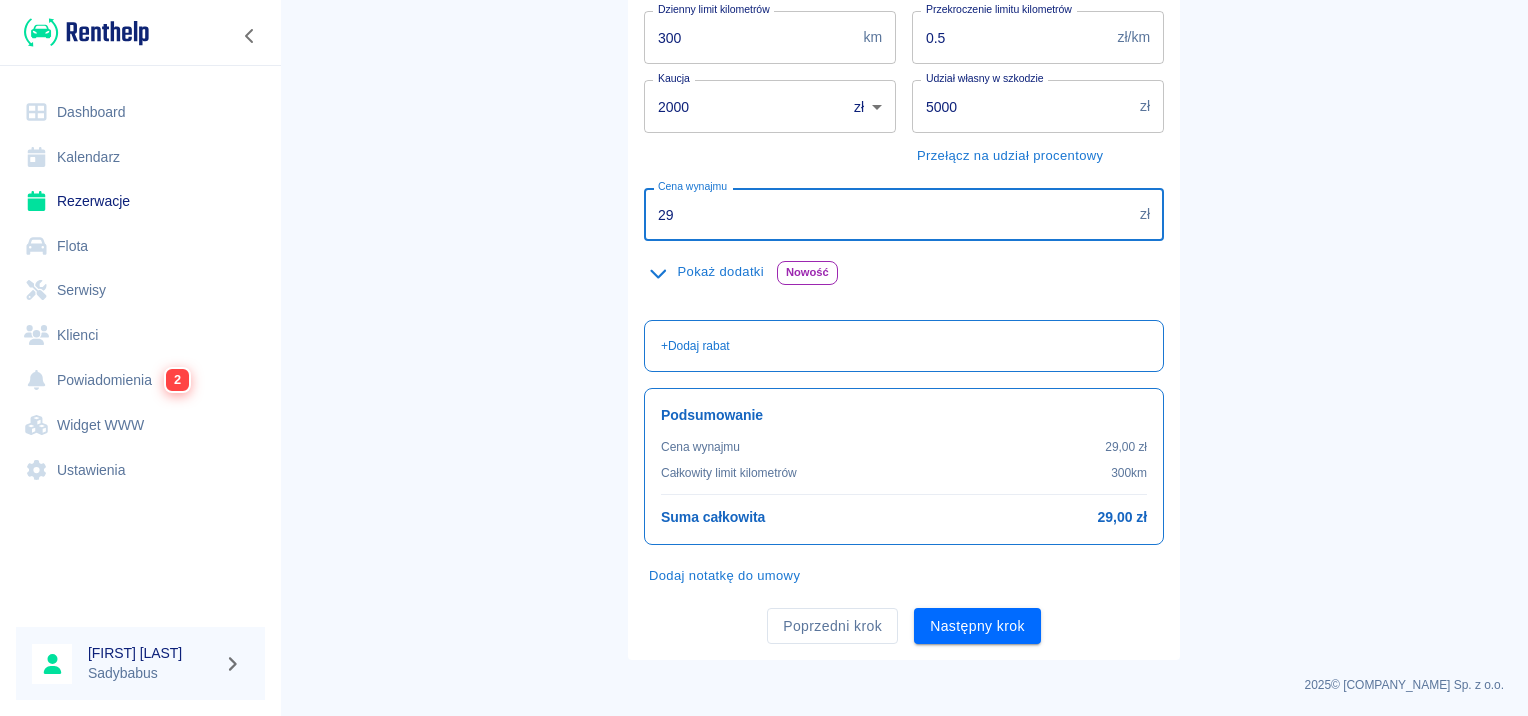 type on "299" 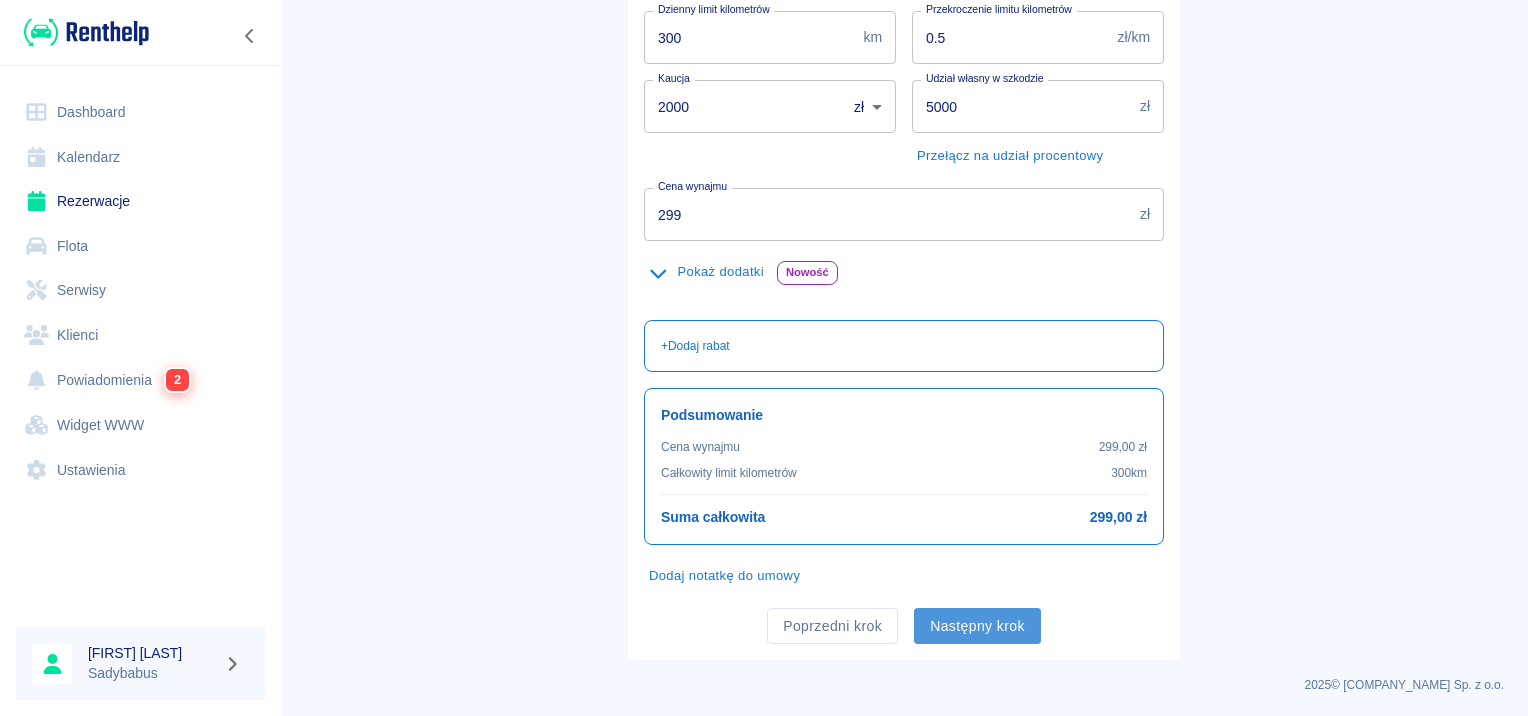 click on "Następny krok" at bounding box center [977, 626] 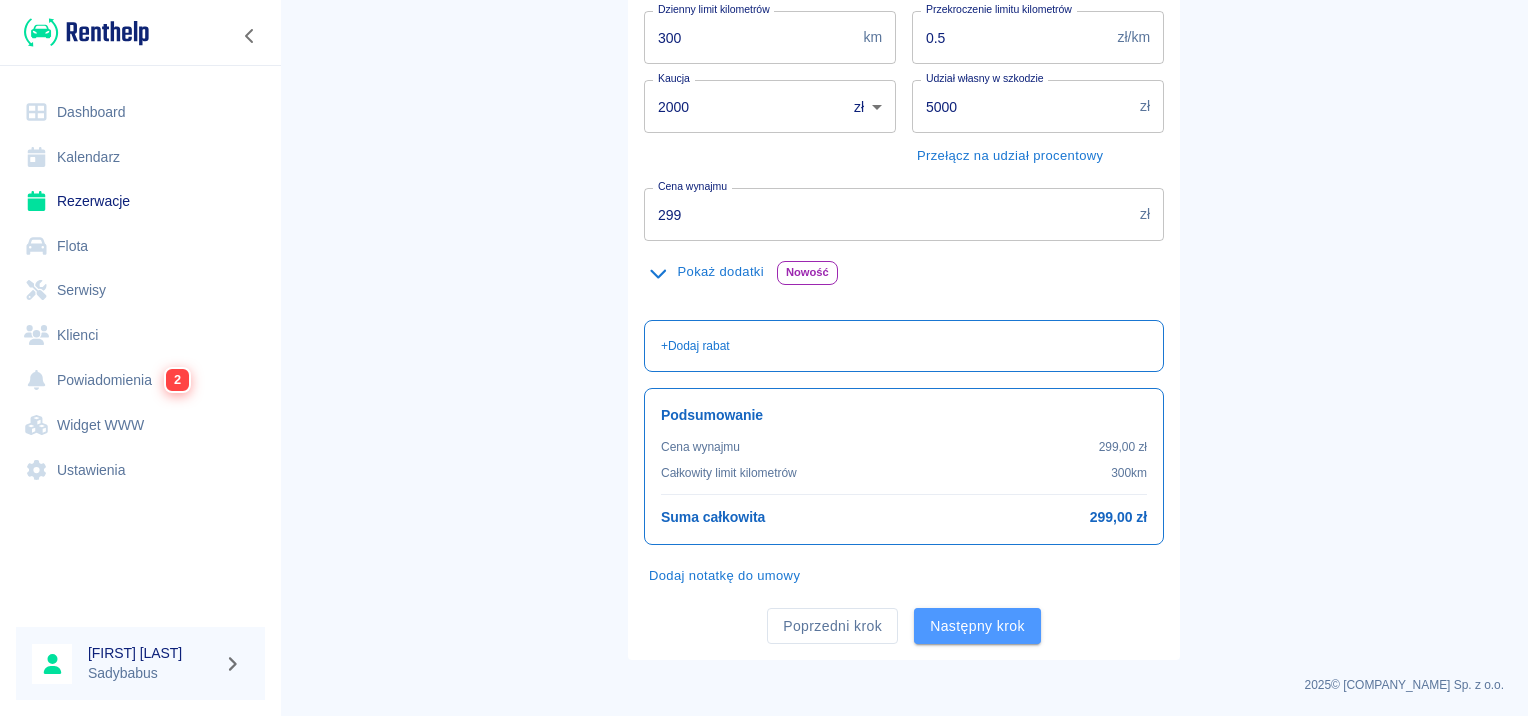 scroll, scrollTop: 0, scrollLeft: 0, axis: both 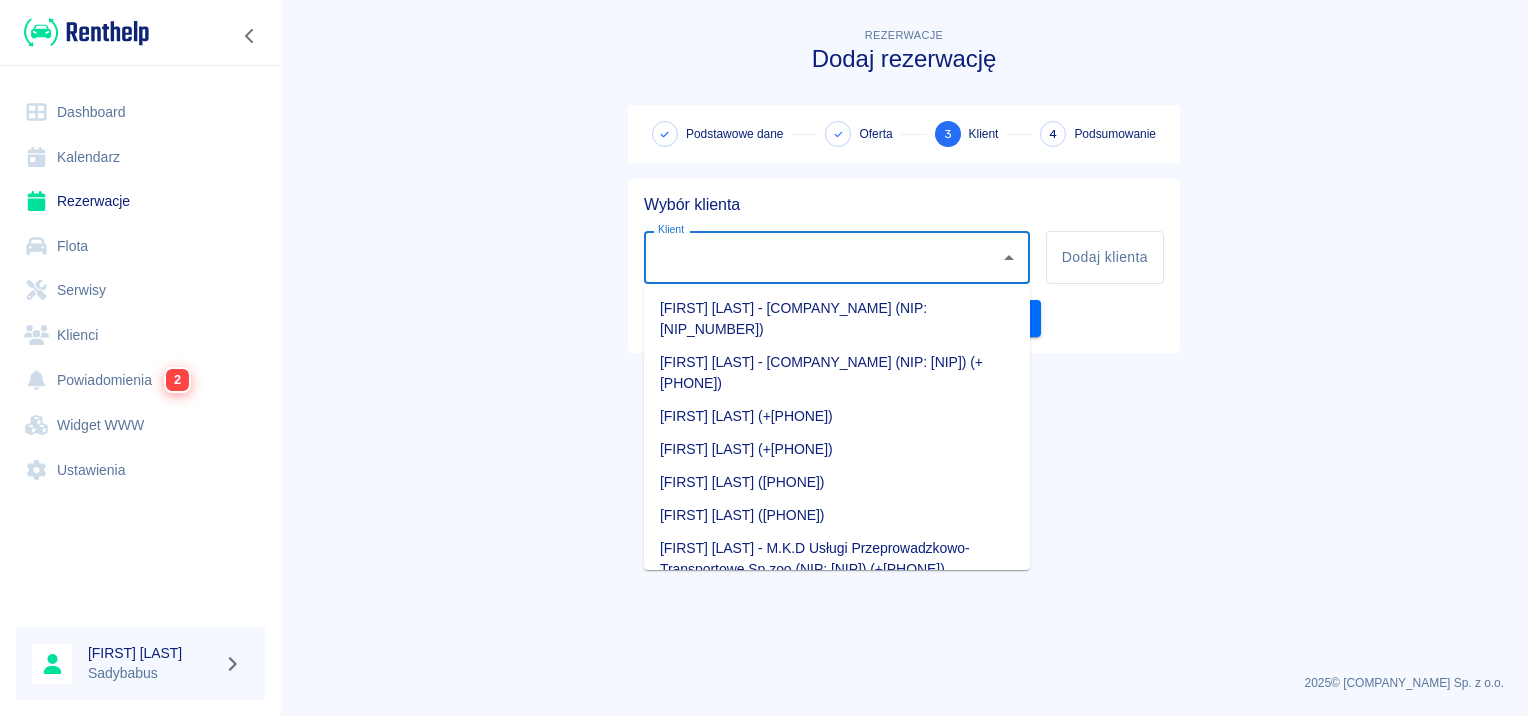 click on "Klient" at bounding box center [822, 257] 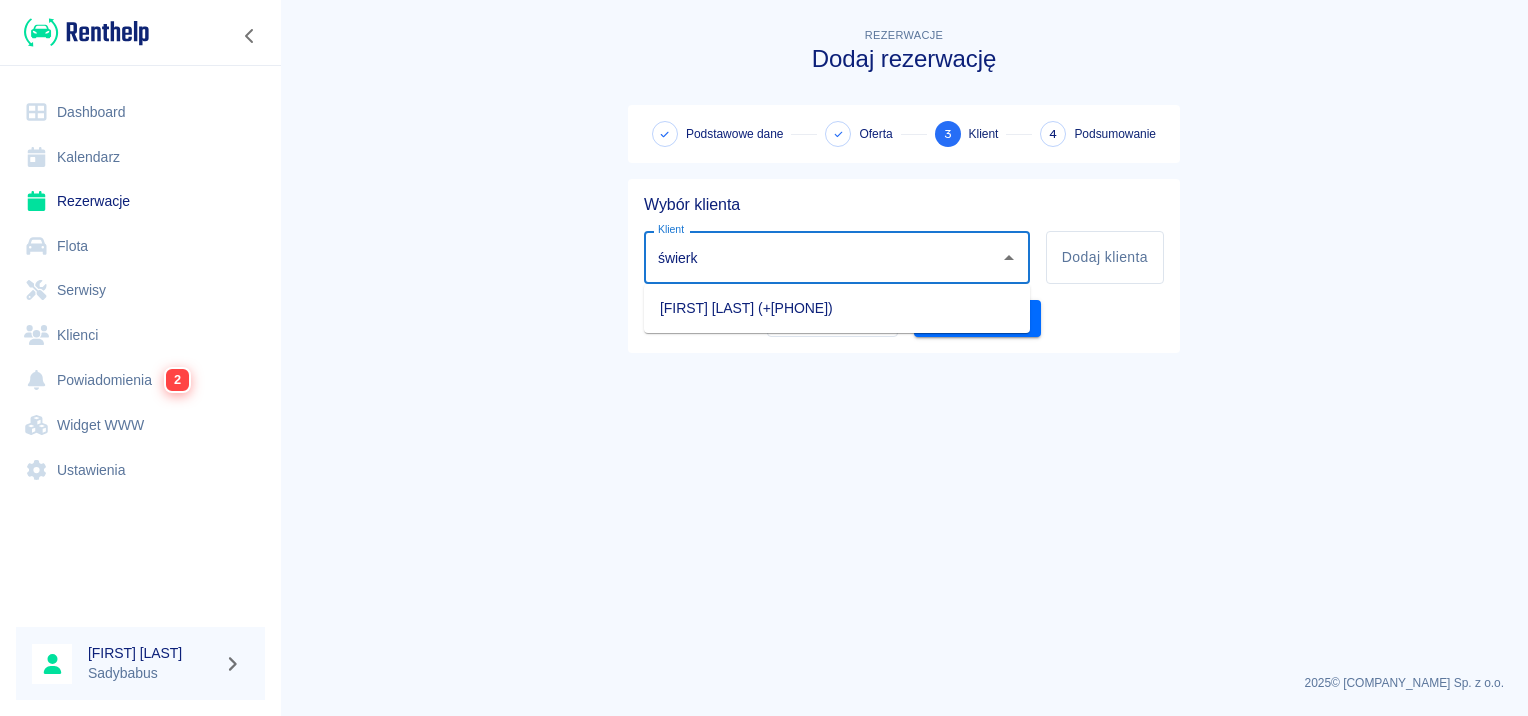 click on "[FIRST] [LAST] (+[PHONE])" at bounding box center (837, 308) 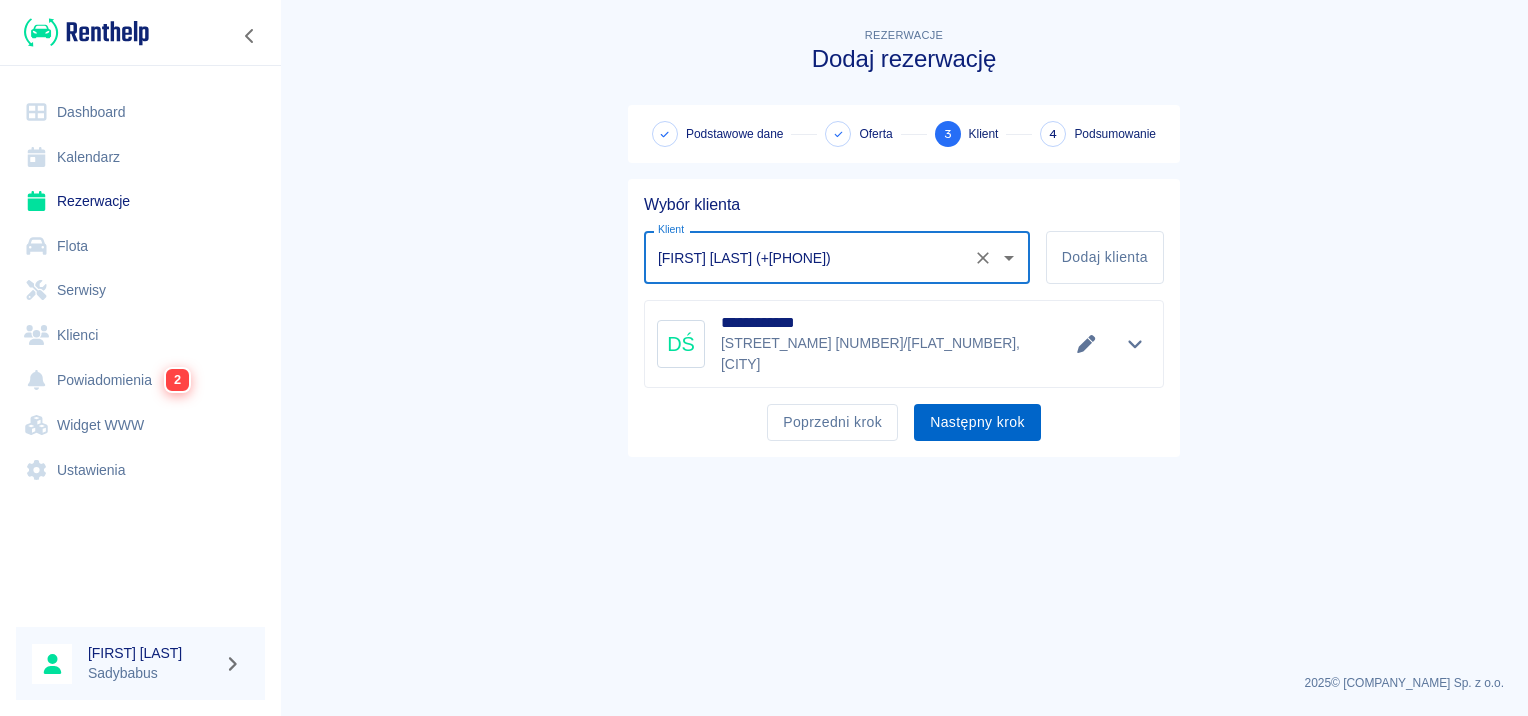 type on "[FIRST] [LAST] (+[PHONE])" 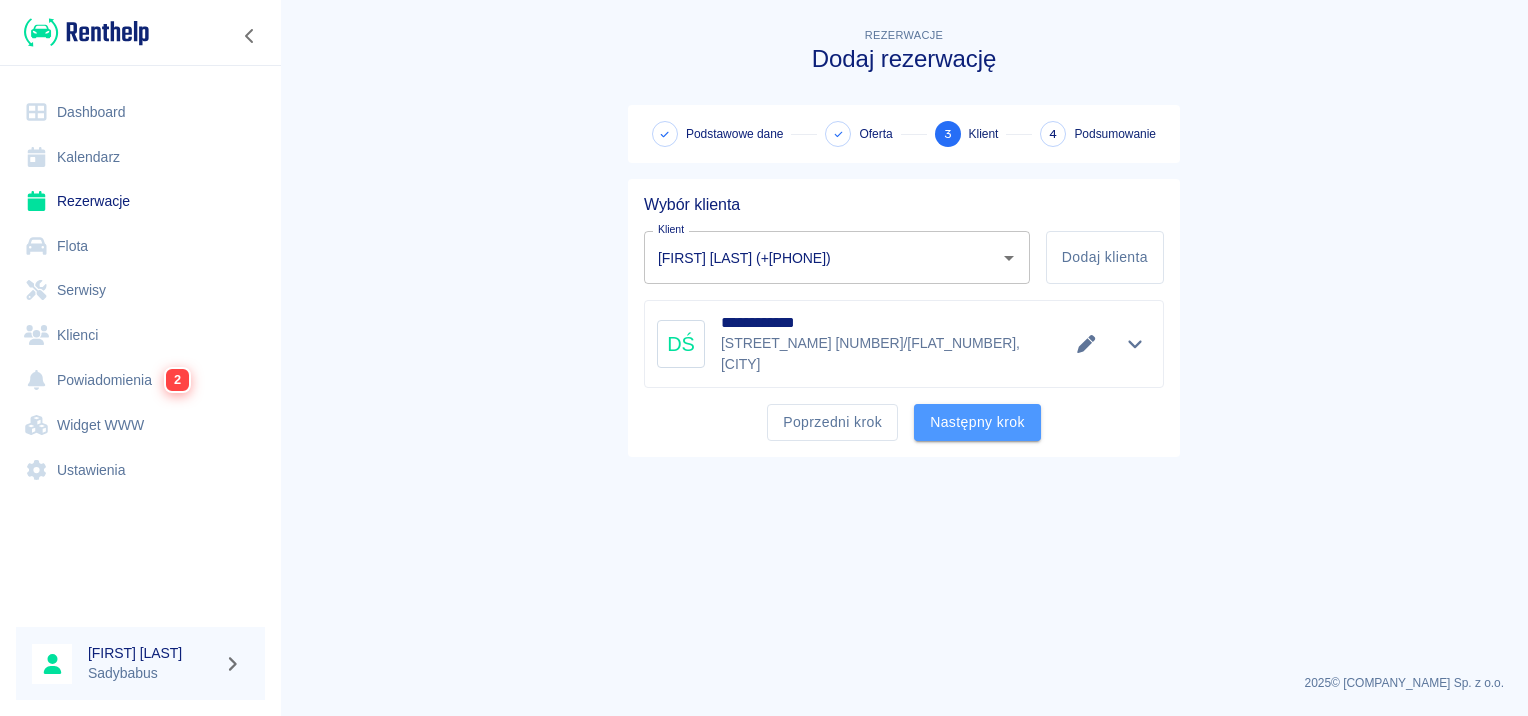 click on "Następny krok" at bounding box center (977, 422) 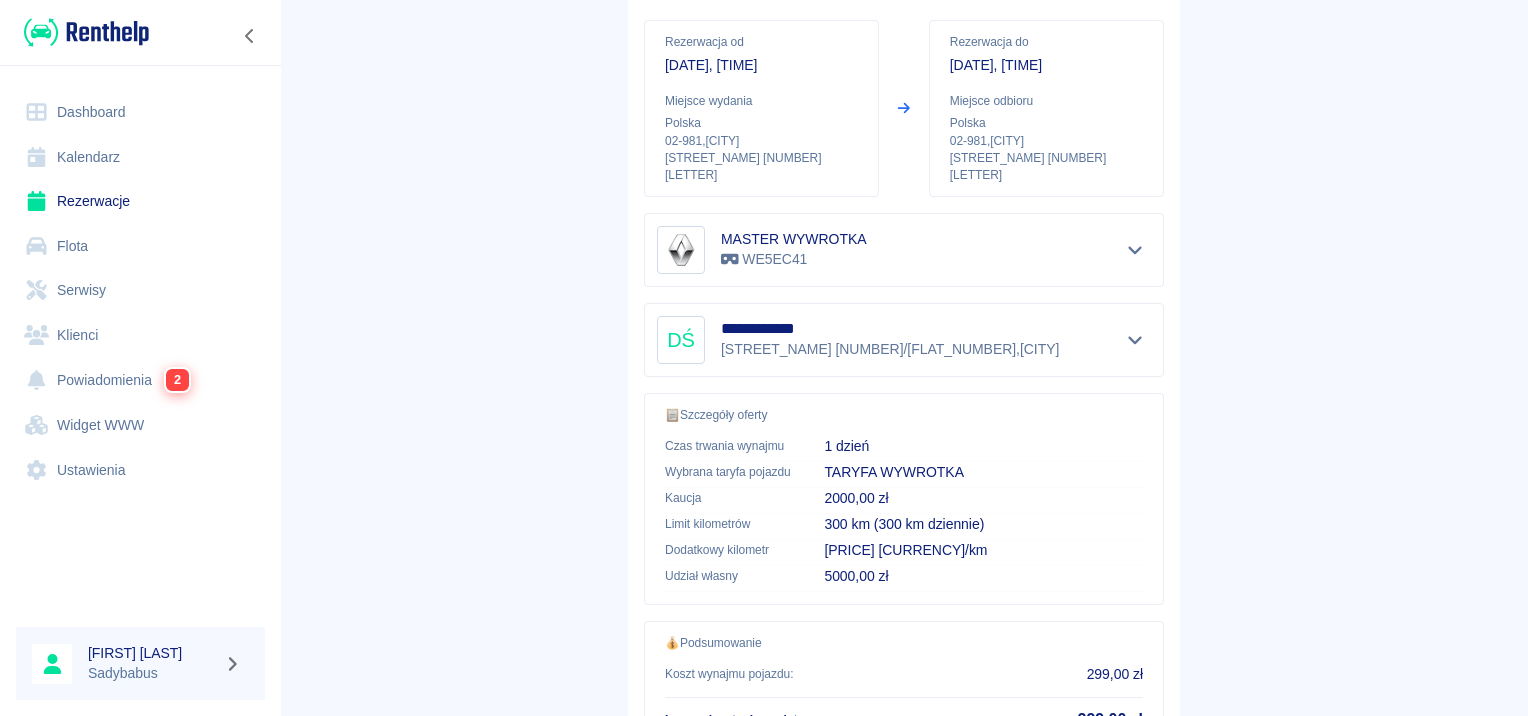 scroll, scrollTop: 360, scrollLeft: 0, axis: vertical 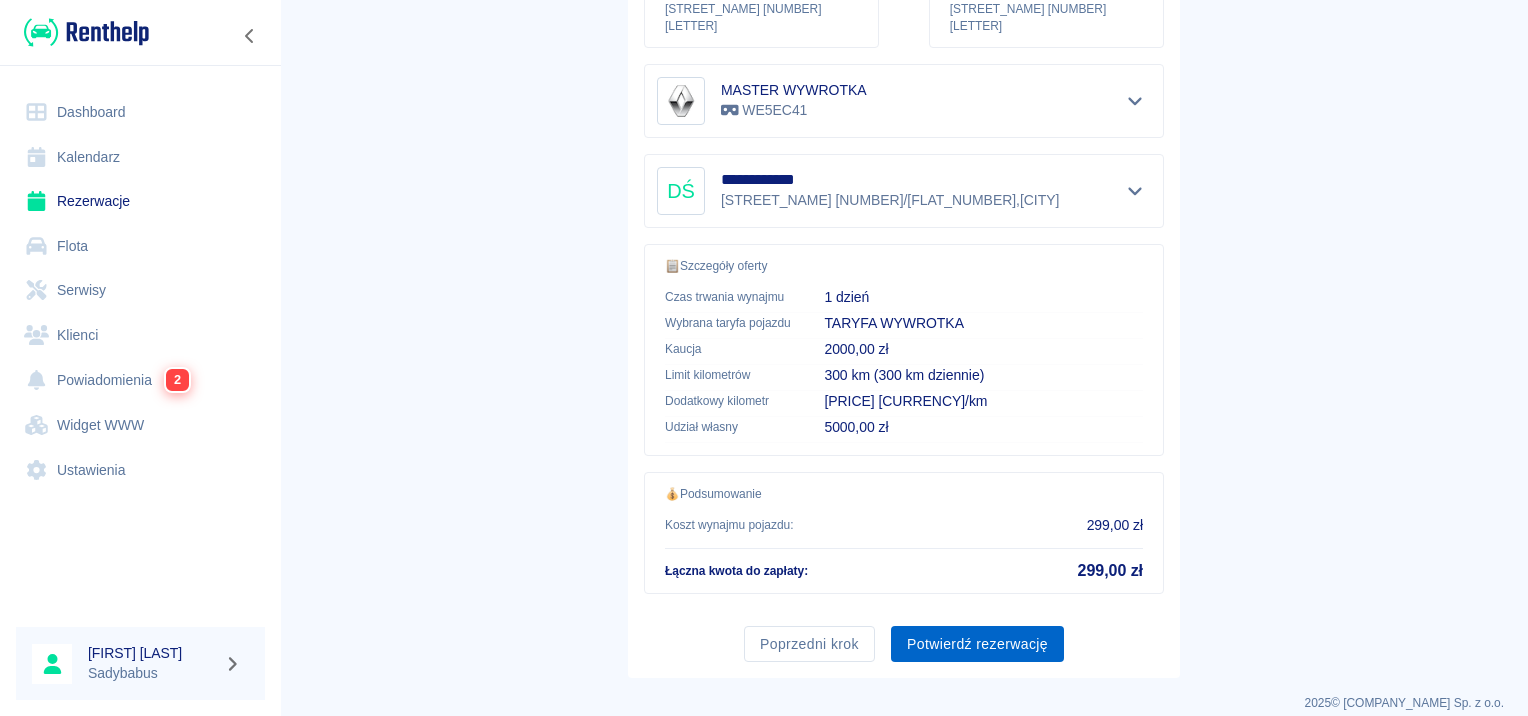click on "Potwierdź rezerwację" at bounding box center (977, 644) 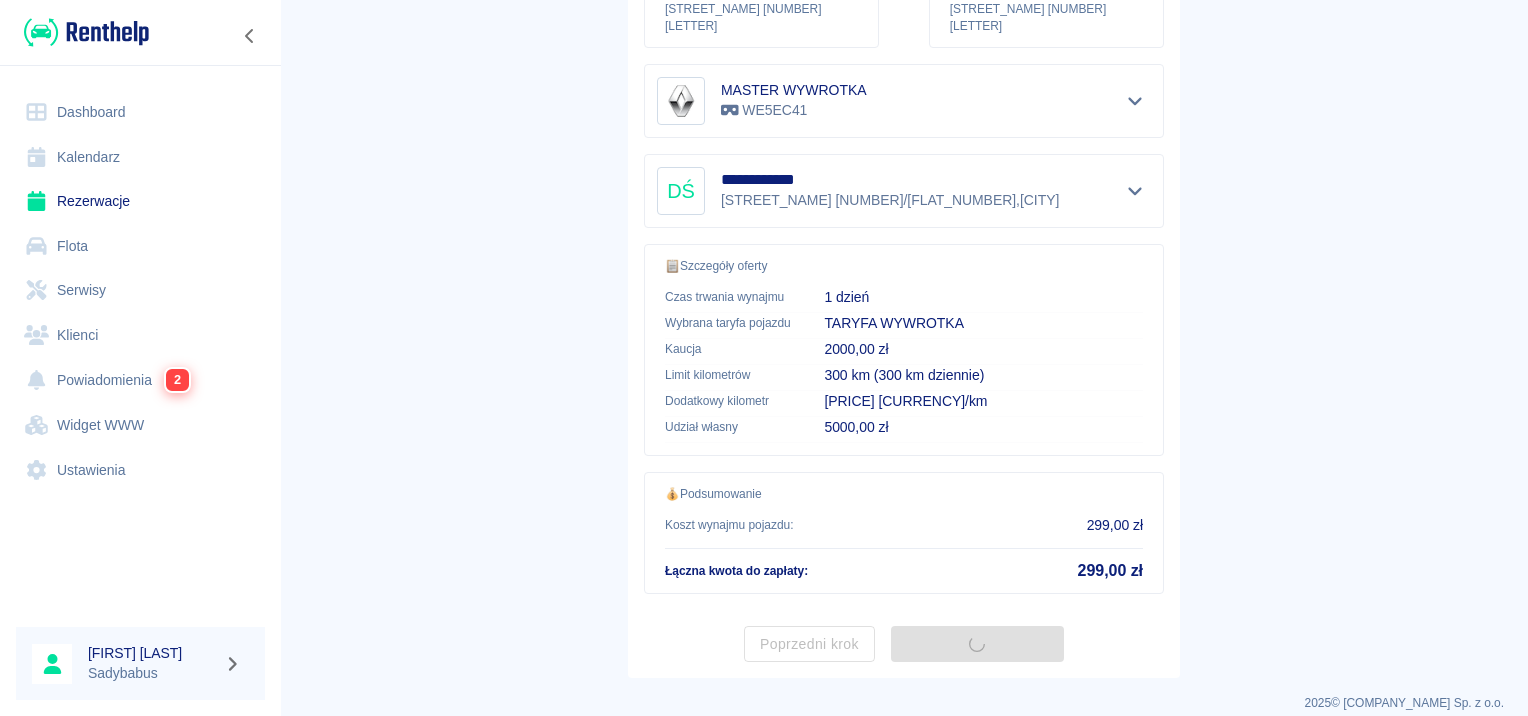 scroll, scrollTop: 0, scrollLeft: 0, axis: both 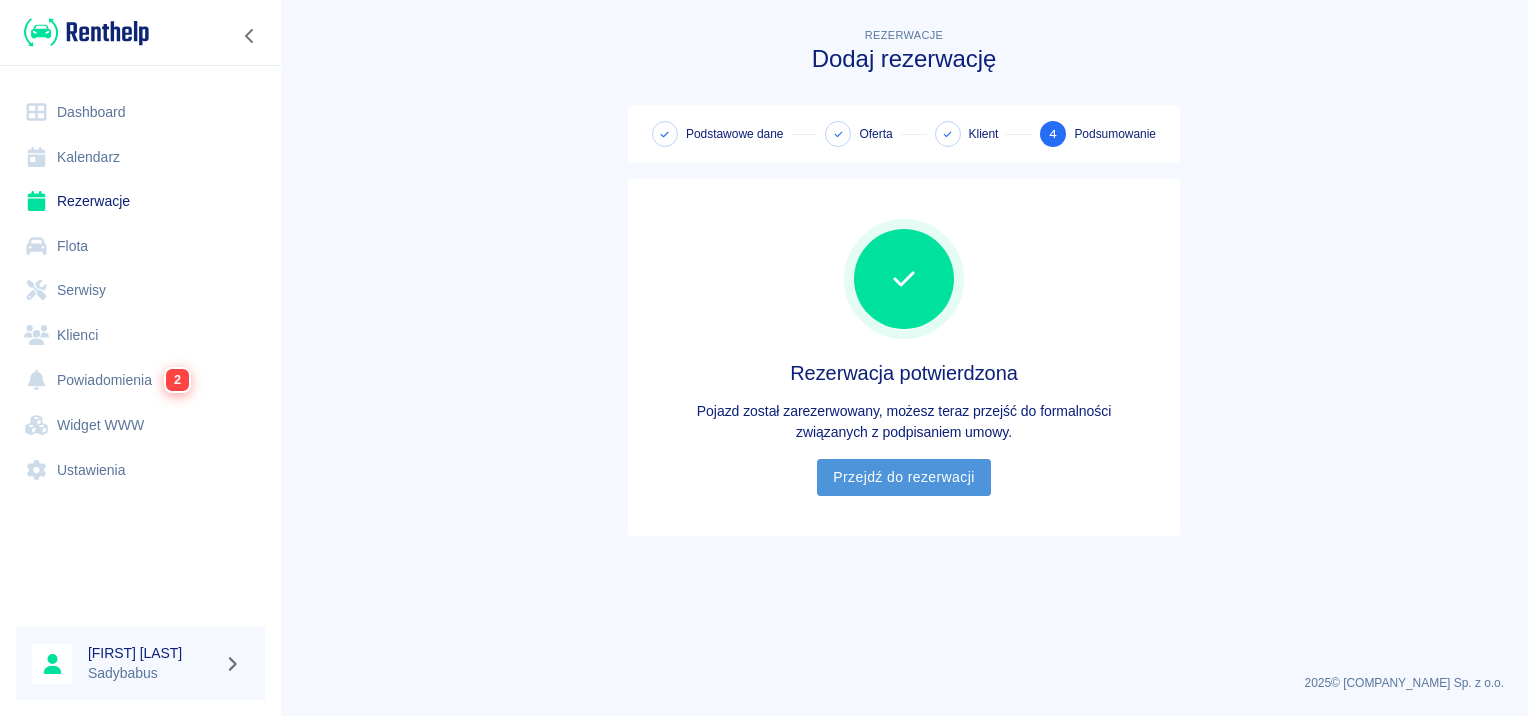 click on "Przejdź do rezerwacji" at bounding box center (903, 477) 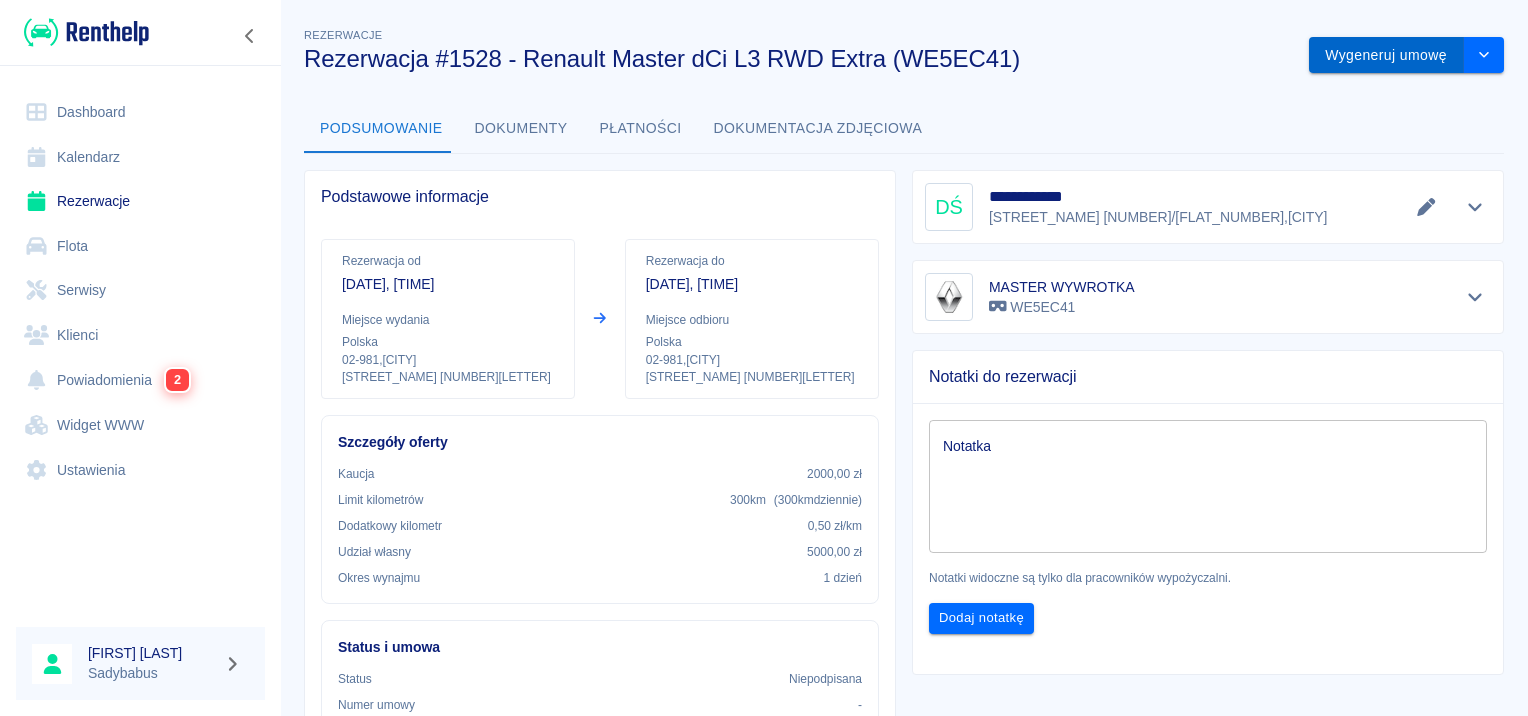 click on "Wygeneruj umowę" at bounding box center (1386, 55) 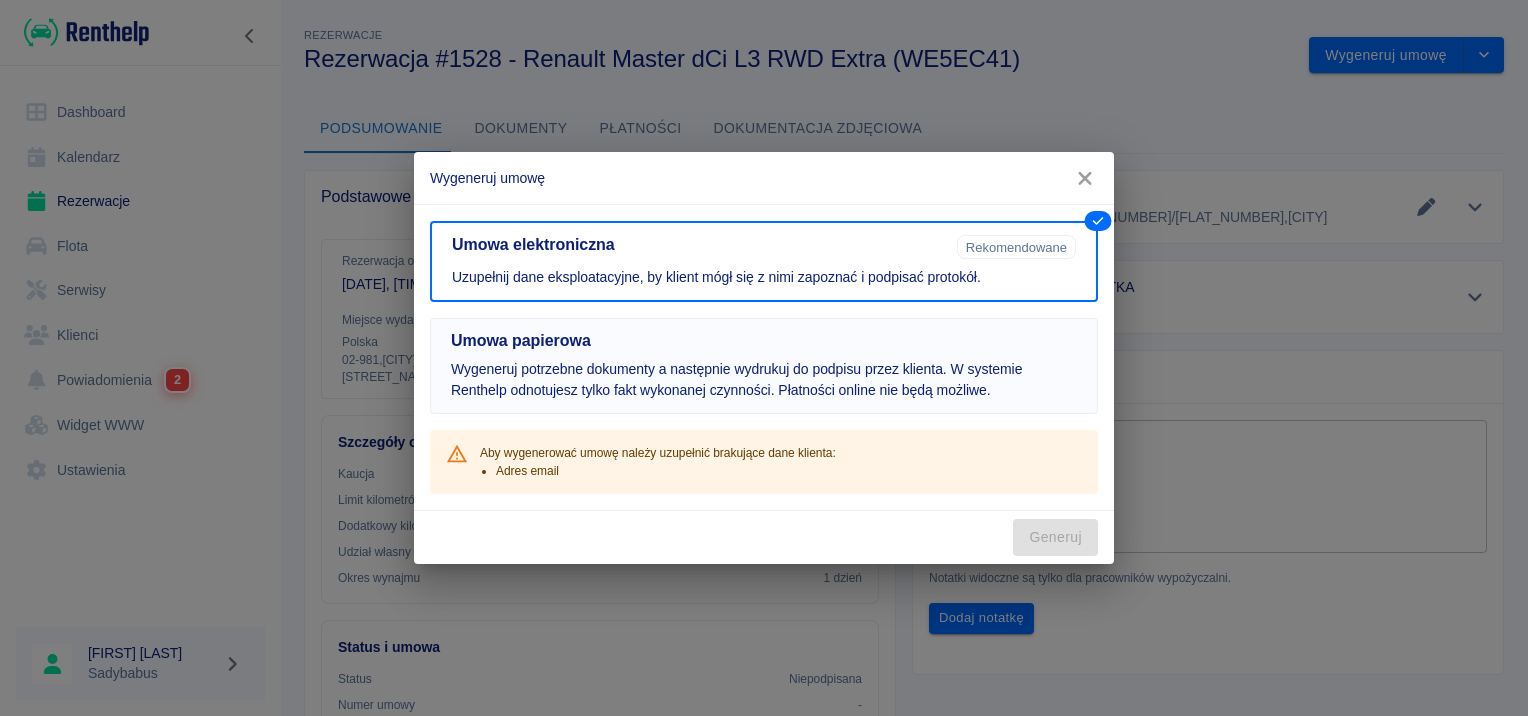 click on "Wygeneruj potrzebne dokumenty a następnie wydrukuj do podpisu przez klienta. W systemie Renthelp odnotujesz tylko fakt wykonanej czynności. Płatności online nie będą możliwe." at bounding box center [764, 380] 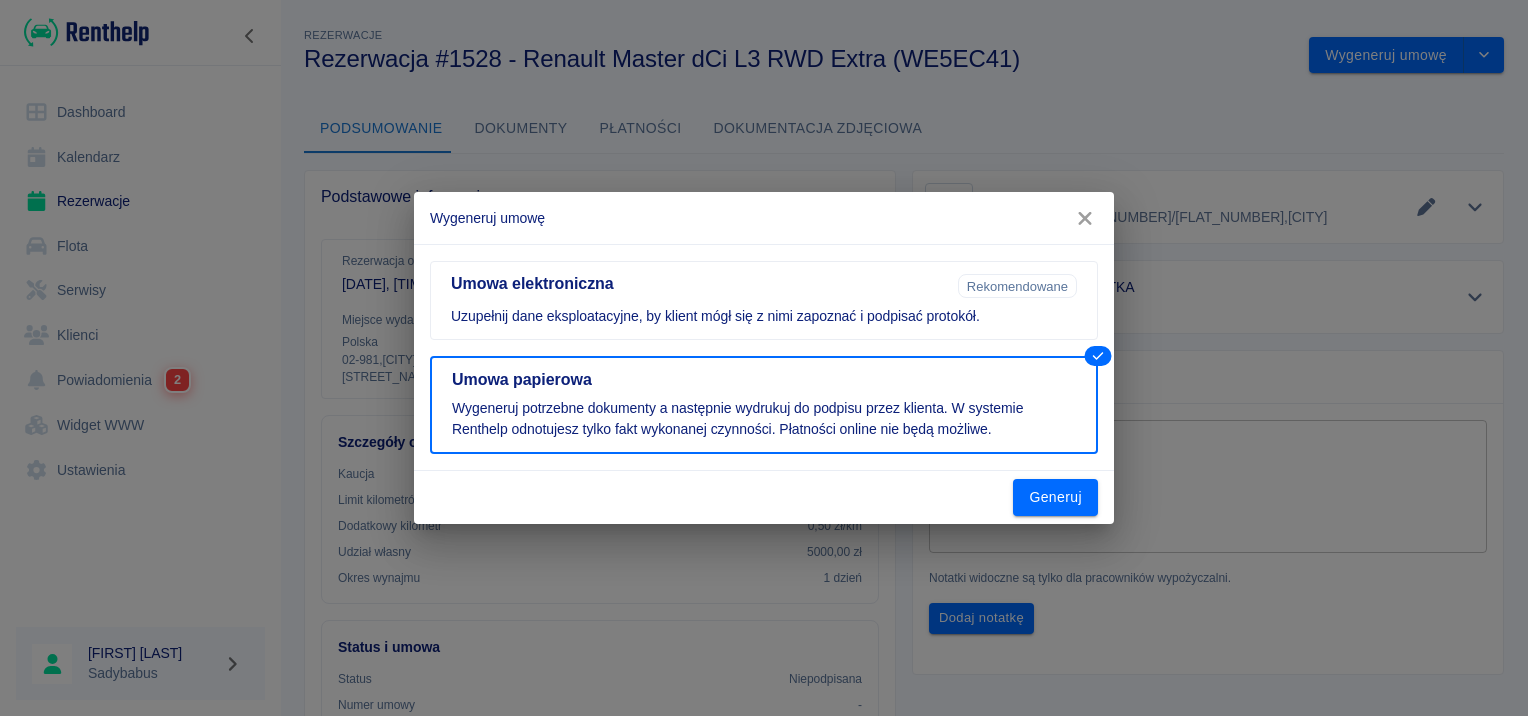 click on "Generuj" at bounding box center [1055, 497] 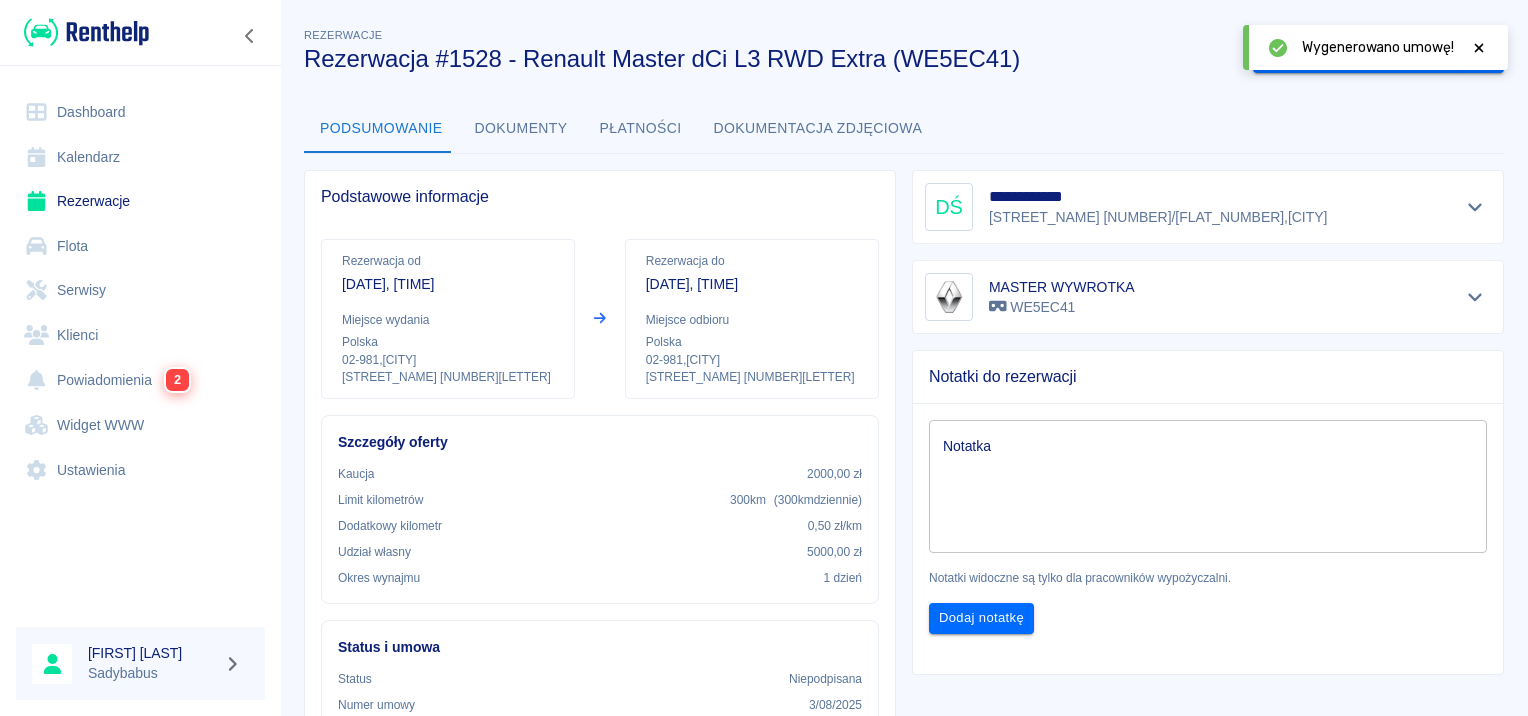click 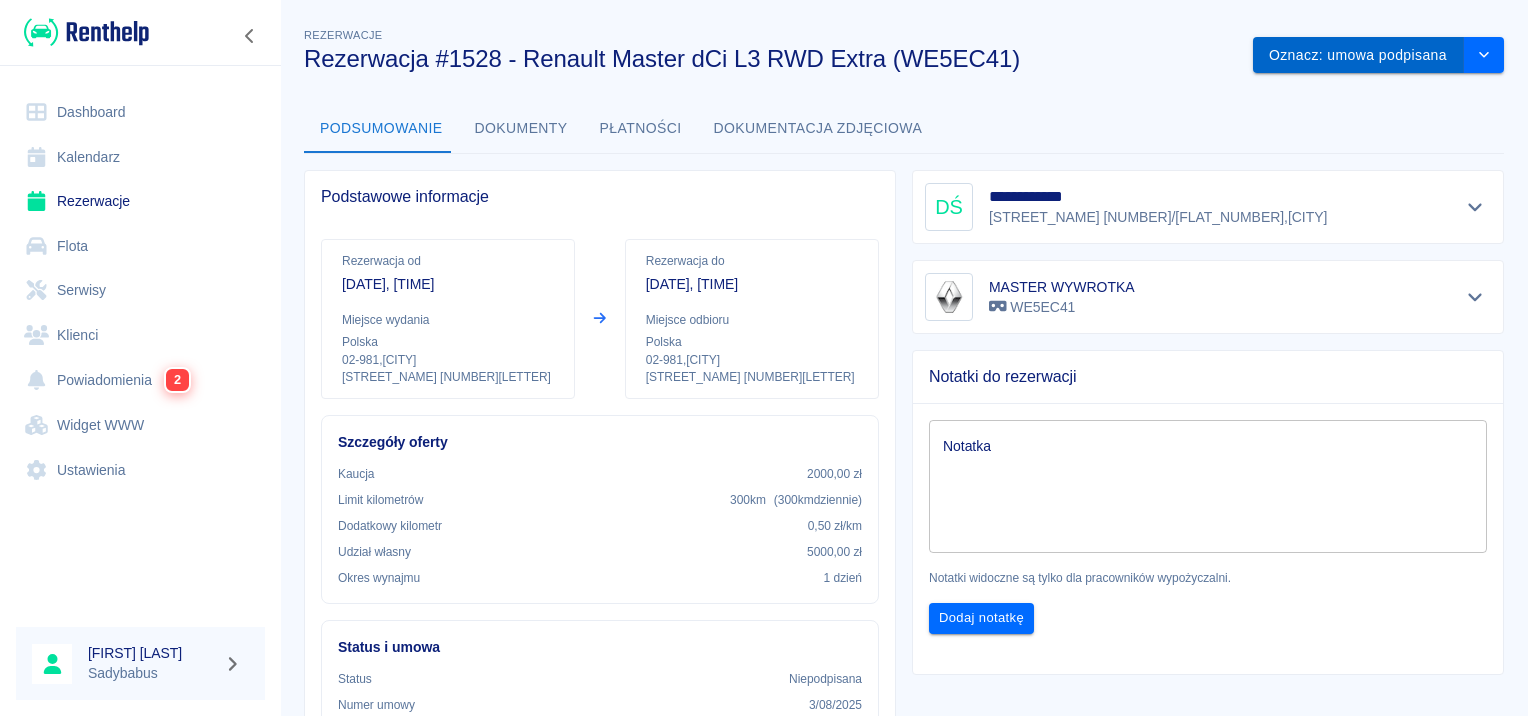 click on "Oznacz: umowa podpisana" at bounding box center (1358, 55) 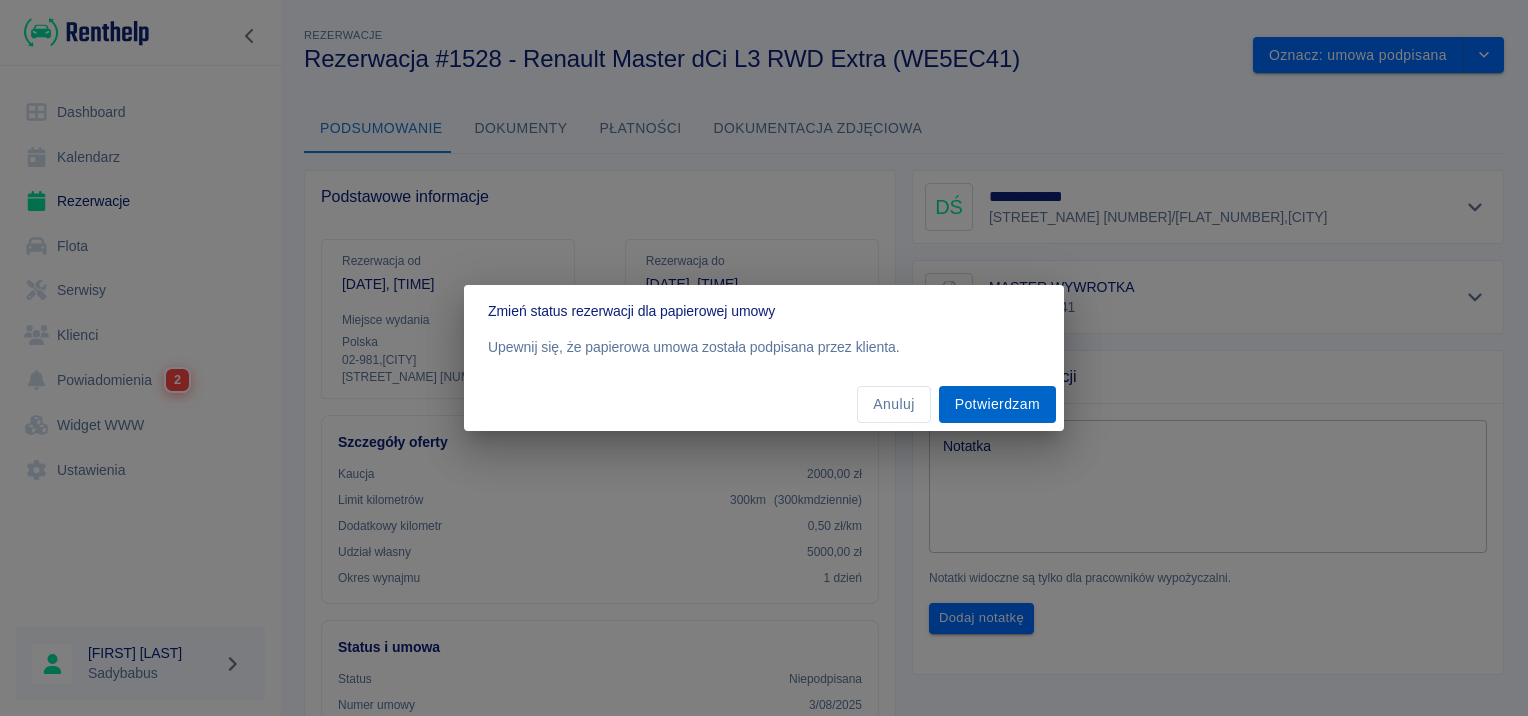 click on "Potwierdzam" at bounding box center [997, 404] 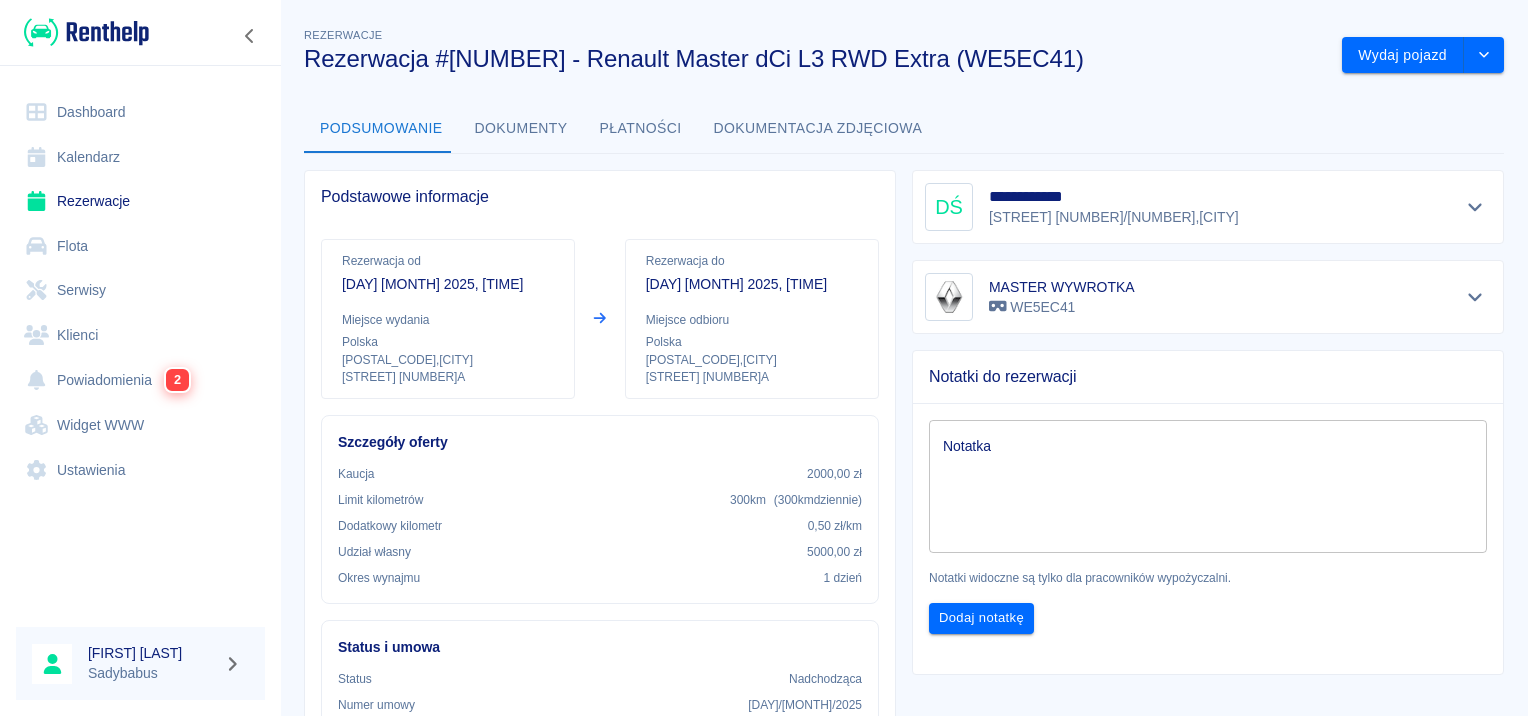 scroll, scrollTop: 0, scrollLeft: 0, axis: both 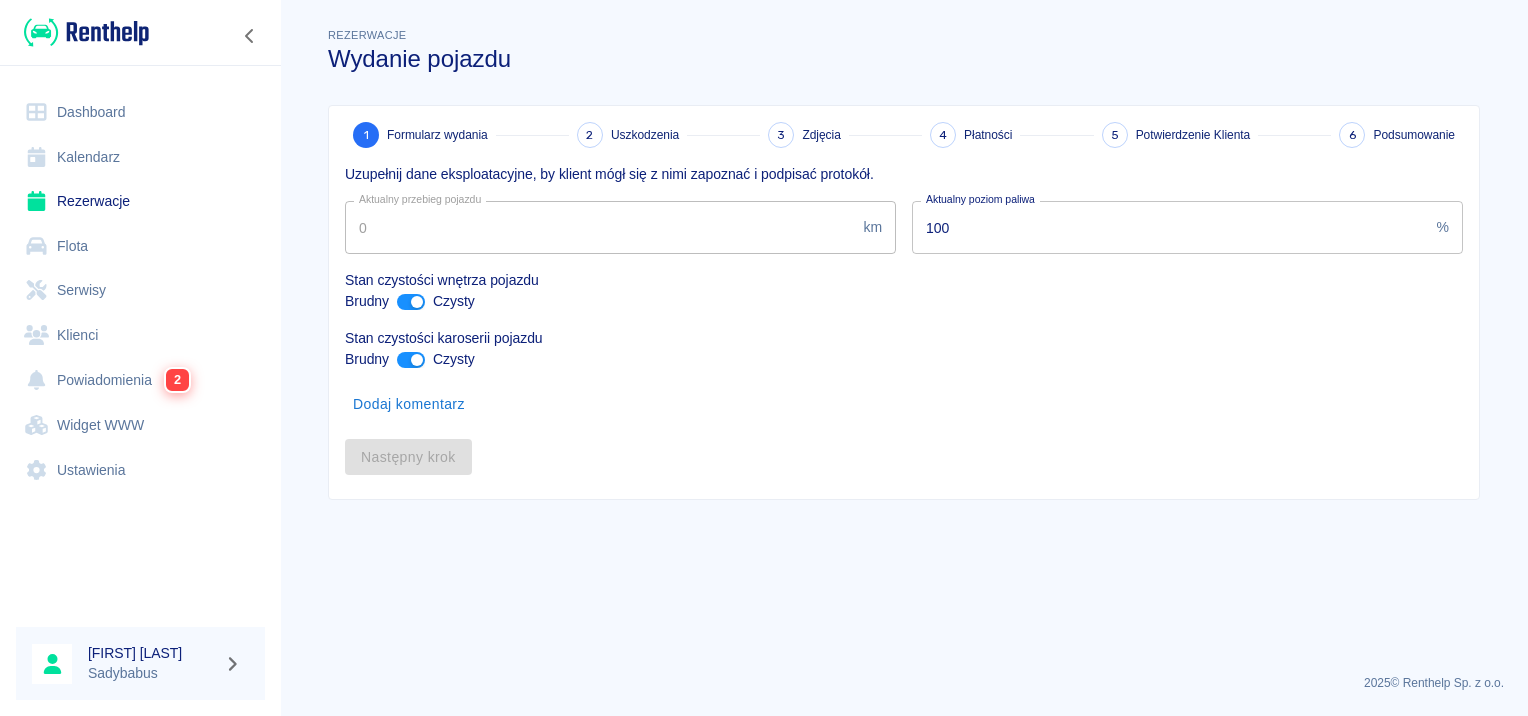 type on "112739" 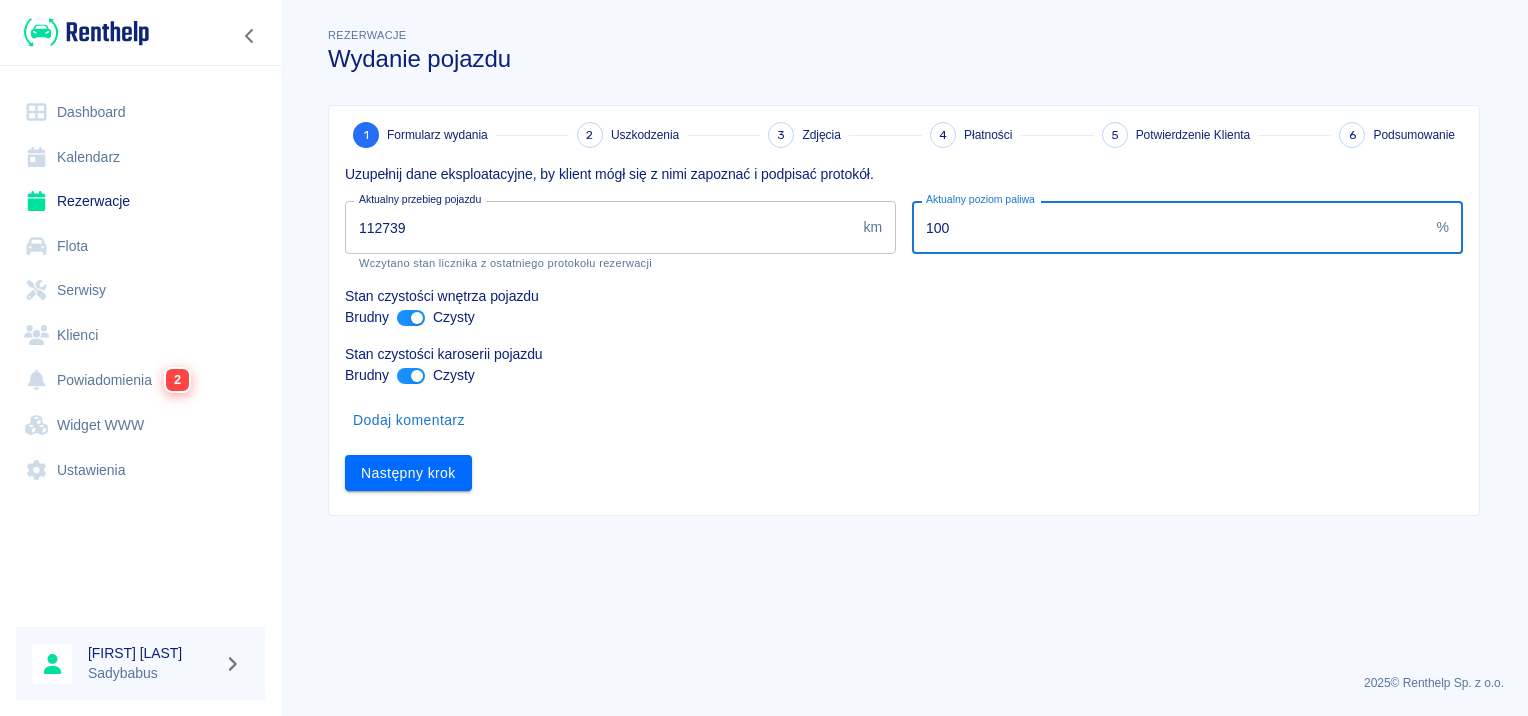 drag, startPoint x: 1068, startPoint y: 217, endPoint x: 533, endPoint y: 222, distance: 535.0234 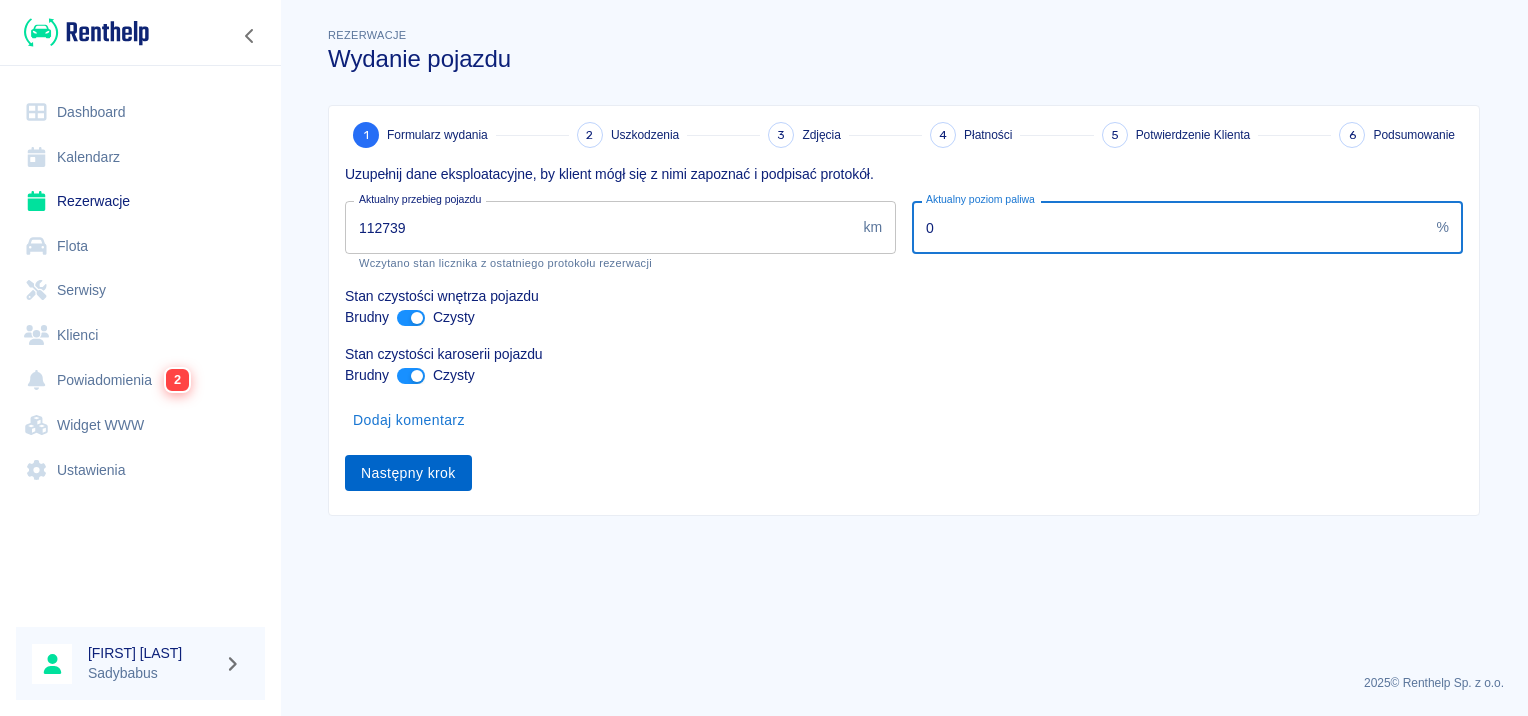 type on "0" 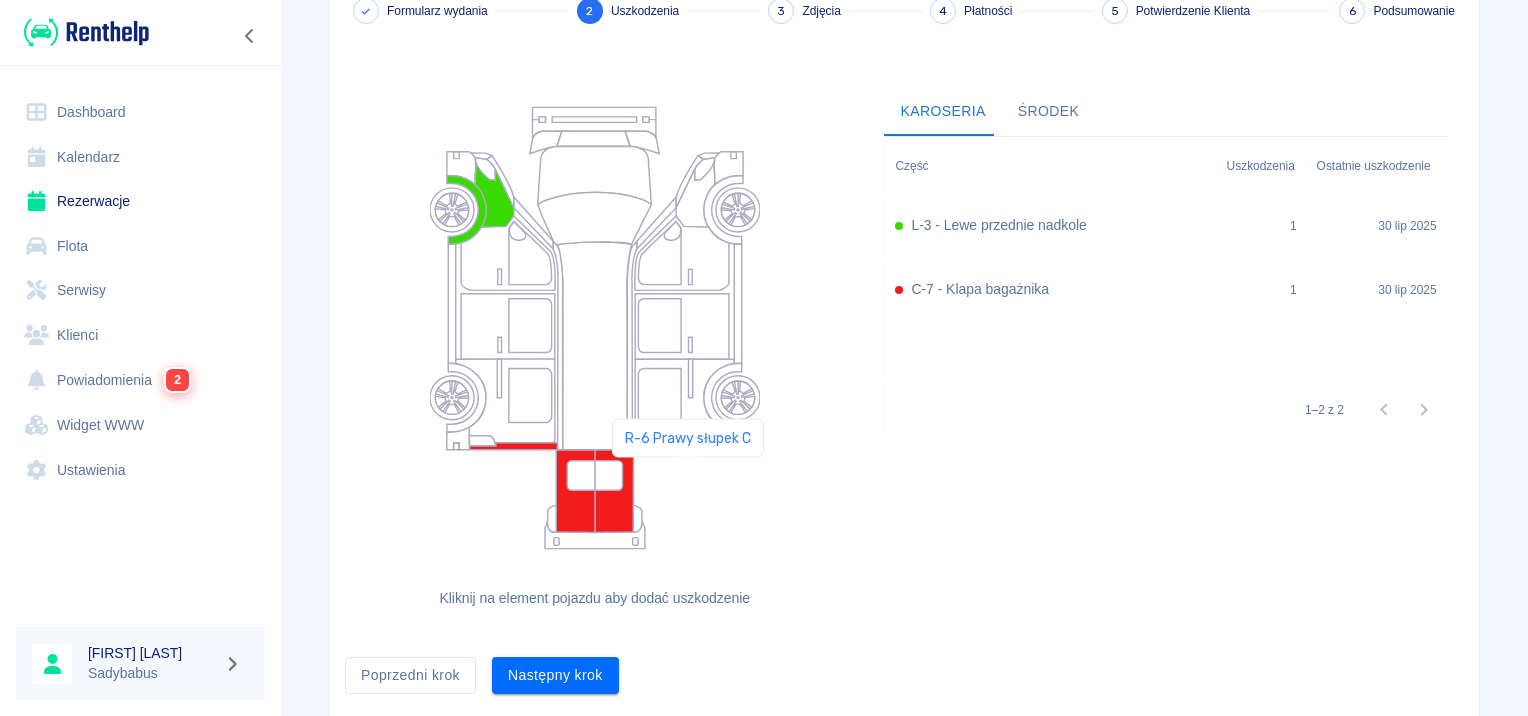 scroll, scrollTop: 184, scrollLeft: 0, axis: vertical 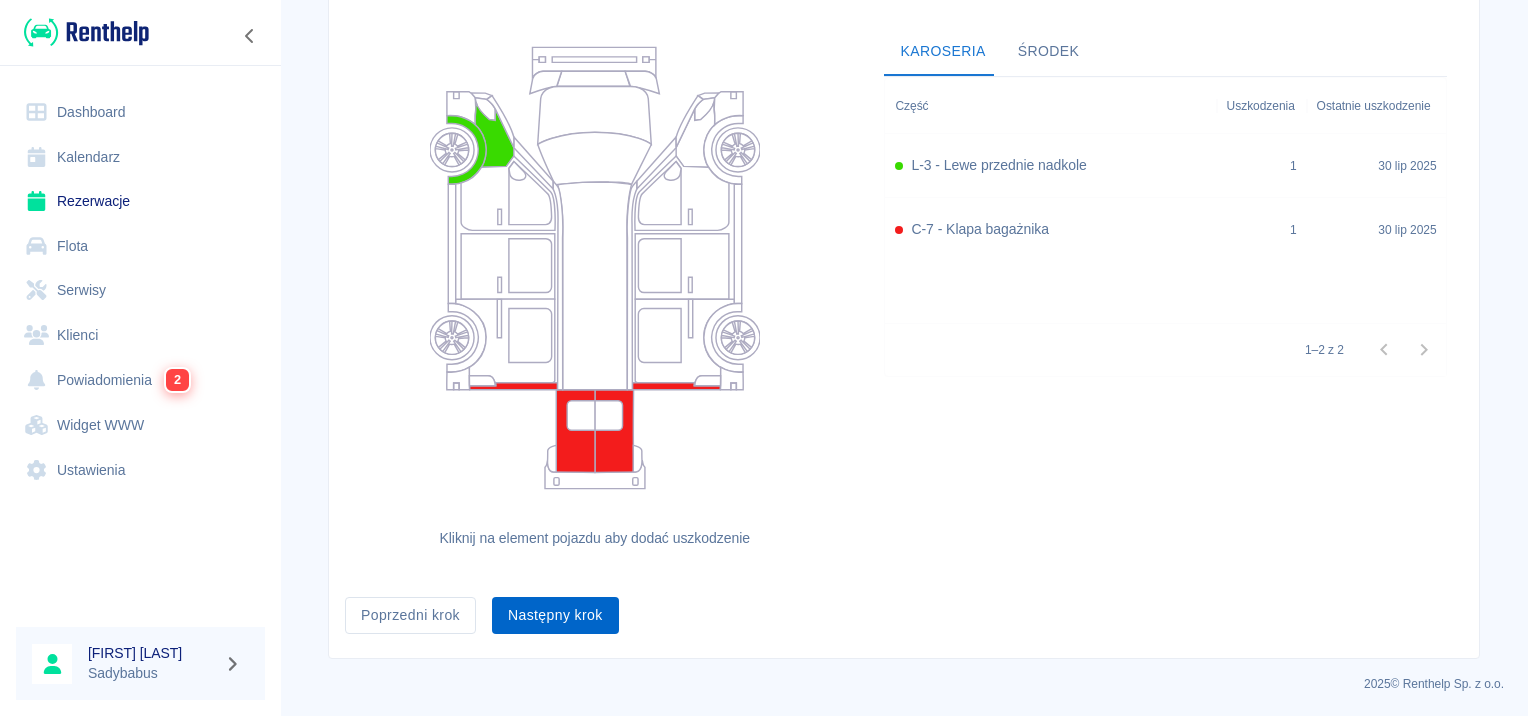 click on "Następny krok" at bounding box center [555, 615] 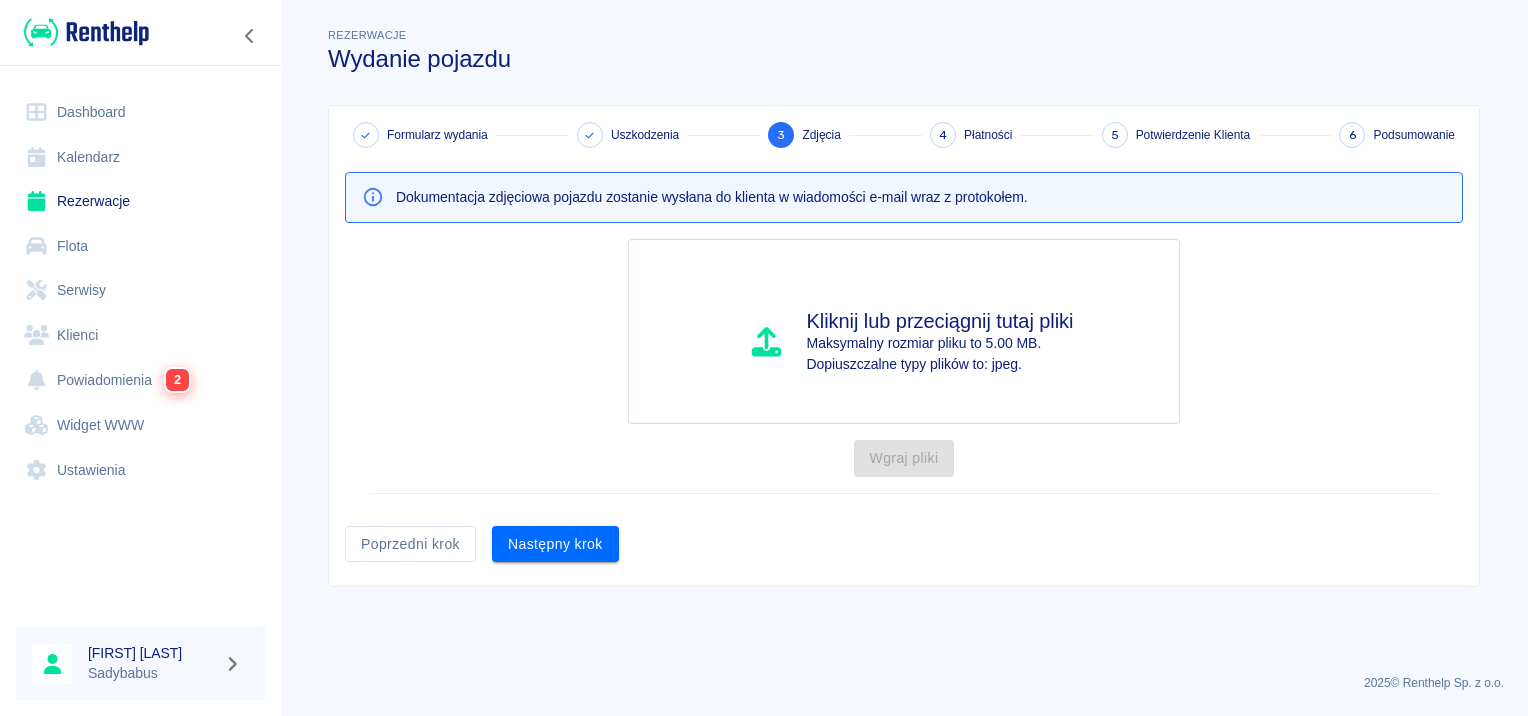 scroll, scrollTop: 0, scrollLeft: 0, axis: both 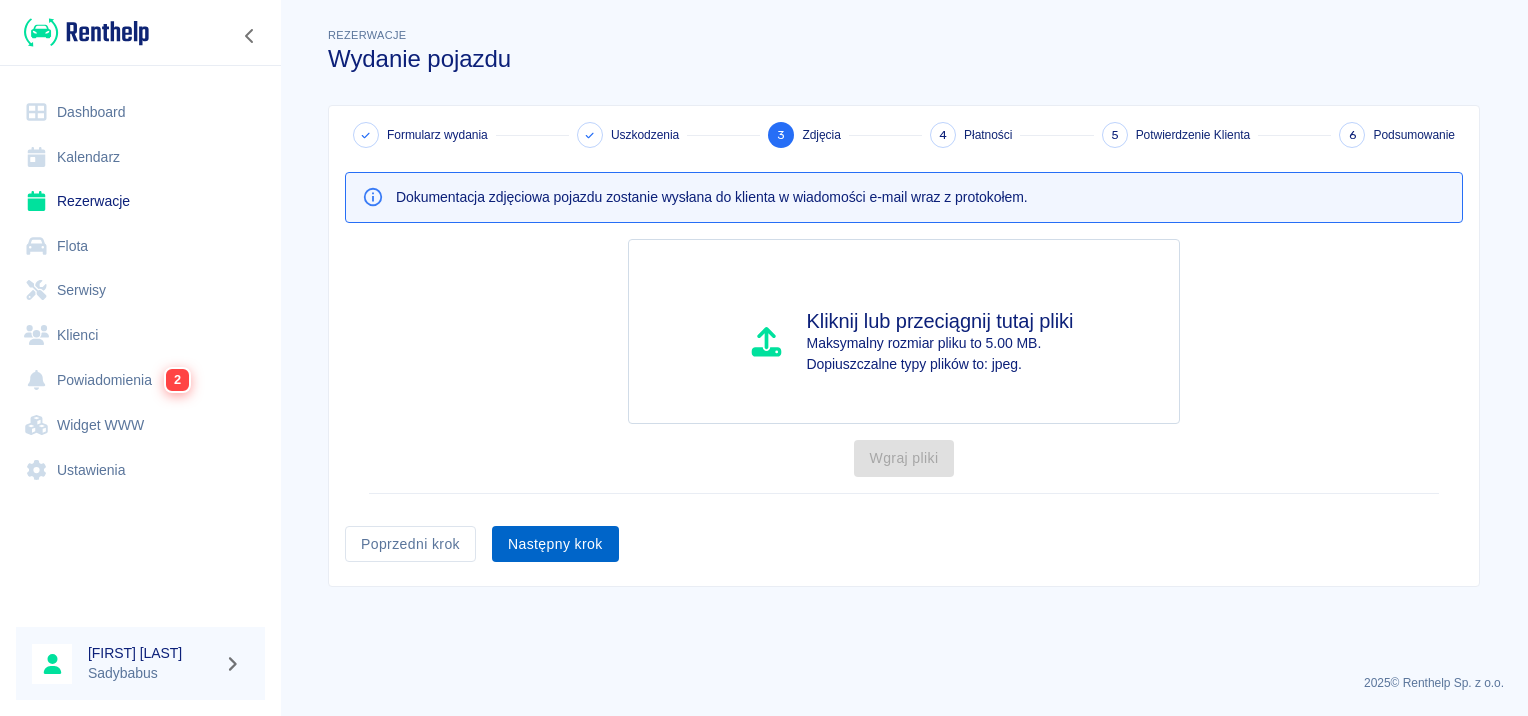 click on "Następny krok" at bounding box center [555, 544] 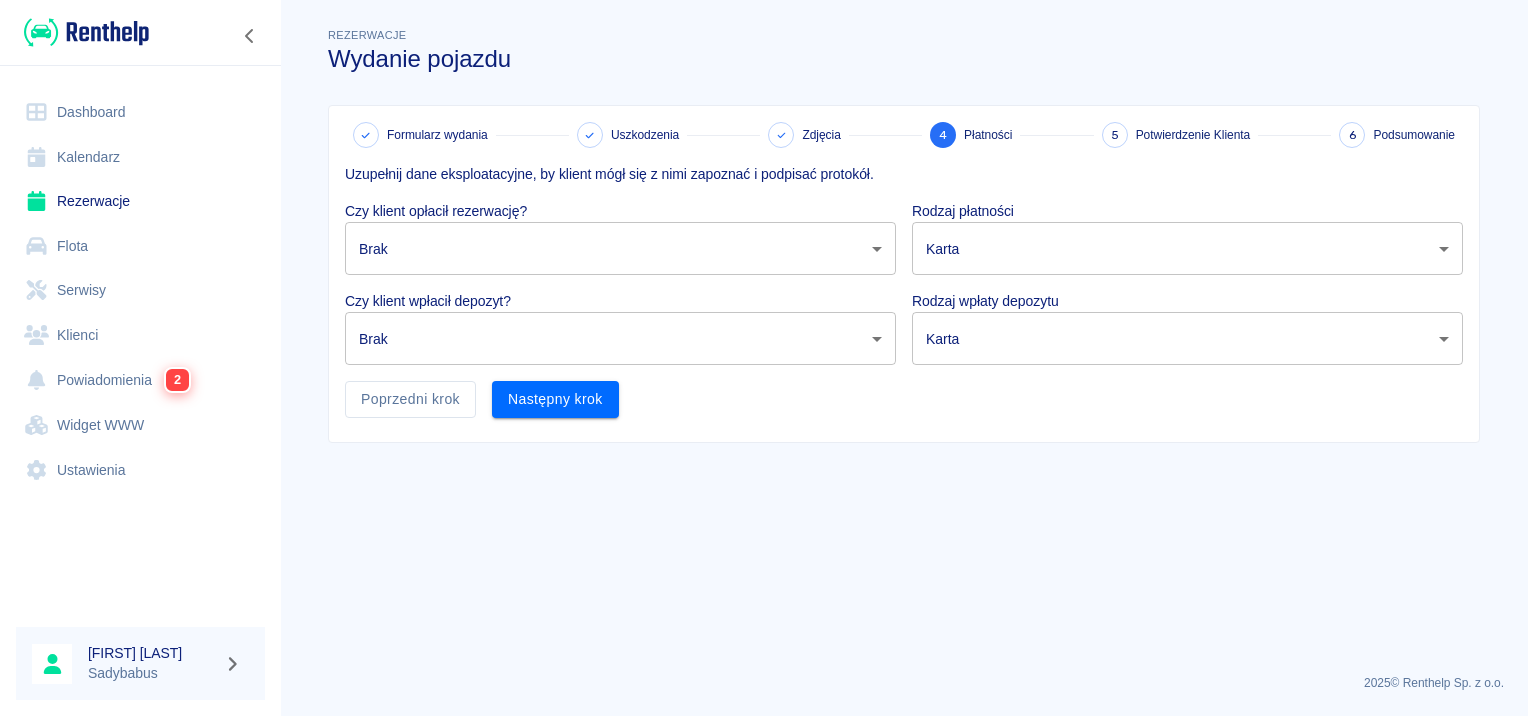 click on "Używamy plików Cookies, by zapewnić Ci najlepsze możliwe doświadczenie. Aby dowiedzieć się więcej, zapoznaj się z naszą Polityką Prywatności.  Polityka Prywatności Rozumiem Dashboard Kalendarz Rezerwacje Flota Serwisy Klienci Powiadomienia 2 Widget WWW Ustawienia Anna Jarosławska Sadybabus Rezerwacje Wydanie pojazdu Formularz wydania Uszkodzenia Zdjęcia 4 Płatności 5 Potwierdzenie Klienta 6 Podsumowanie Uzupełnij dane eksploatacyjne, by klient mógł się z nimi zapoznać i podpisać protokół. Czy klient opłacił rezerwację? Brak none ​ Rodzaj płatności Karta card ​ Czy klient wpłacił depozyt? Brak none ​ Rodzaj wpłaty depozytu Karta terminal_card_authorization ​ Poprzedni krok Następny krok 2025  © Renthelp Sp. z o.o. Wydanie pojazdu | Renthelp" at bounding box center (764, 358) 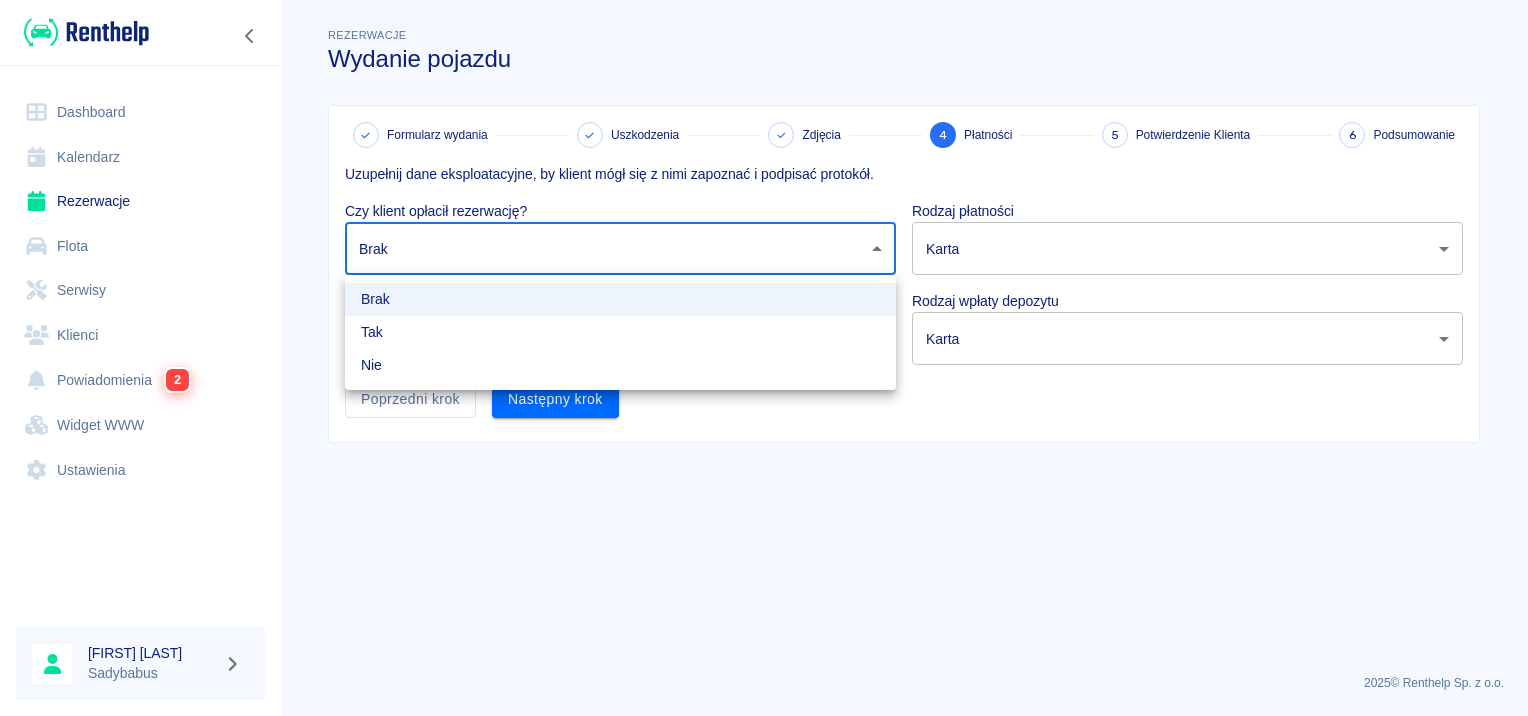 click on "Tak" at bounding box center [620, 332] 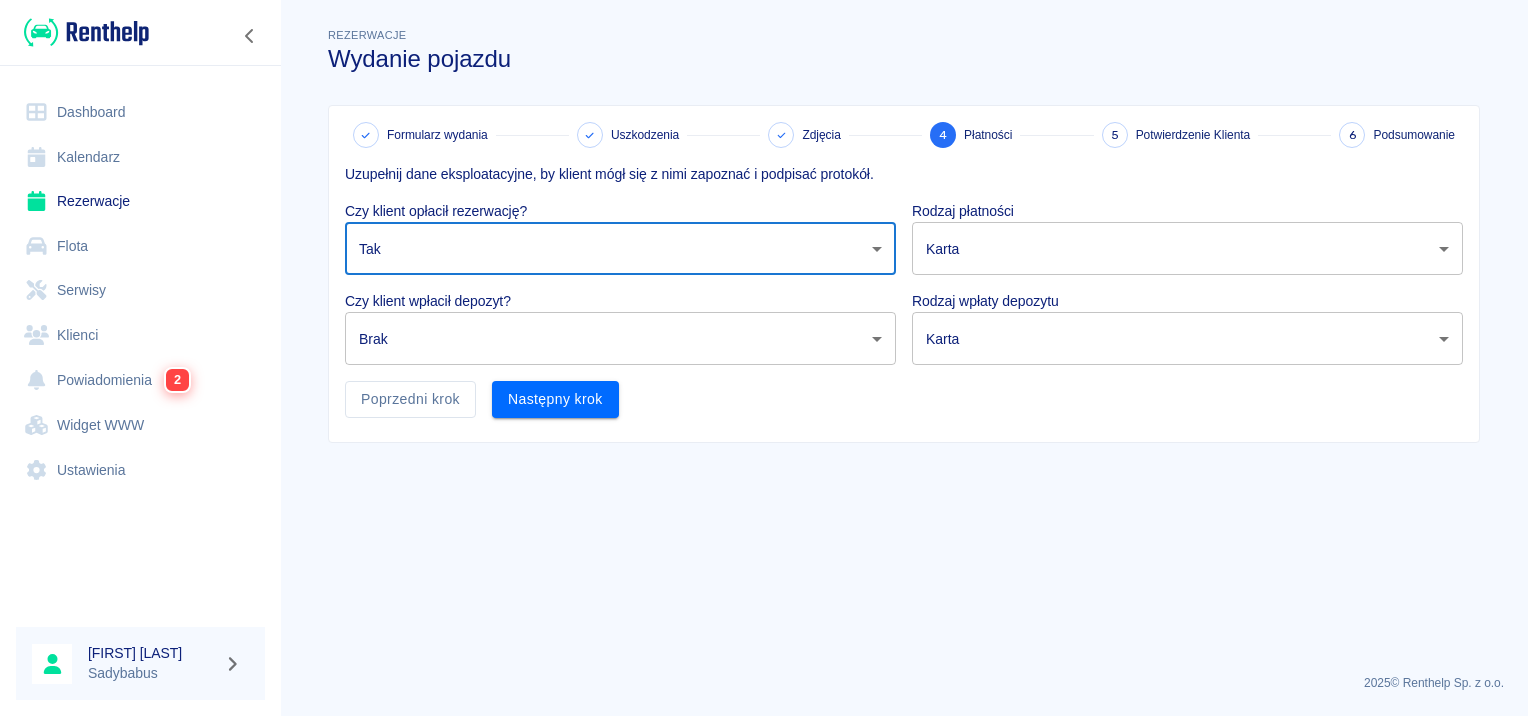click on "Używamy plików Cookies, by zapewnić Ci najlepsze możliwe doświadczenie. Aby dowiedzieć się więcej, zapoznaj się z naszą Polityką Prywatności.  Polityka Prywatności Rozumiem Dashboard Kalendarz Rezerwacje Flota Serwisy Klienci Powiadomienia 2 Widget WWW Ustawienia Anna Jarosławska Sadybabus Rezerwacje Wydanie pojazdu Formularz wydania Uszkodzenia Zdjęcia 4 Płatności 5 Potwierdzenie Klienta 6 Podsumowanie Uzupełnij dane eksploatacyjne, by klient mógł się z nimi zapoznać i podpisać protokół. Czy klient opłacił rezerwację? Tak true ​ Rodzaj płatności Karta card ​ Czy klient wpłacił depozyt? Brak none ​ Rodzaj wpłaty depozytu Karta terminal_card_authorization ​ Poprzedni krok Następny krok 2025  © Renthelp Sp. z o.o. Wydanie pojazdu | Renthelp" at bounding box center [764, 358] 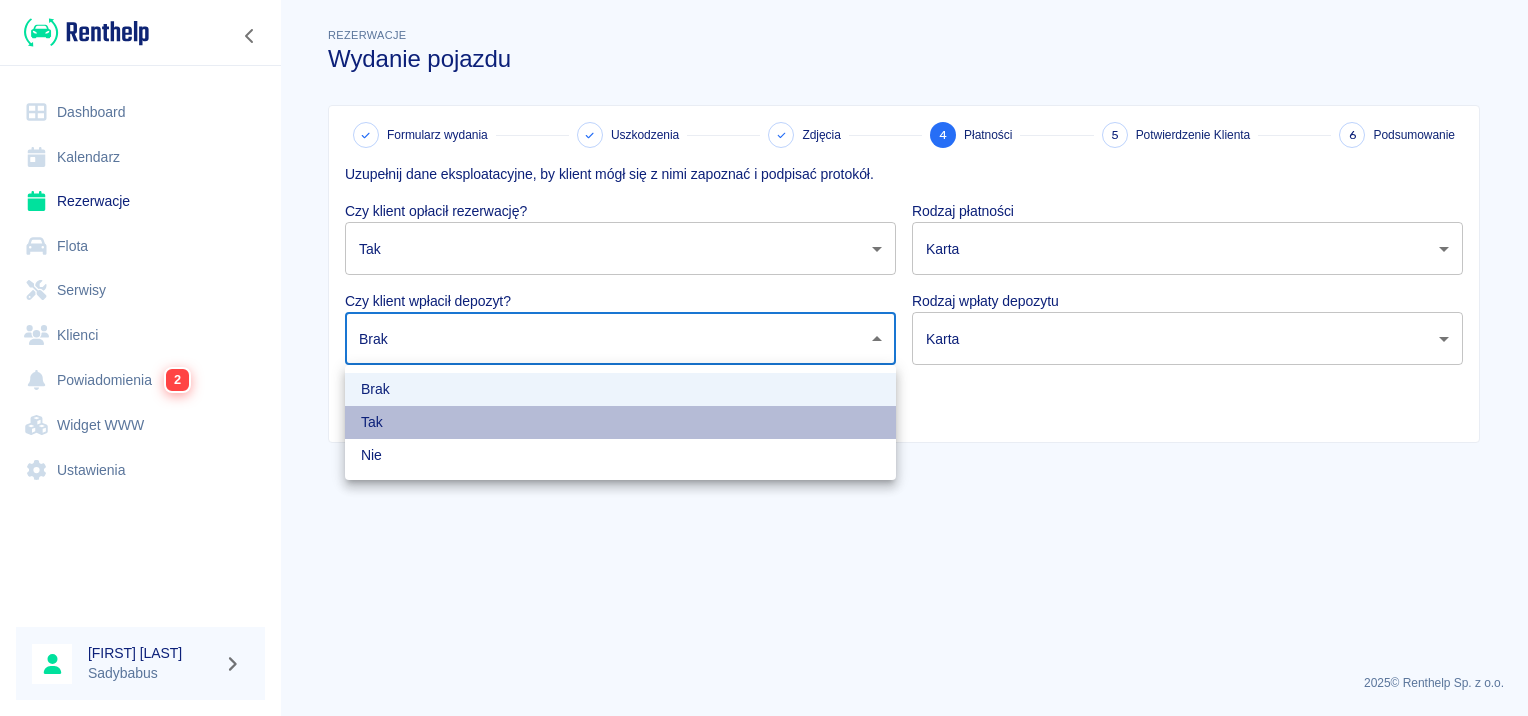 click on "Tak" at bounding box center (620, 422) 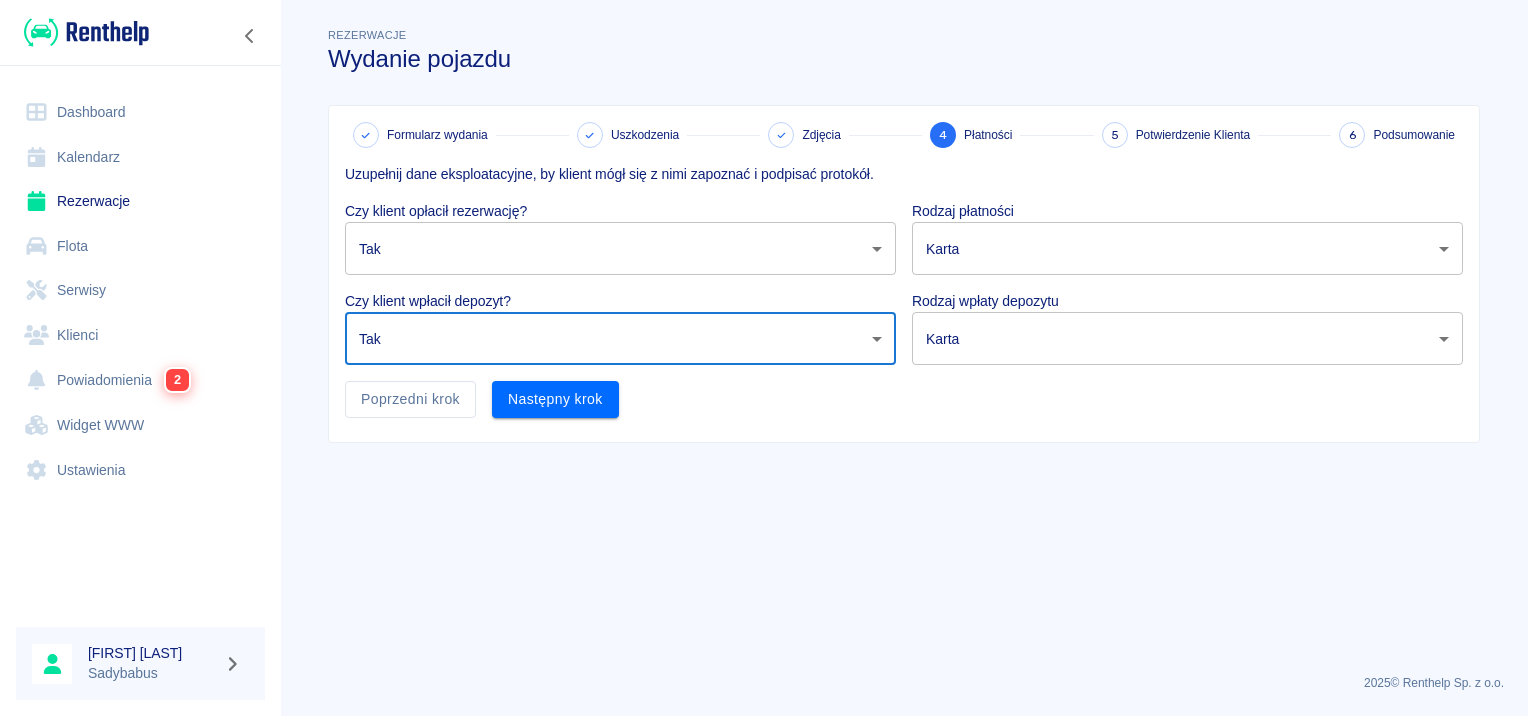 click on "Używamy plików Cookies, by zapewnić Ci najlepsze możliwe doświadczenie. Aby dowiedzieć się więcej, zapoznaj się z naszą Polityką Prywatności.  Polityka Prywatności Rozumiem Dashboard Kalendarz Rezerwacje Flota Serwisy Klienci Powiadomienia 2 Widget WWW Ustawienia Anna Jarosławska Sadybabus Rezerwacje Wydanie pojazdu Formularz wydania Uszkodzenia Zdjęcia 4 Płatności 5 Potwierdzenie Klienta 6 Podsumowanie Uzupełnij dane eksploatacyjne, by klient mógł się z nimi zapoznać i podpisać protokół. Czy klient opłacił rezerwację? Tak true ​ Rodzaj płatności Karta card ​ Czy klient wpłacił depozyt? Tak true ​ Rodzaj wpłaty depozytu Karta terminal_card_authorization ​ Poprzedni krok Następny krok 2025  © Renthelp Sp. z o.o. Wydanie pojazdu | Renthelp" at bounding box center (764, 358) 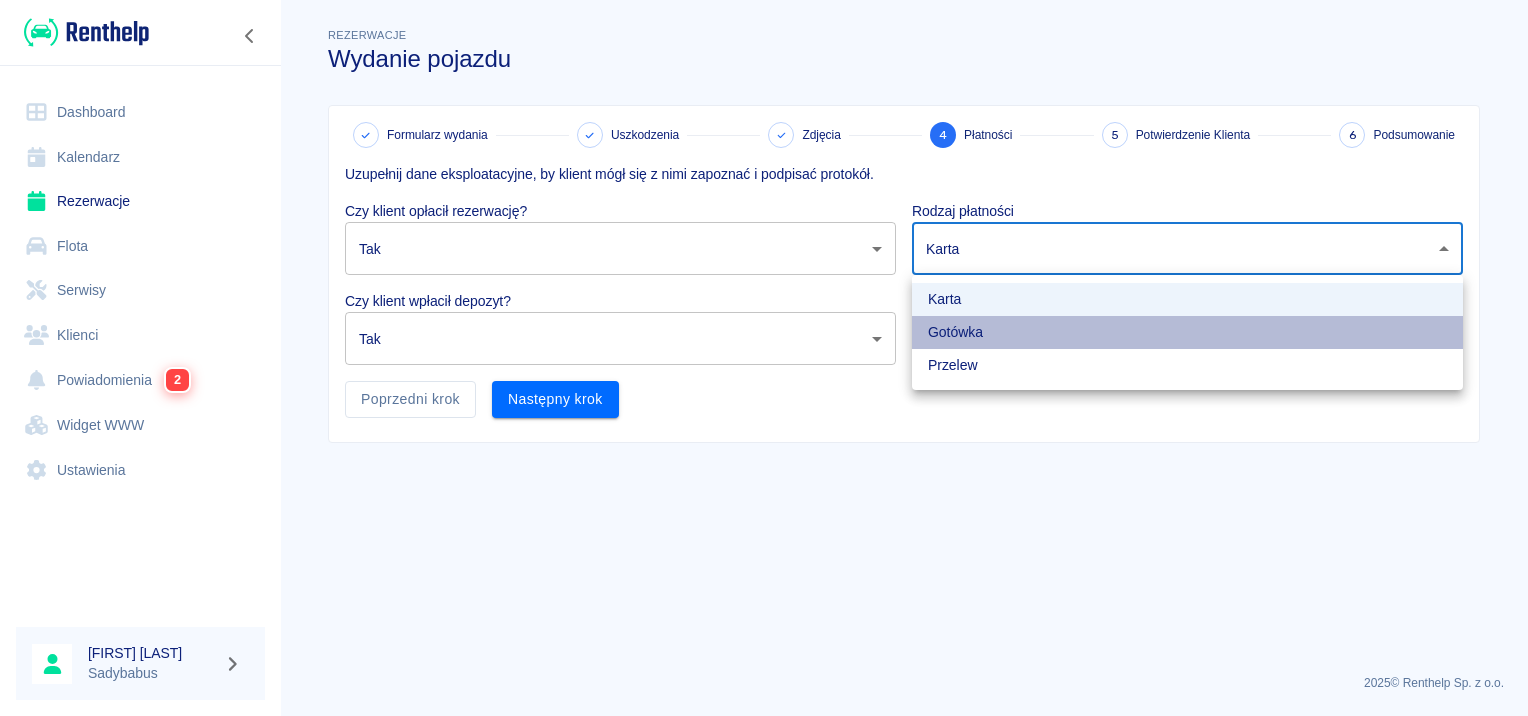 click on "Gotówka" at bounding box center [1187, 332] 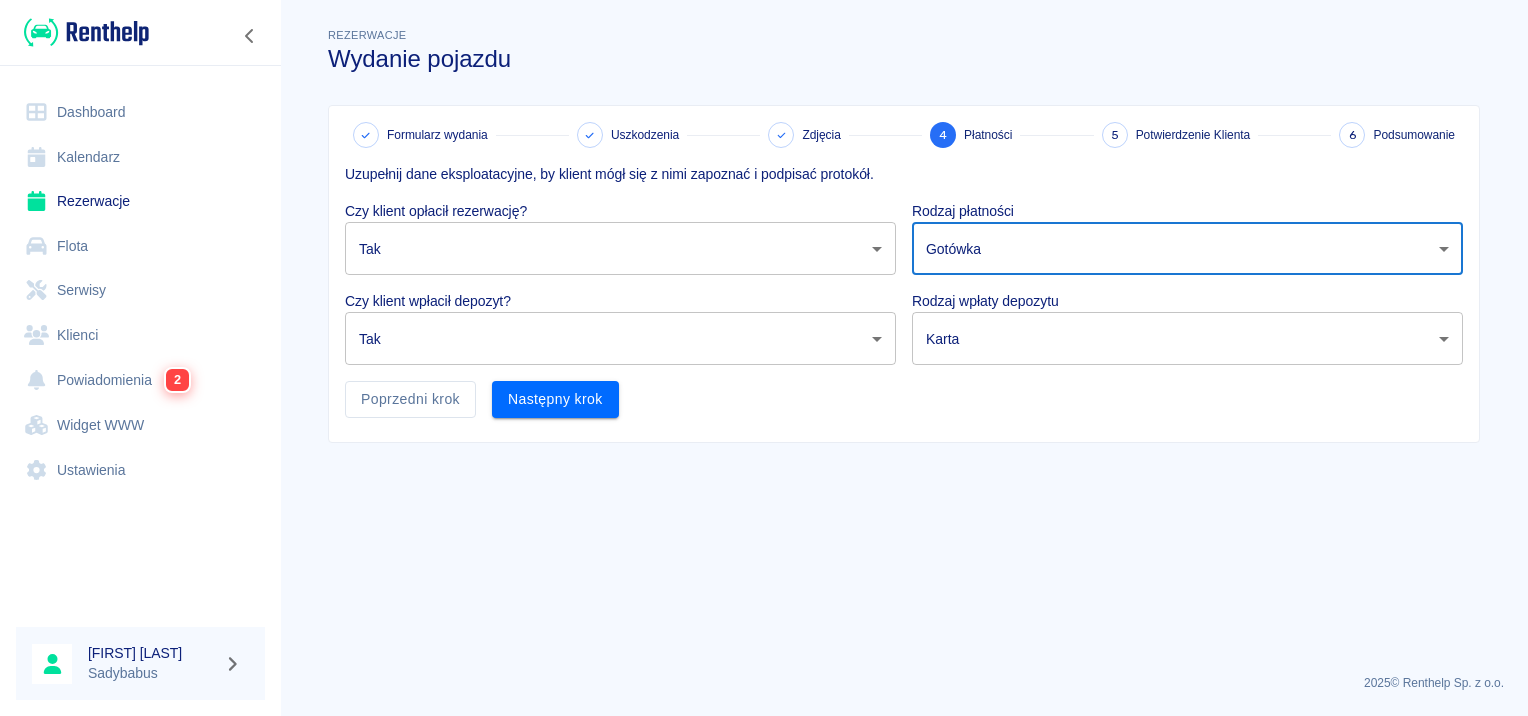 click on "Używamy plików Cookies, by zapewnić Ci najlepsze możliwe doświadczenie. Aby dowiedzieć się więcej, zapoznaj się z naszą Polityką Prywatności. Polityka Prywatności Rozumiem Dashboard Kalendarz Rezerwacje Flota Serwisy Klienci Powiadomienia 2 Widget WWW Ustawienia [FIRST] [LAST] Sadybabus Rezerwacje Wydanie pojazdu Formularz wydania Uszkodzenia Zdjęcia 4 Płatności 5 Potwierdzenie Klienta 6 Podsumowanie Uzupełnij dane eksploatacyjne, by klient mógł się z nimi zapoznać i podpisać protokół. Czy klient opłacił rezerwację? Tak true Rodzaj płatności Gotówka cash Czy klient wpłacił depozyt? Tak true Rodzaj wpłaty depozytu Karta terminal_card_authorization Poprzedni krok Następny krok 2025 © Renthelp Sp. z o.o. Wydanie pojazdu | Renthelp" at bounding box center [764, 358] 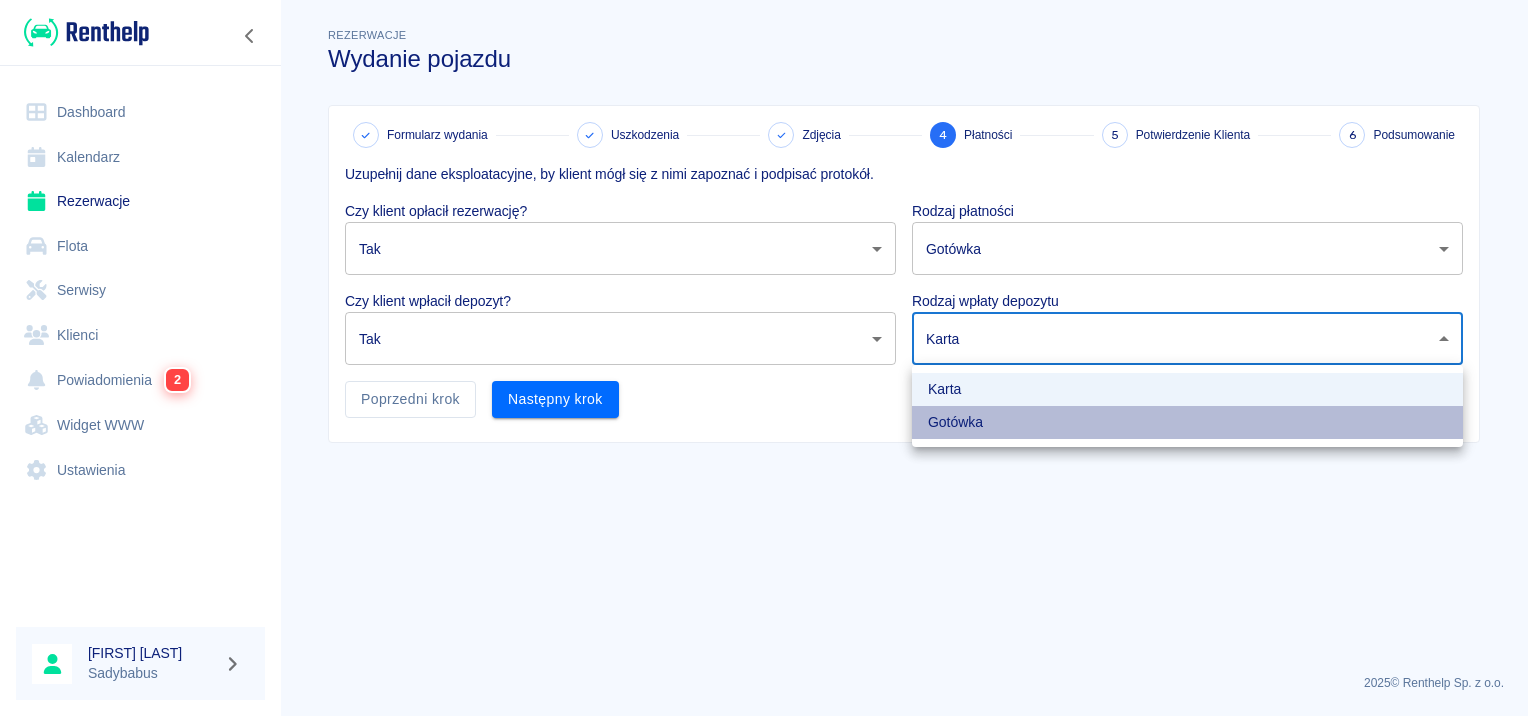 click on "Gotówka" at bounding box center (1187, 422) 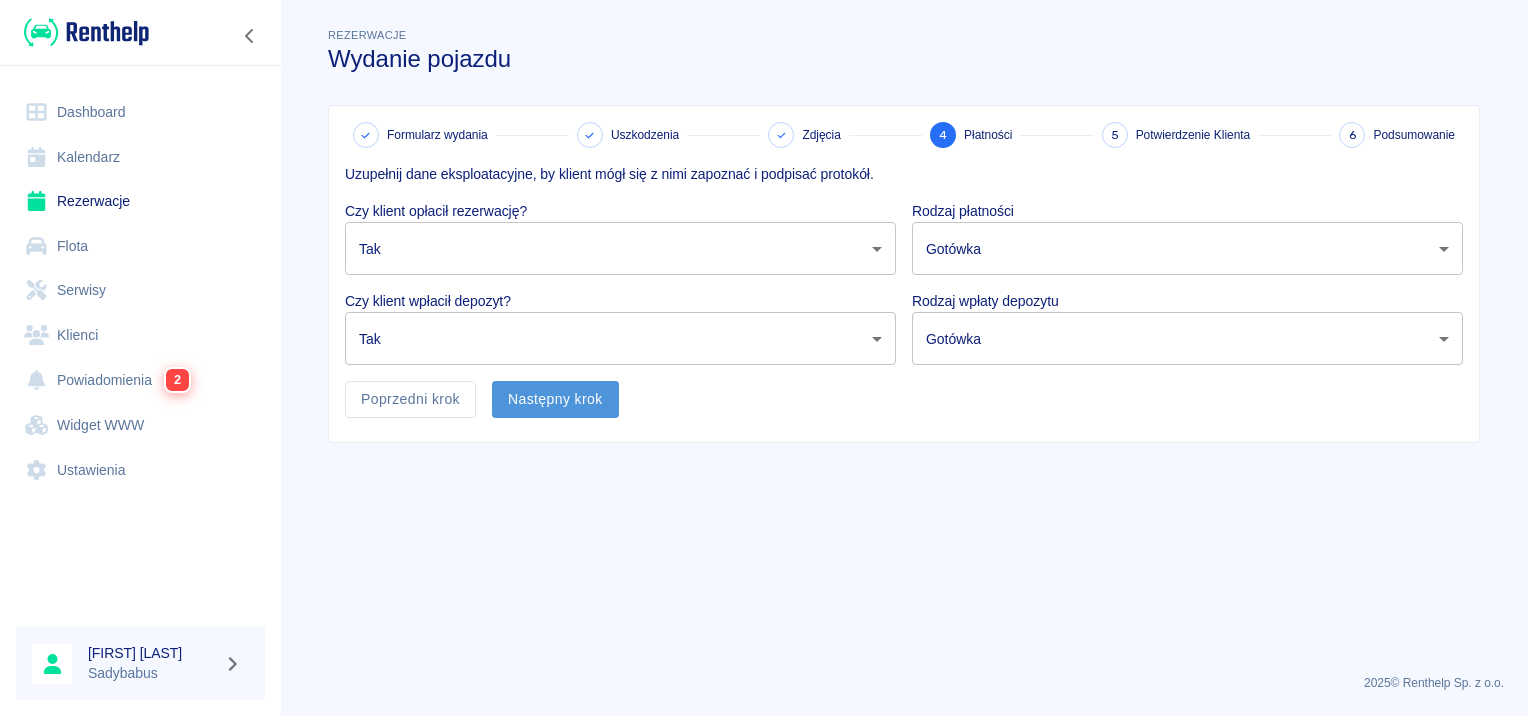 click on "Następny krok" at bounding box center (555, 399) 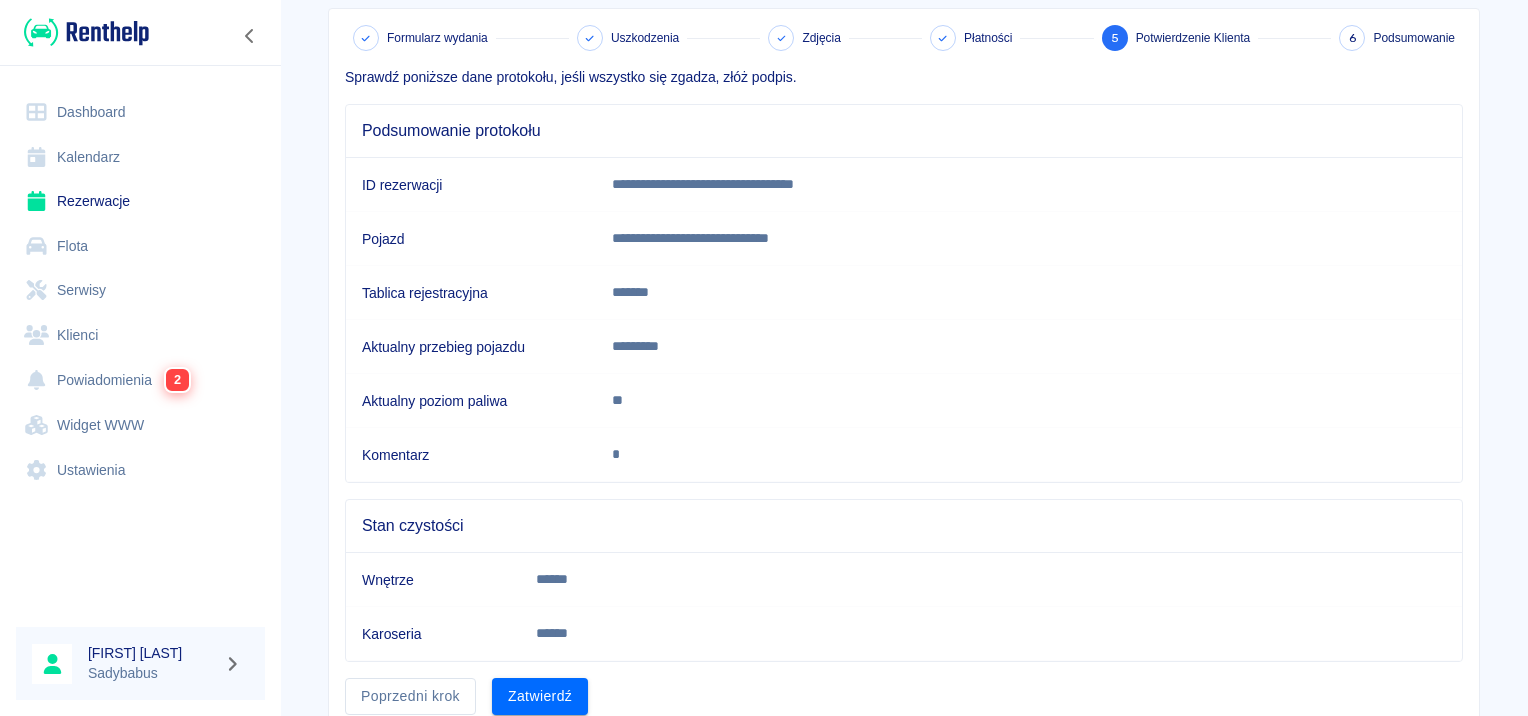 scroll, scrollTop: 175, scrollLeft: 0, axis: vertical 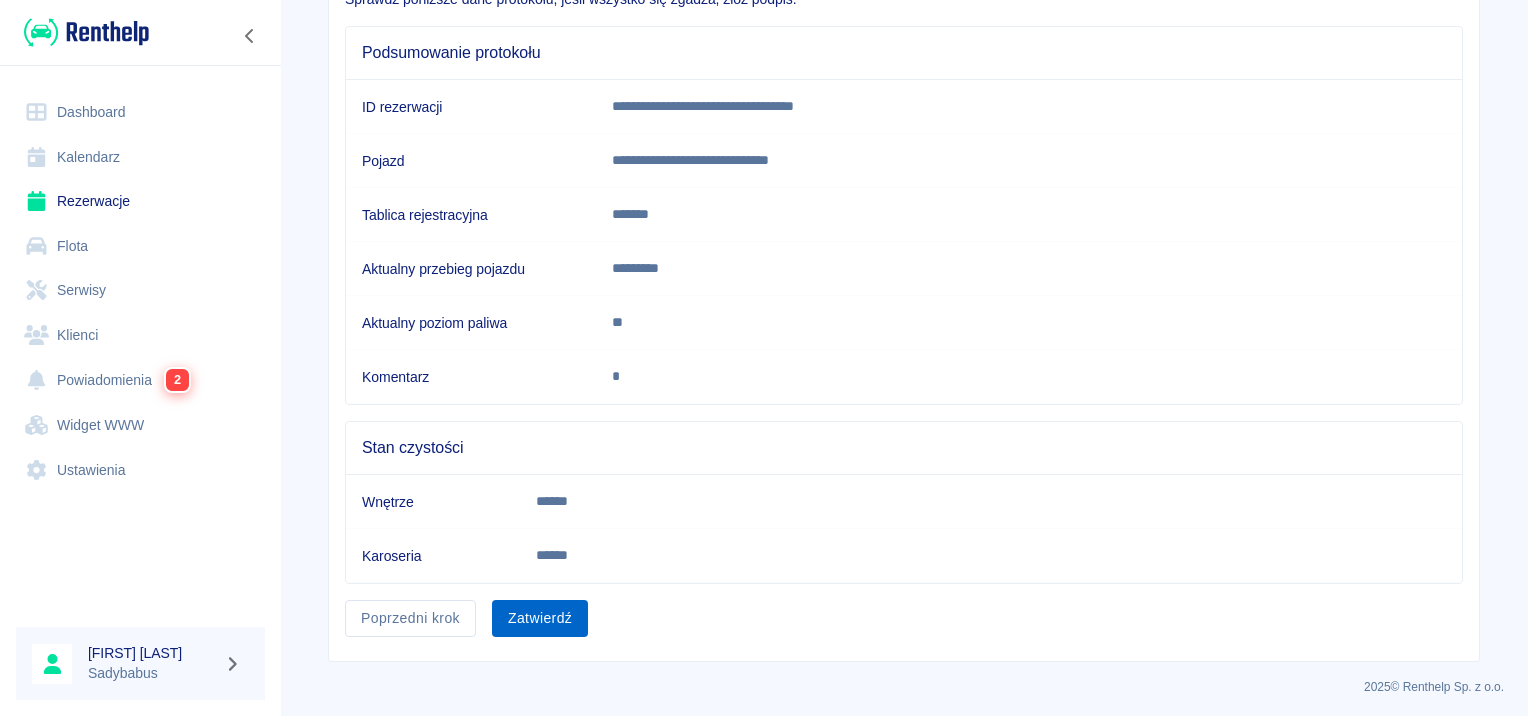click on "Zatwierdź" at bounding box center (540, 618) 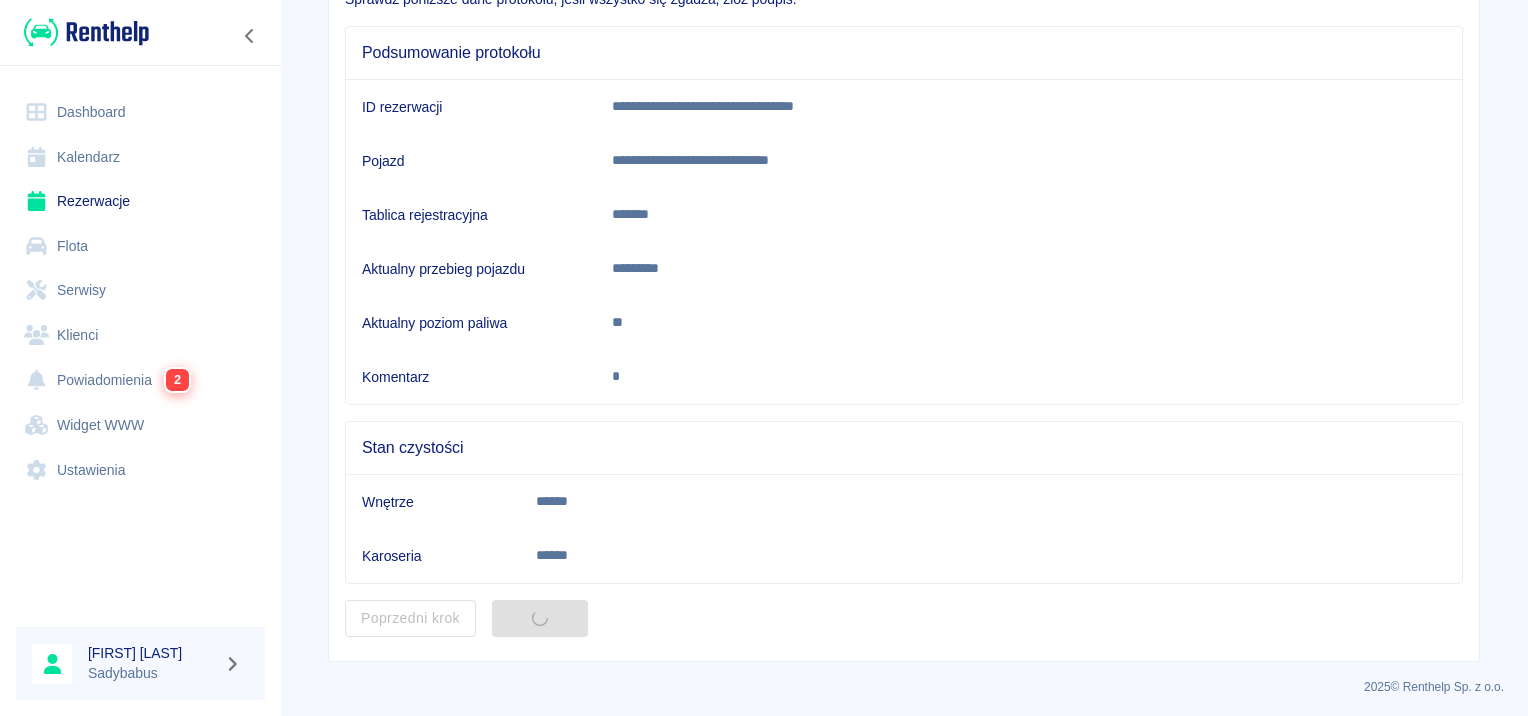 scroll, scrollTop: 0, scrollLeft: 0, axis: both 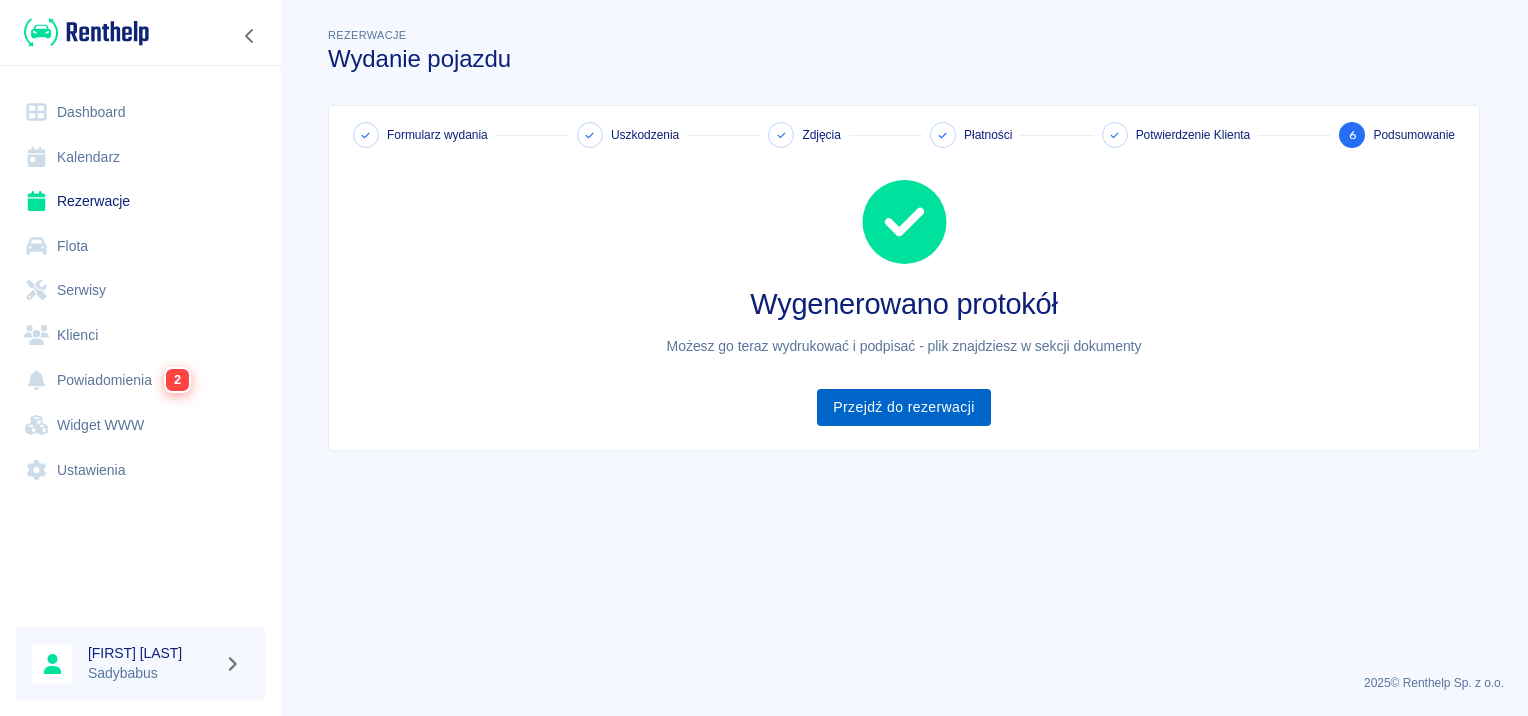 click on "Przejdź do rezerwacji" at bounding box center [903, 407] 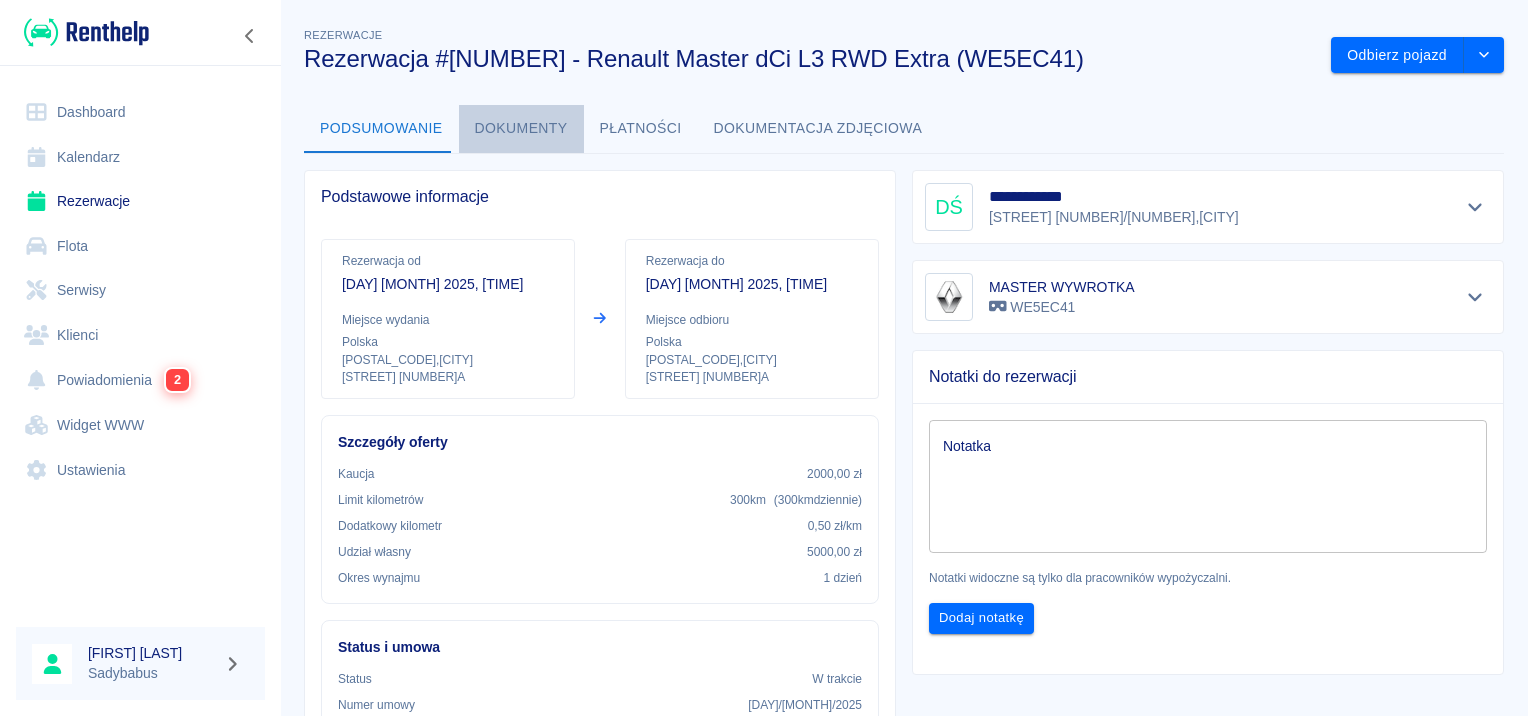 click on "Dokumenty" at bounding box center (521, 129) 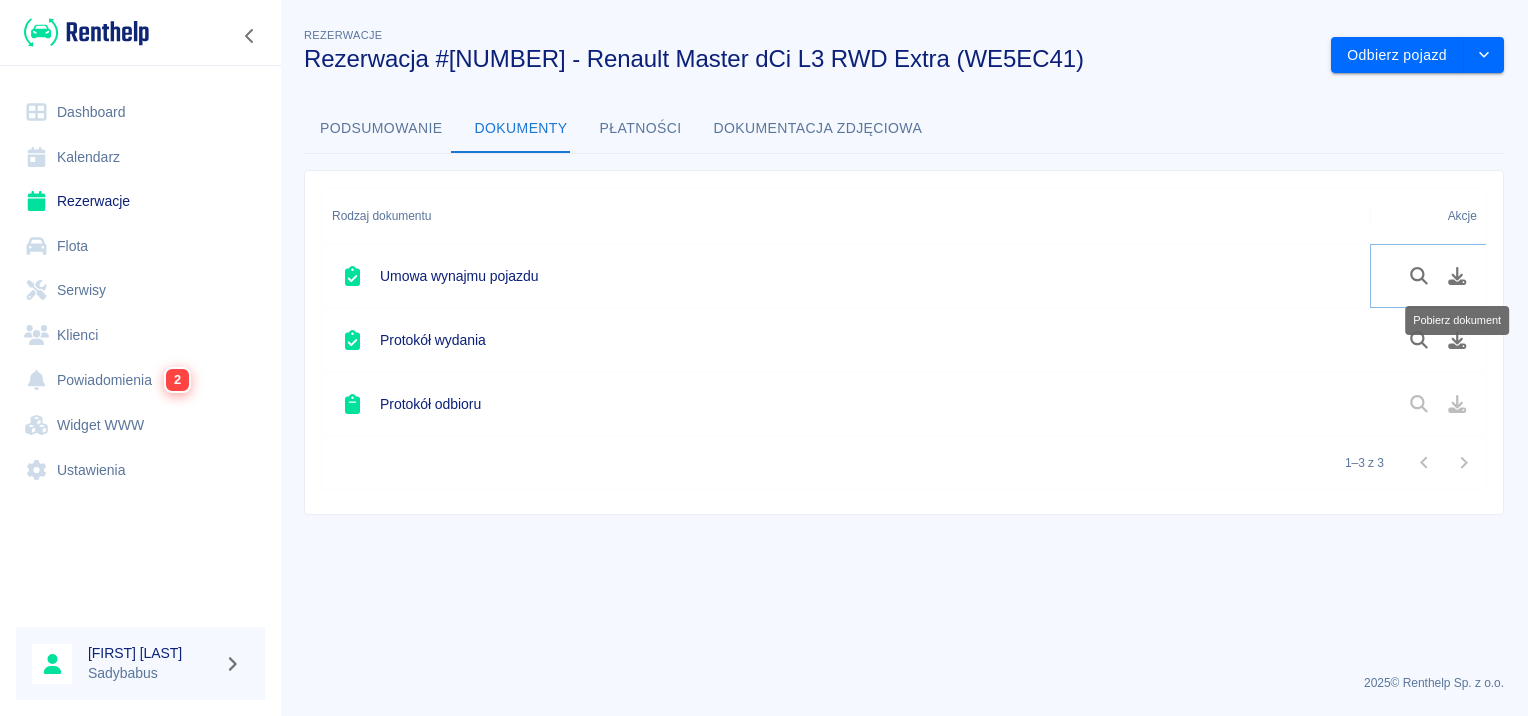click 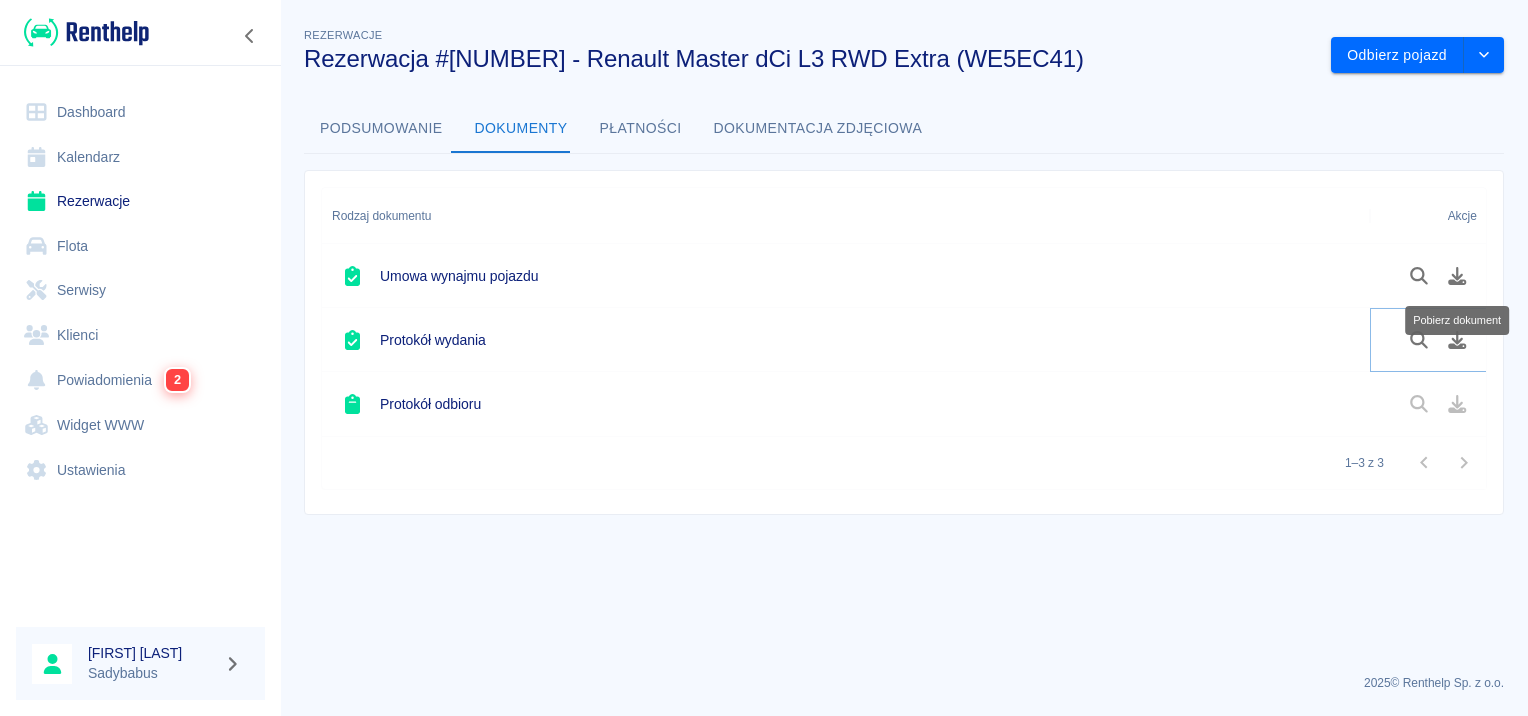 click at bounding box center [1457, 340] 